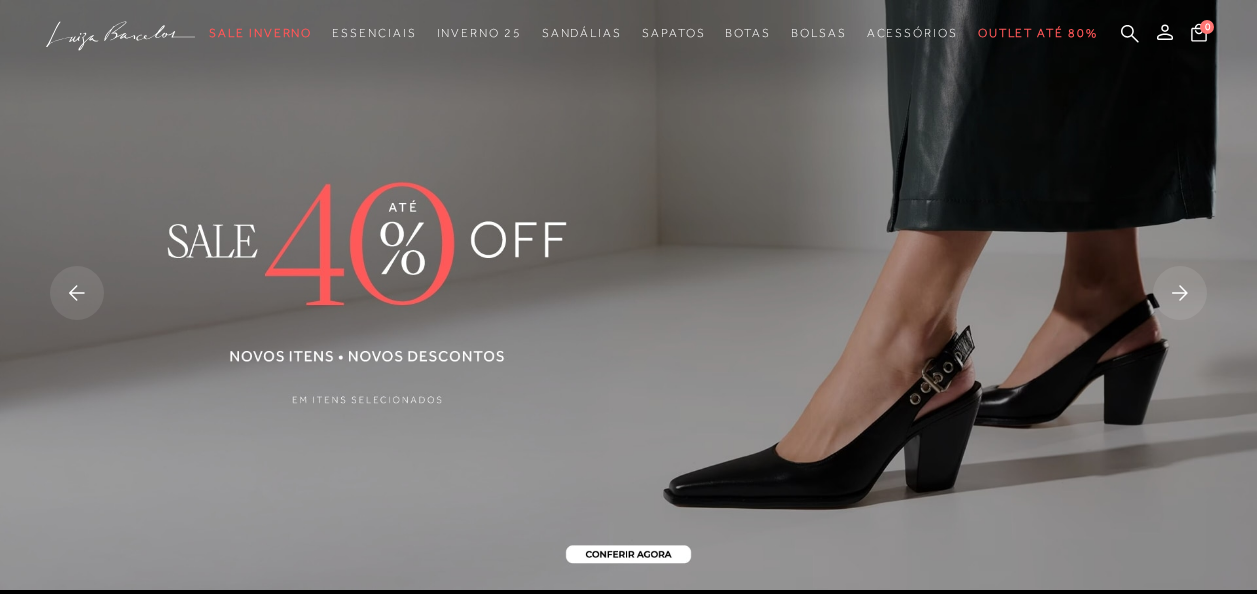 scroll, scrollTop: 0, scrollLeft: 0, axis: both 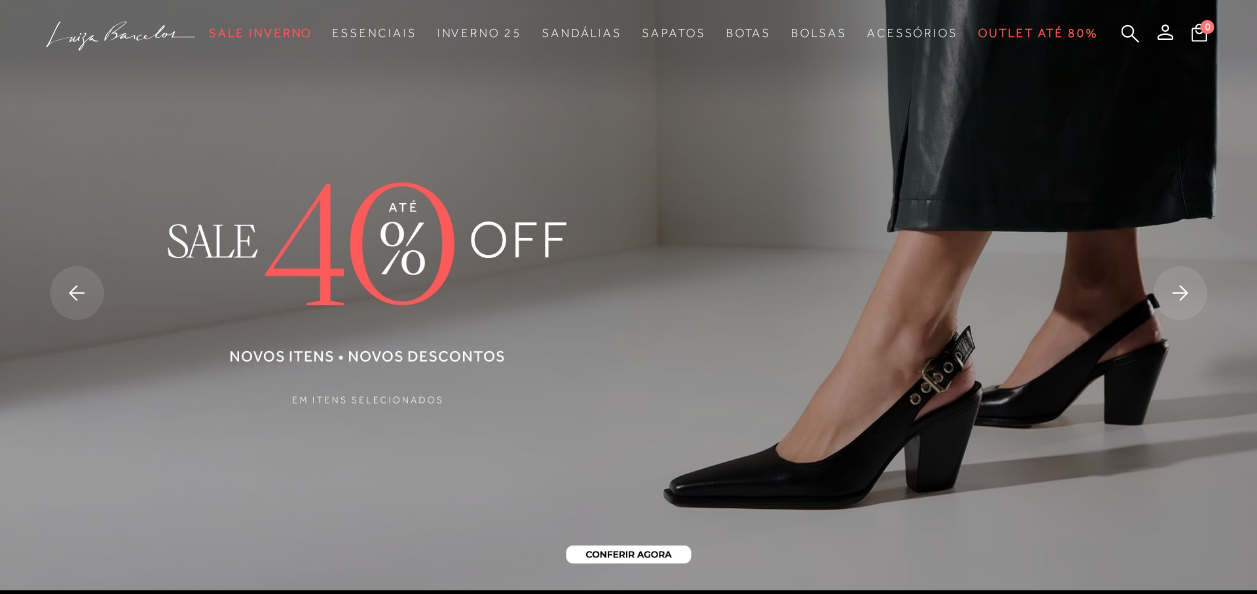 click at bounding box center (628, 295) 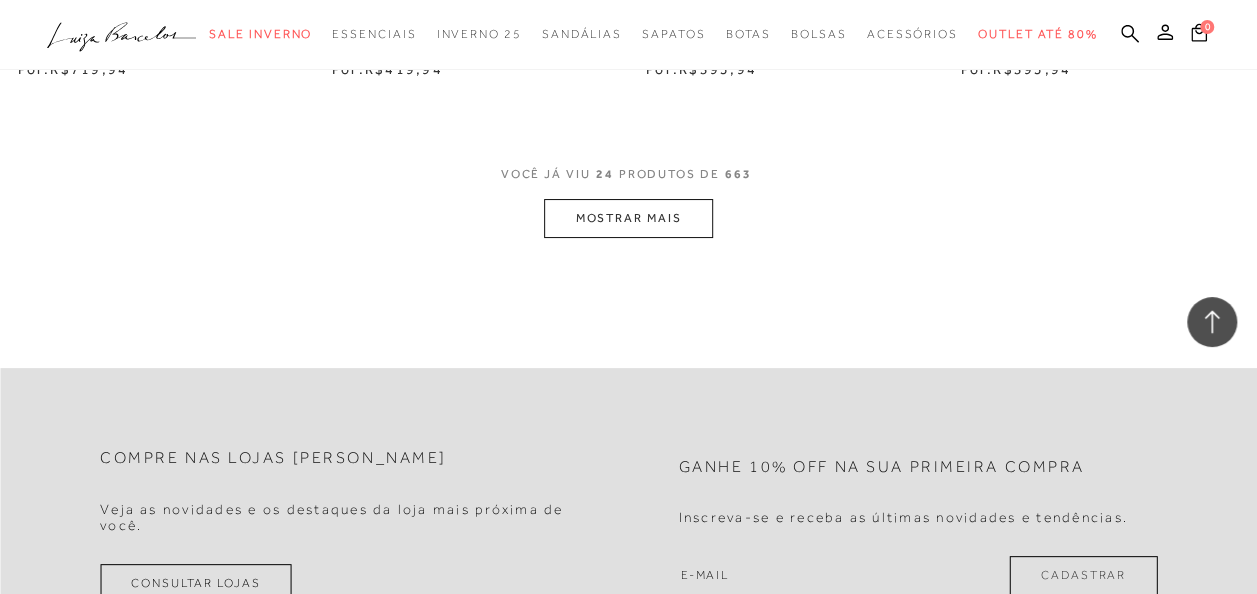 scroll, scrollTop: 3800, scrollLeft: 0, axis: vertical 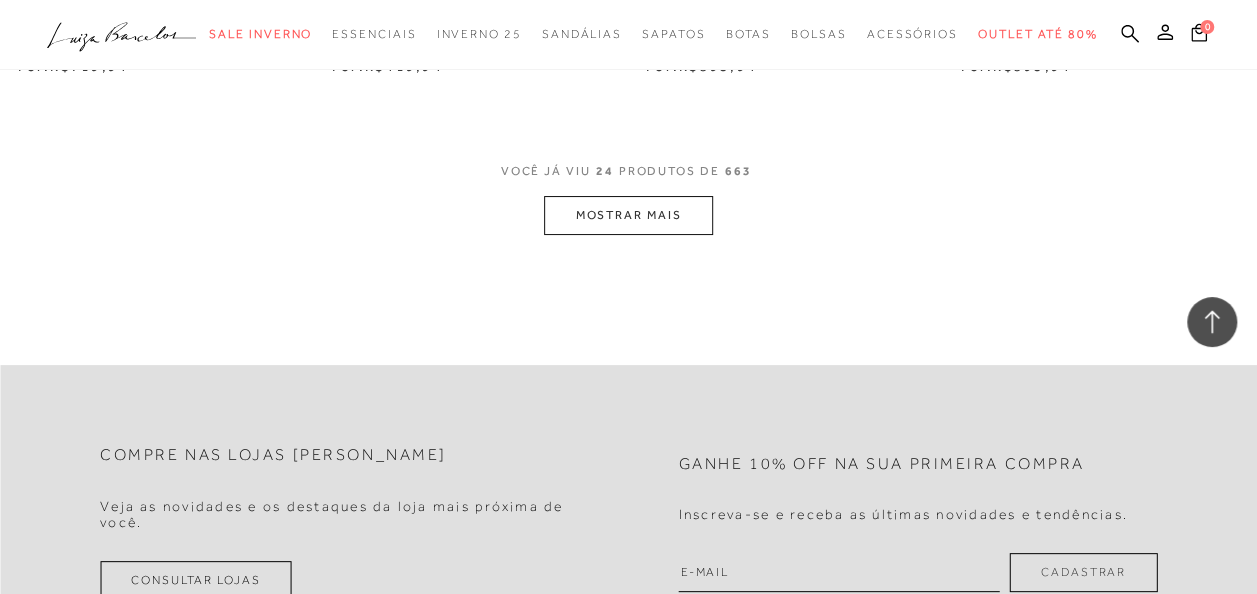 click on "MOSTRAR MAIS" at bounding box center [628, 215] 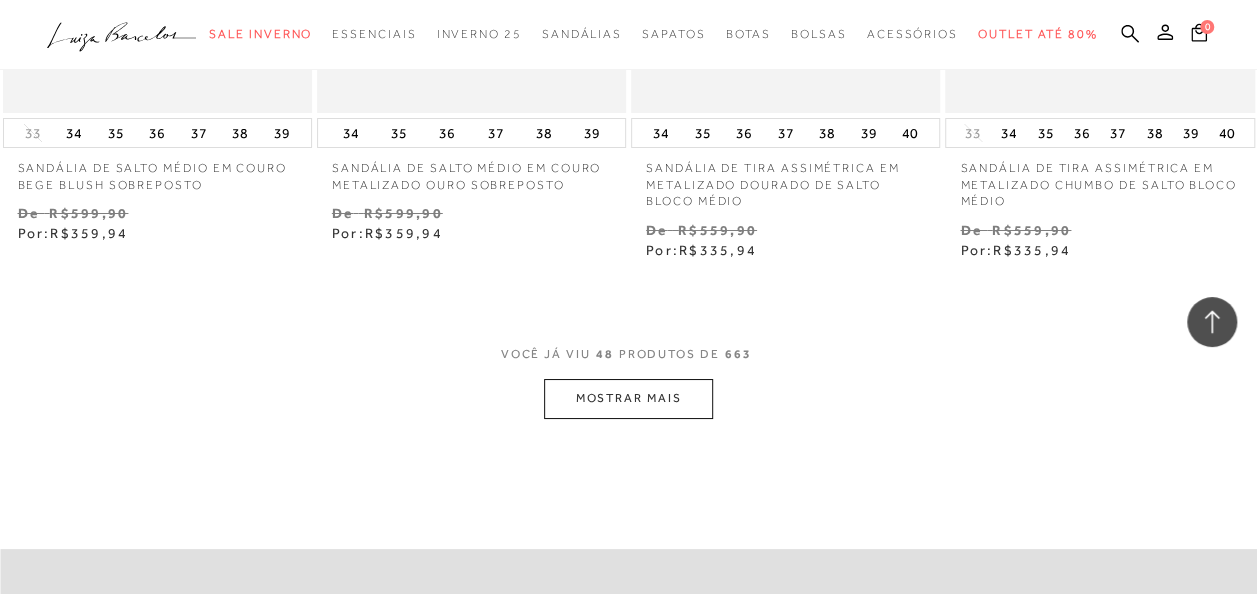 scroll, scrollTop: 7600, scrollLeft: 0, axis: vertical 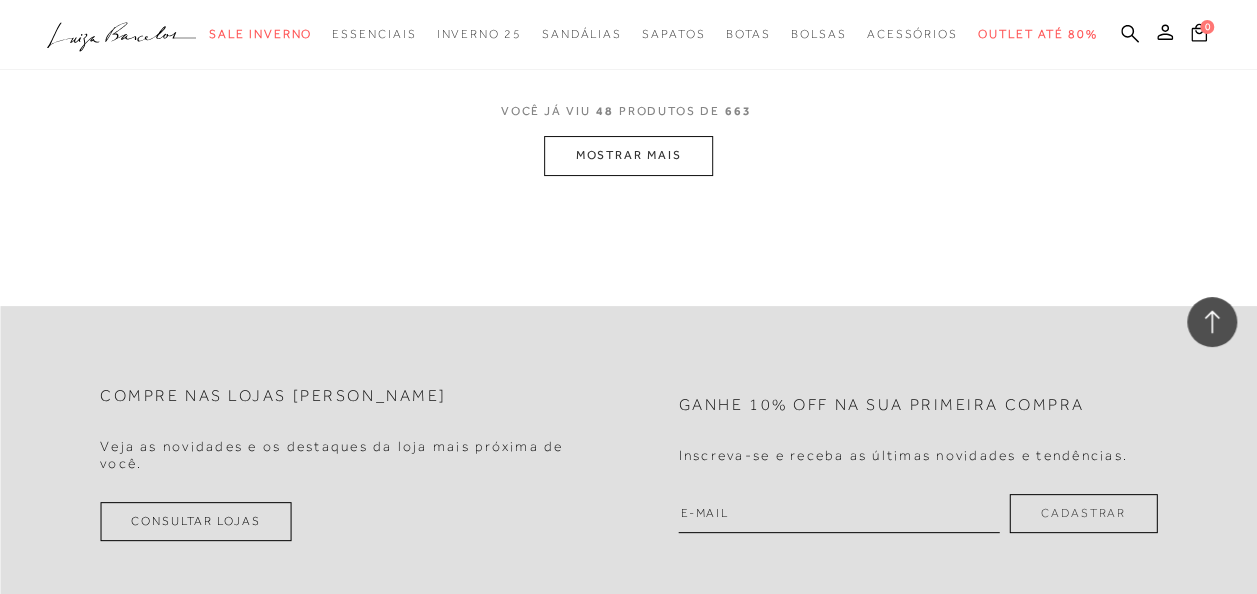 click on "MOSTRAR MAIS" at bounding box center [628, 155] 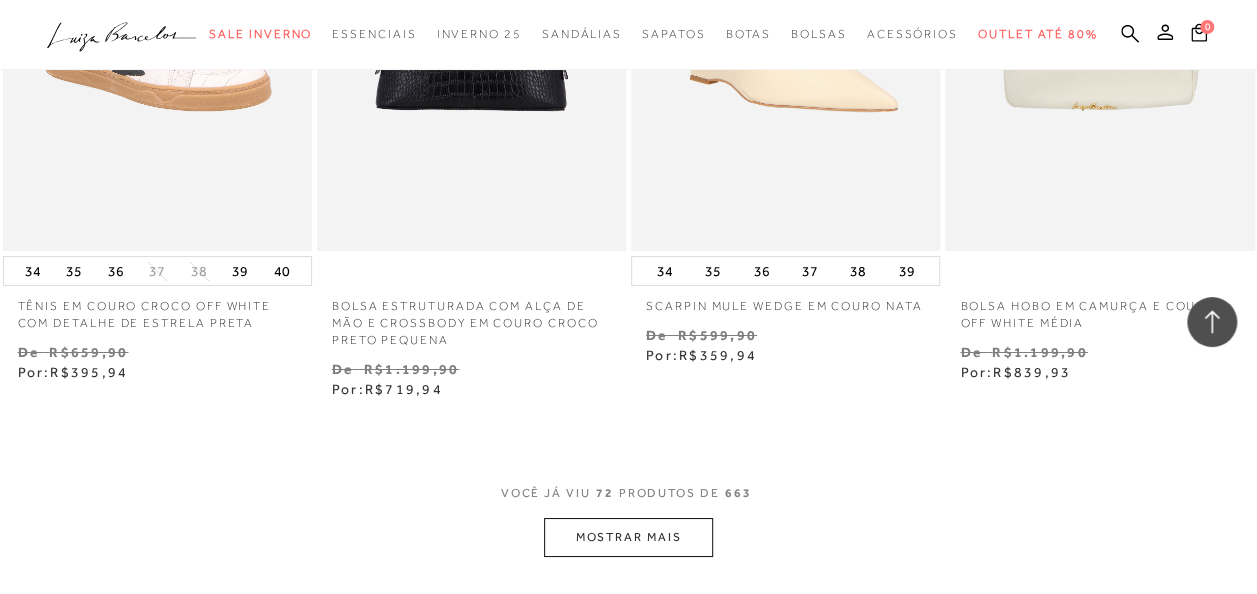 scroll, scrollTop: 11300, scrollLeft: 0, axis: vertical 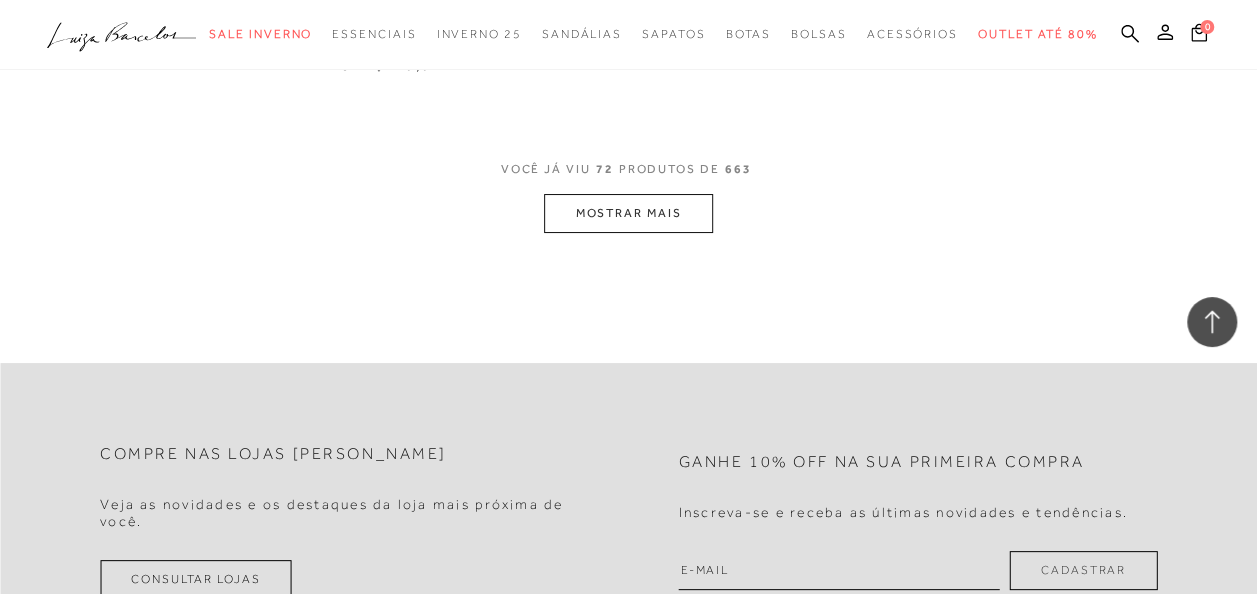 click on "MOSTRAR MAIS" at bounding box center [628, 213] 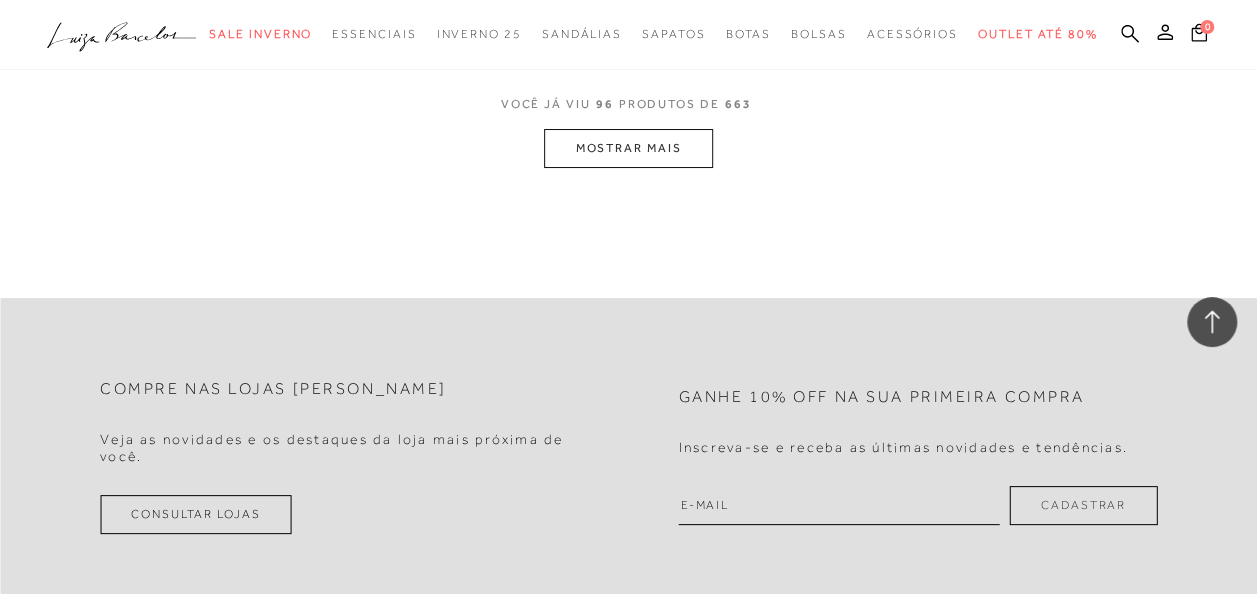 scroll, scrollTop: 15100, scrollLeft: 0, axis: vertical 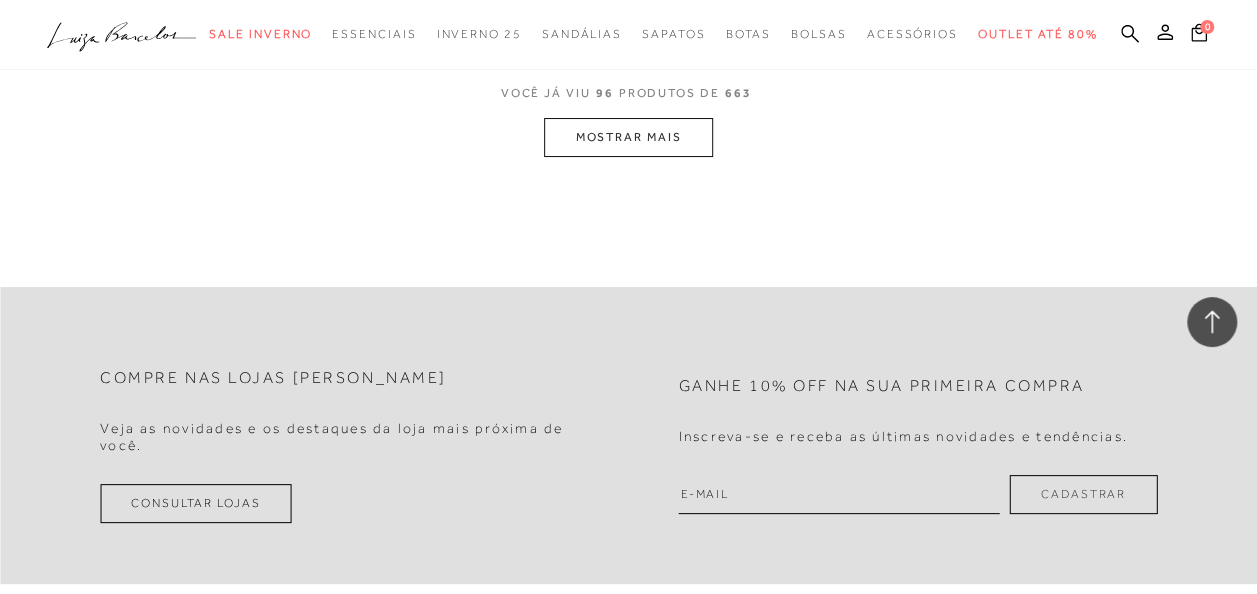 click on "MOSTRAR MAIS" at bounding box center [628, 137] 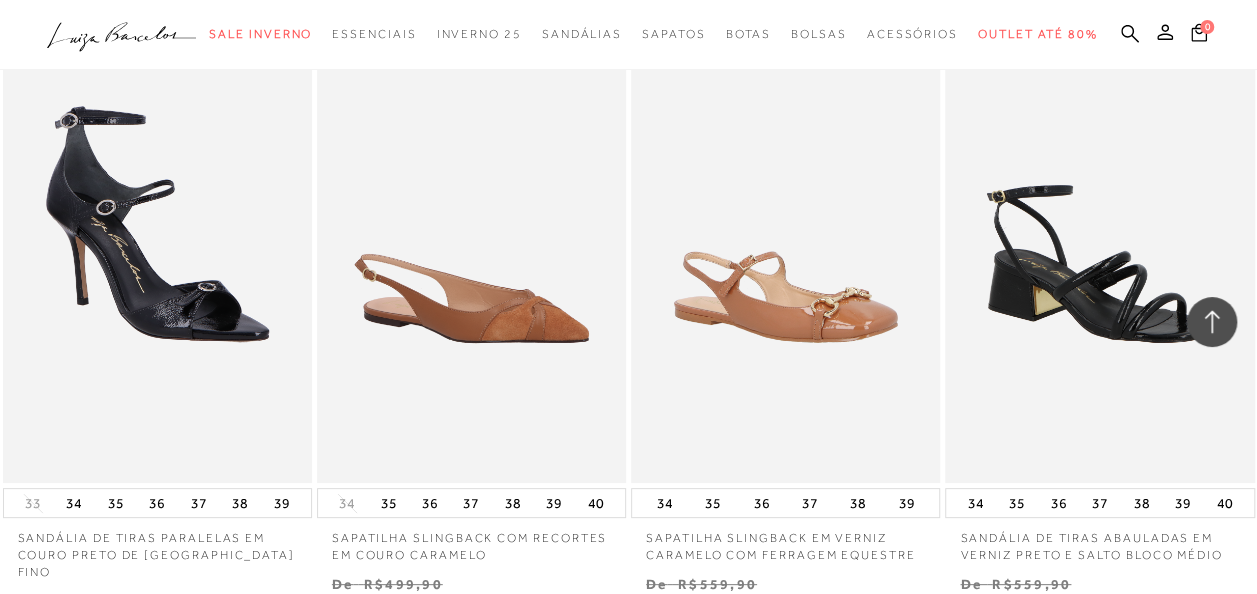 scroll, scrollTop: 18840, scrollLeft: 0, axis: vertical 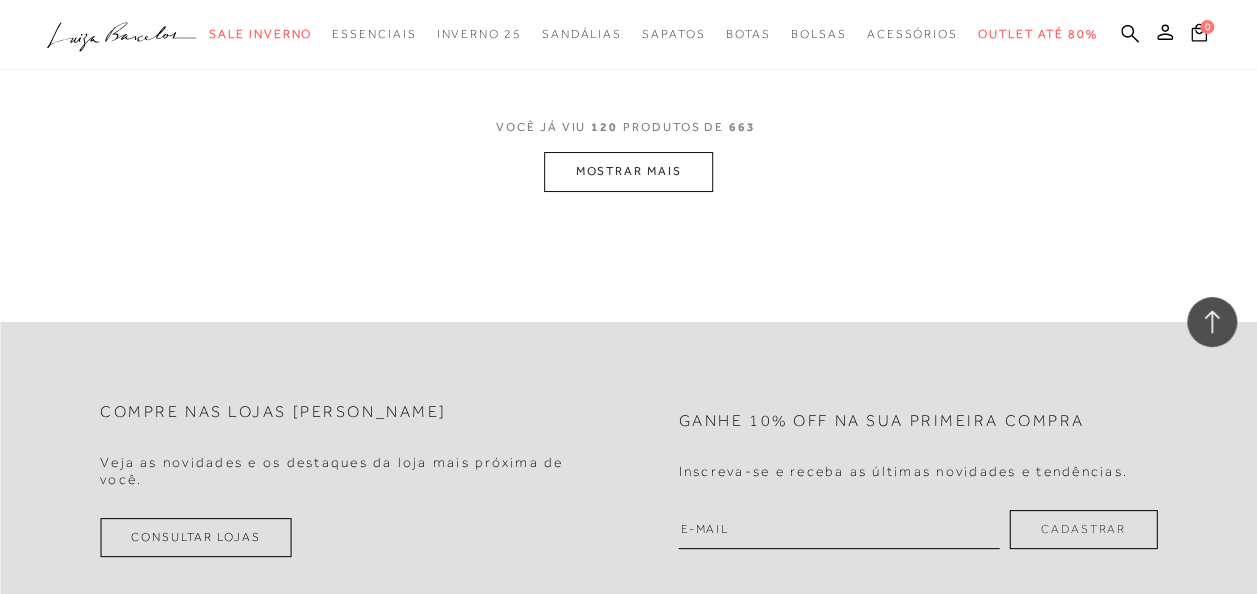 click on "MOSTRAR MAIS" at bounding box center (628, 171) 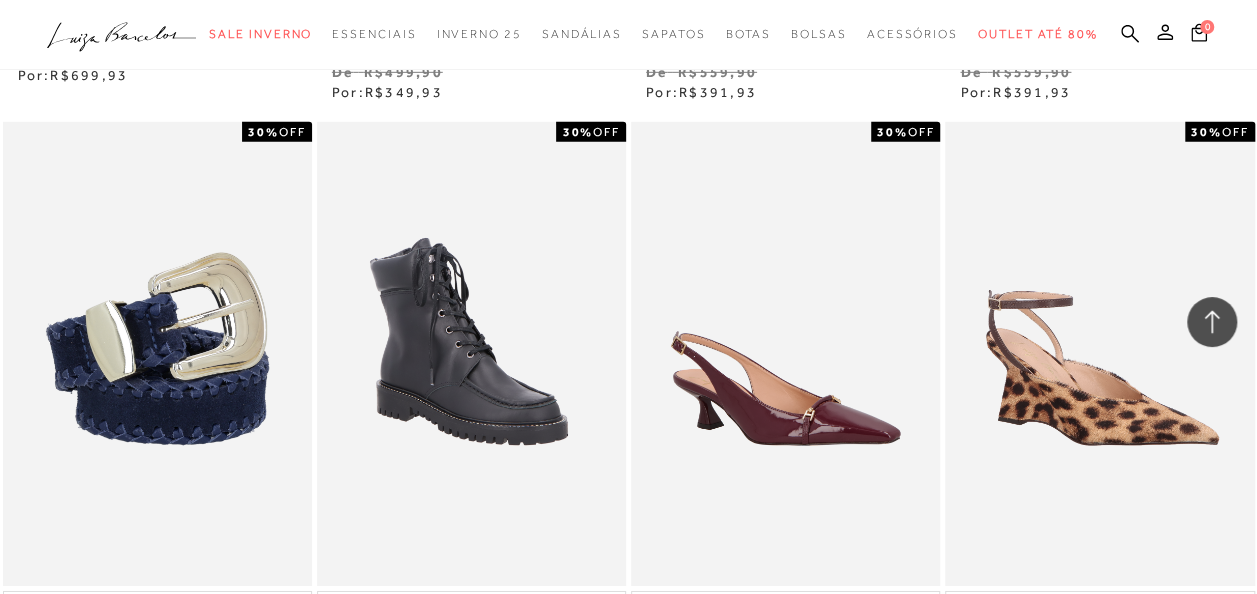 scroll, scrollTop: 22397, scrollLeft: 0, axis: vertical 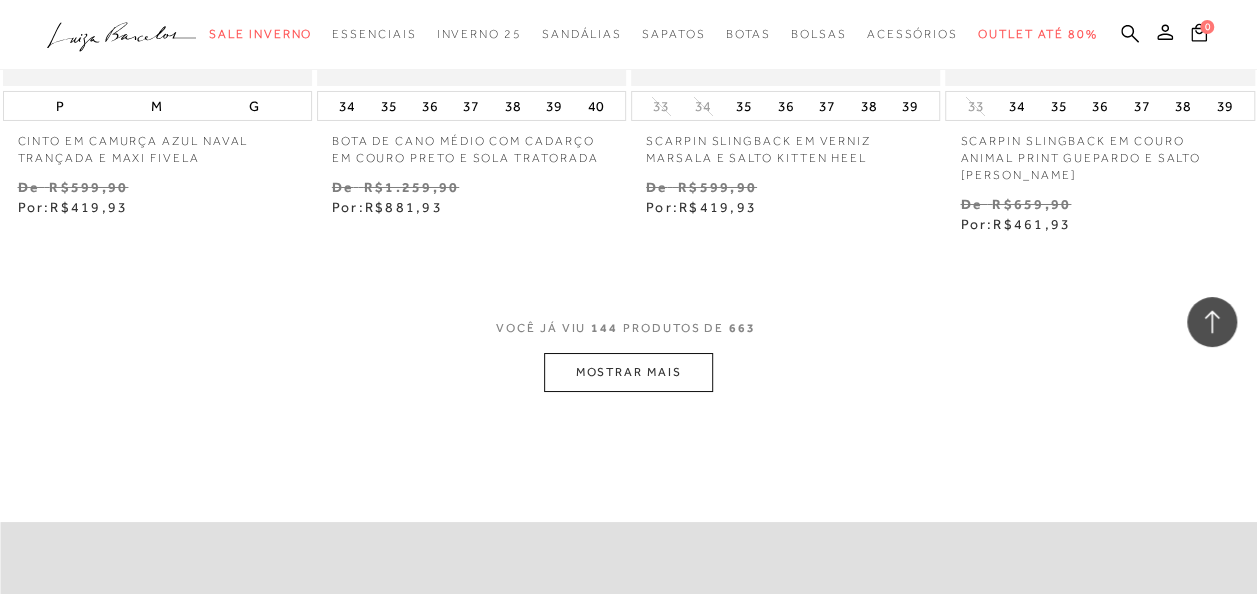 click on "MOSTRAR MAIS" at bounding box center [628, 372] 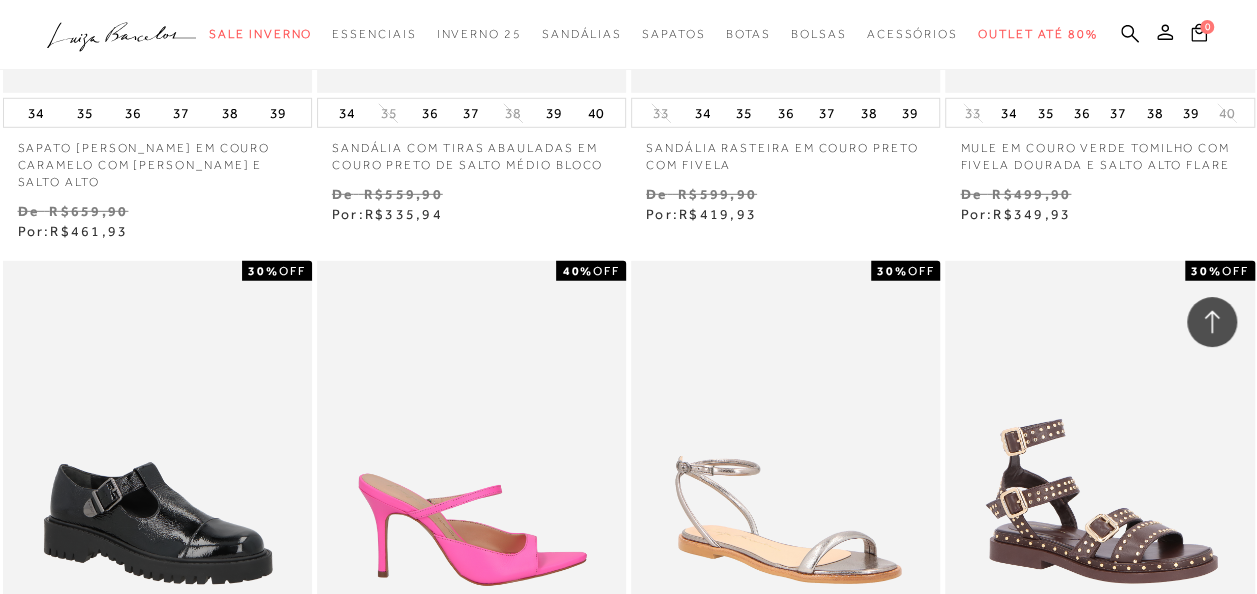 scroll, scrollTop: 25497, scrollLeft: 0, axis: vertical 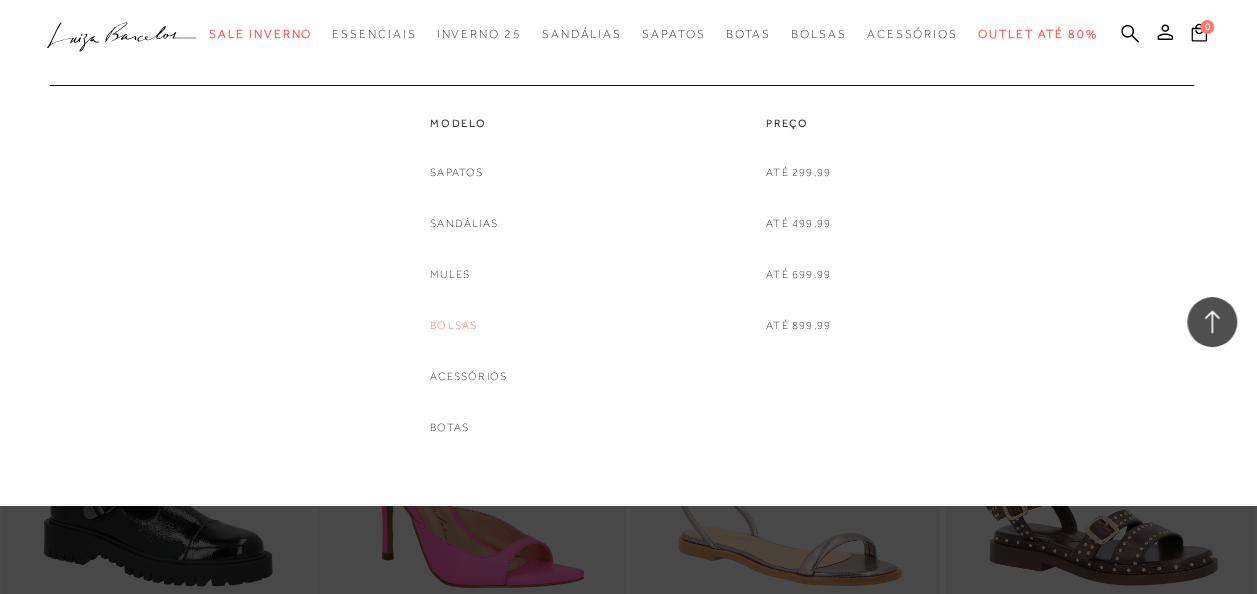 click on "Bolsas" at bounding box center (453, 325) 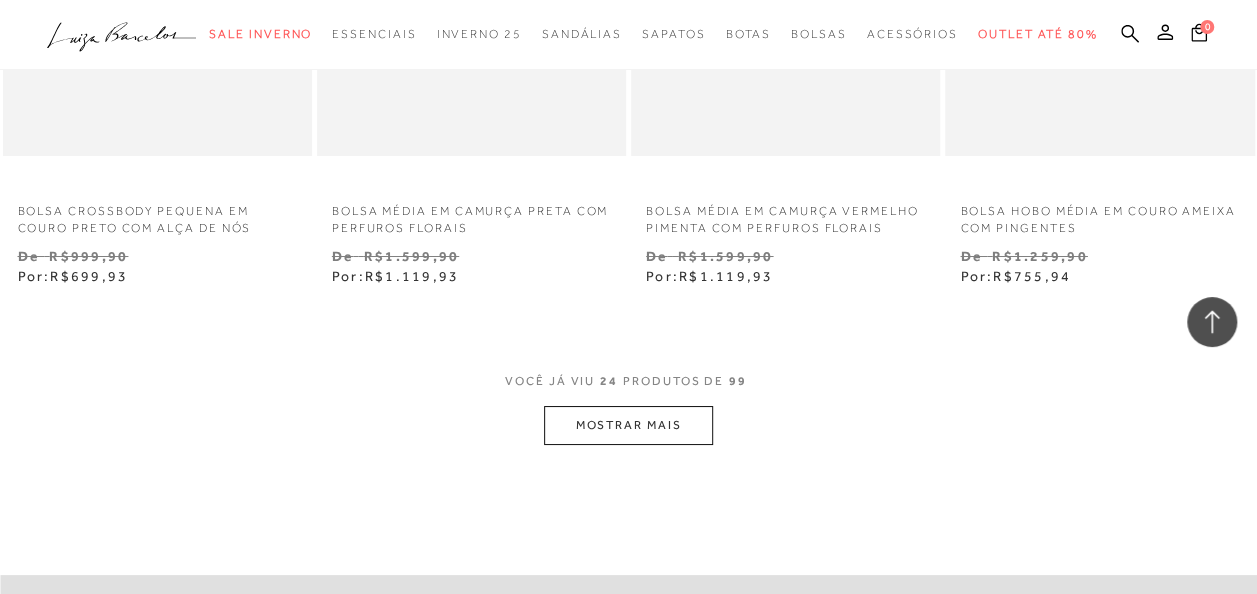 scroll, scrollTop: 3700, scrollLeft: 0, axis: vertical 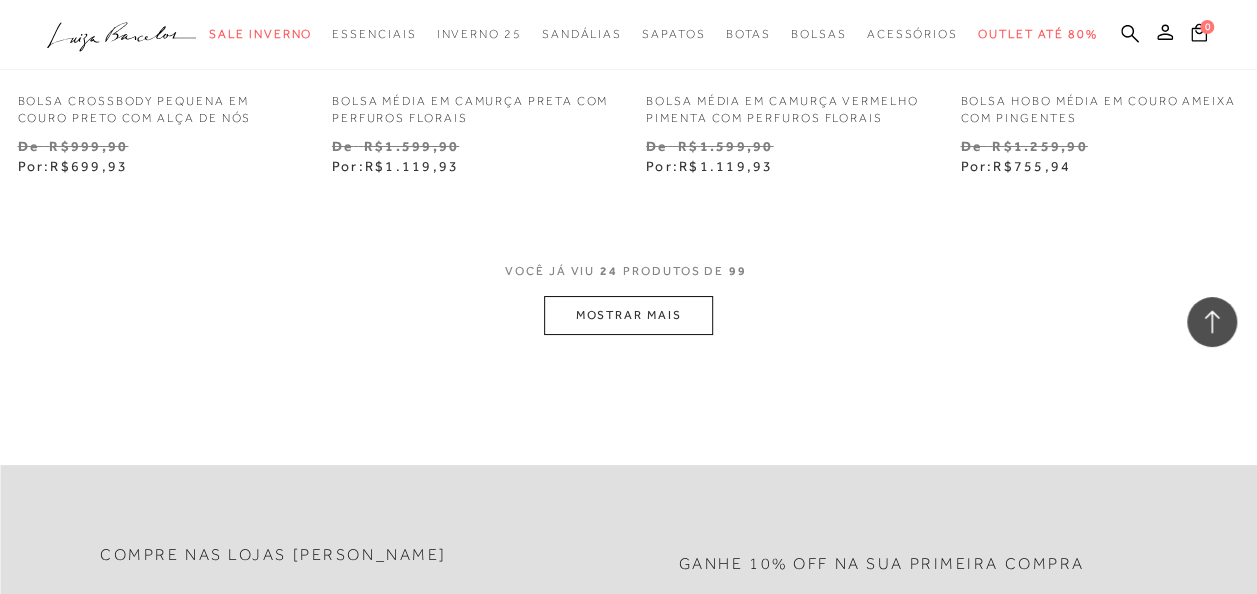 click on "MOSTRAR MAIS" at bounding box center [628, 315] 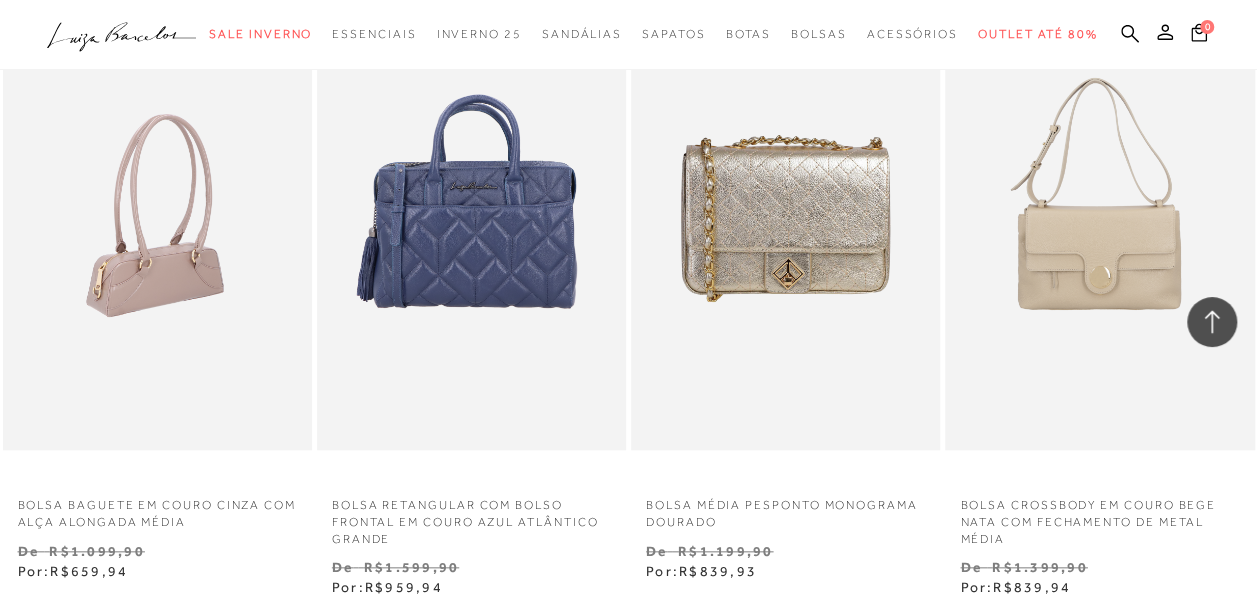 scroll, scrollTop: 4500, scrollLeft: 0, axis: vertical 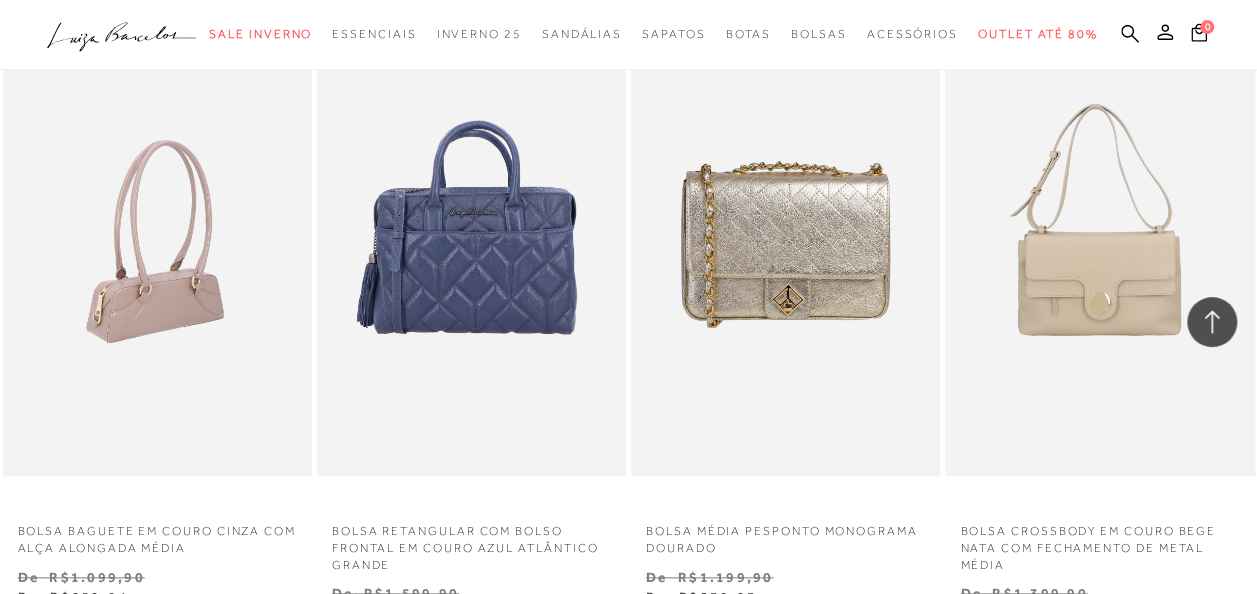 click at bounding box center (158, 244) 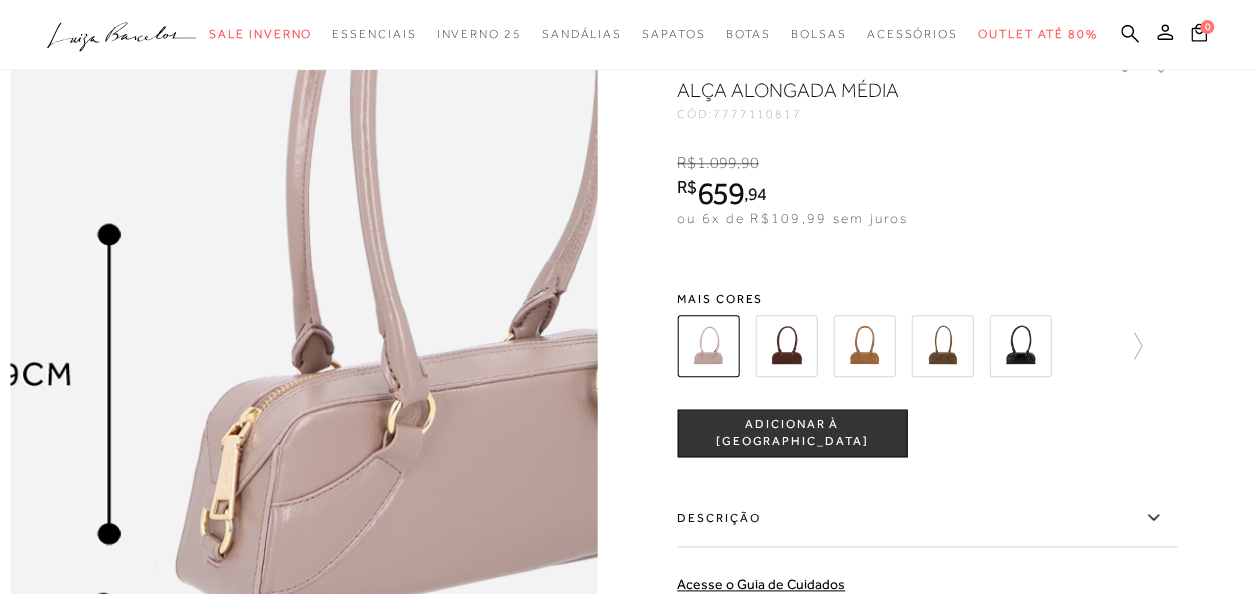 scroll, scrollTop: 900, scrollLeft: 0, axis: vertical 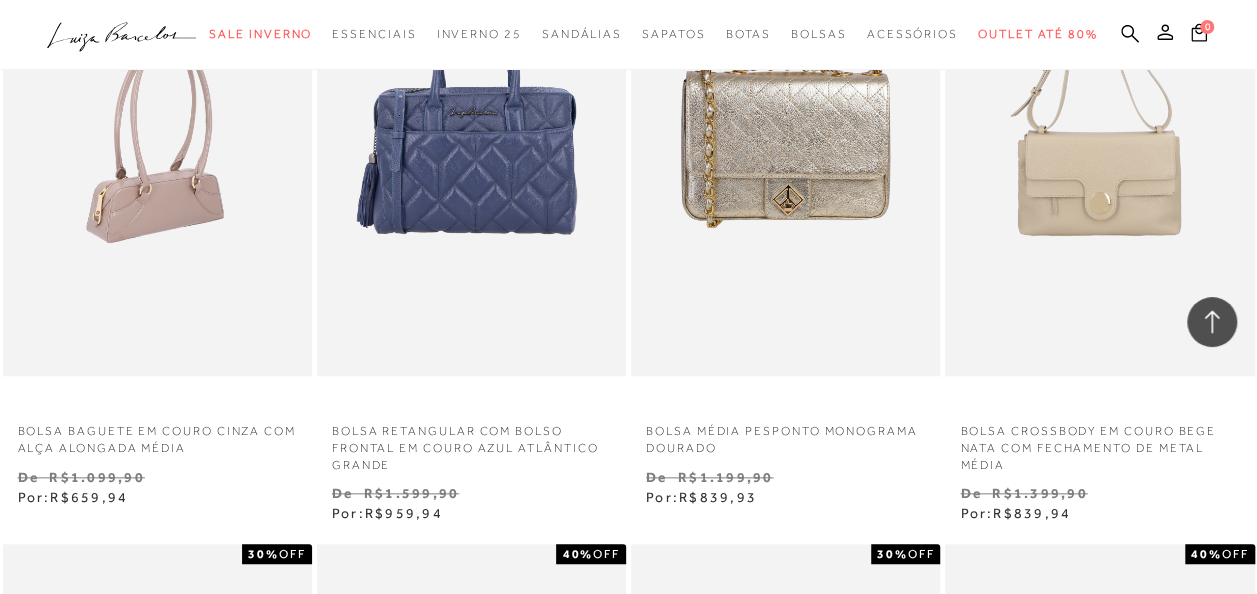 click at bounding box center (158, 144) 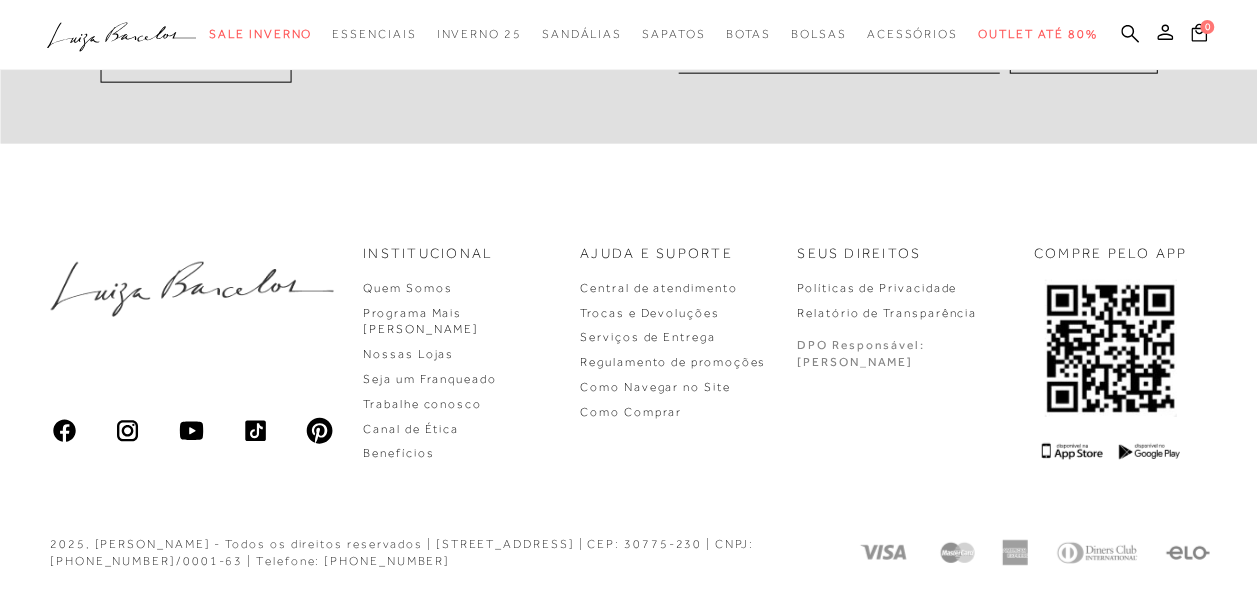 scroll, scrollTop: 0, scrollLeft: 0, axis: both 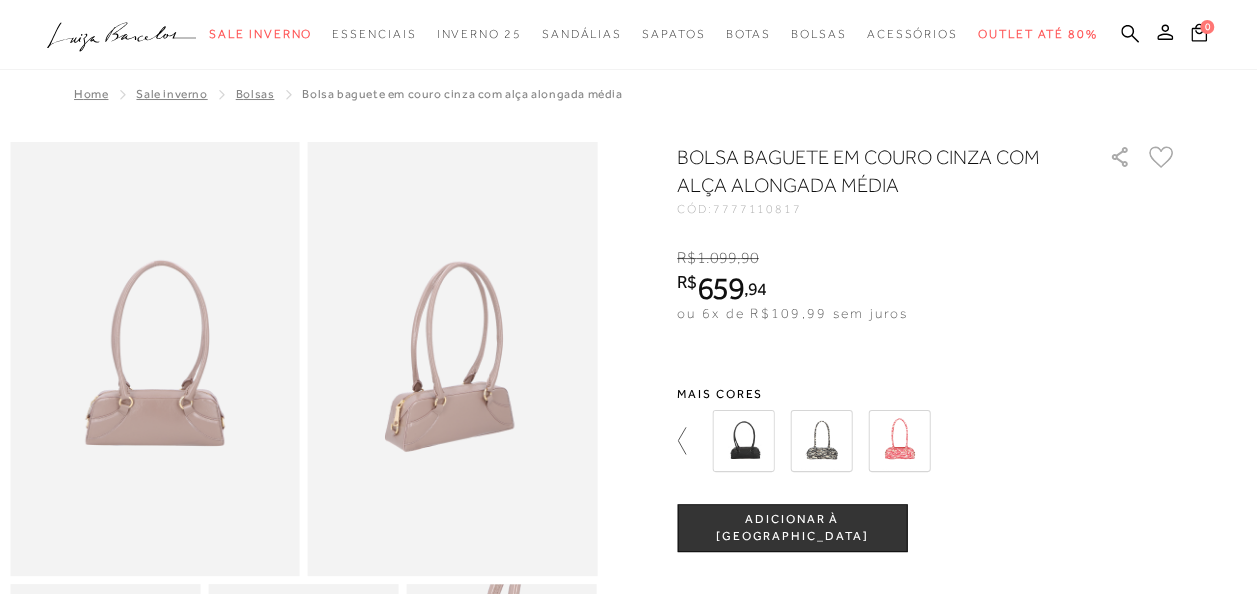 click 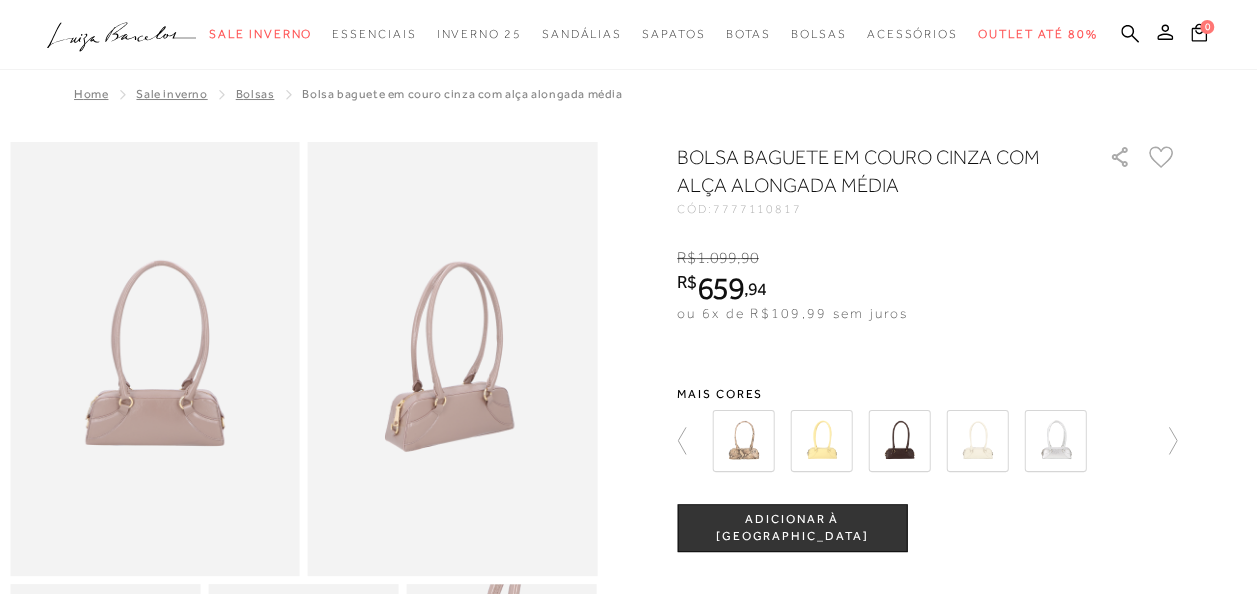 click at bounding box center (1055, 441) 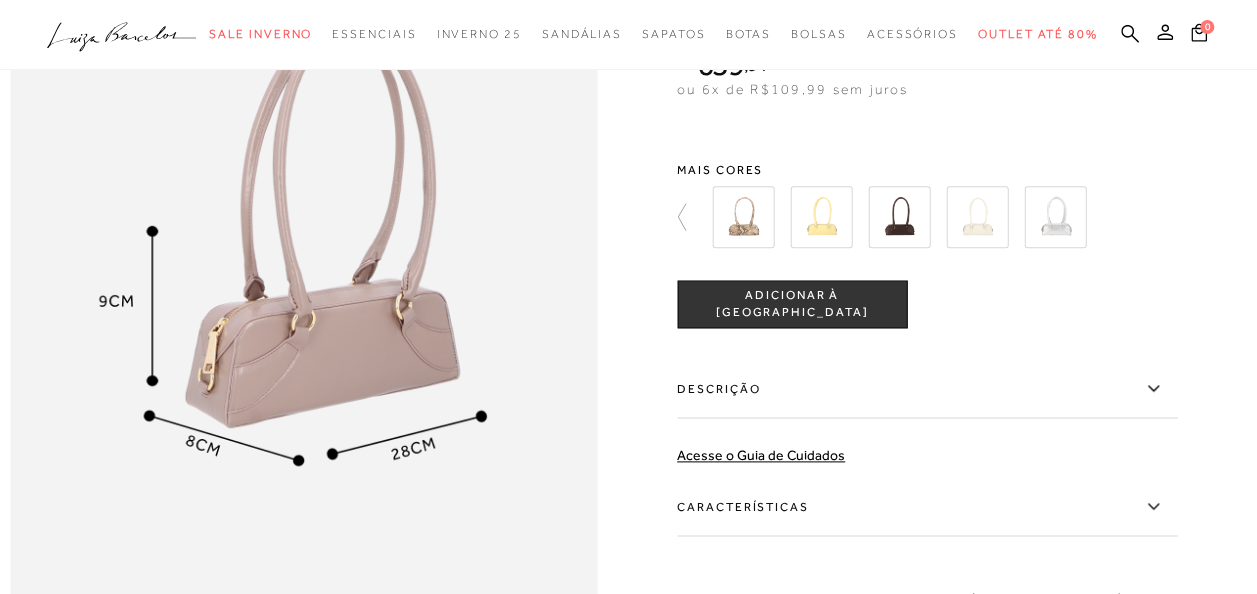 scroll, scrollTop: 1000, scrollLeft: 0, axis: vertical 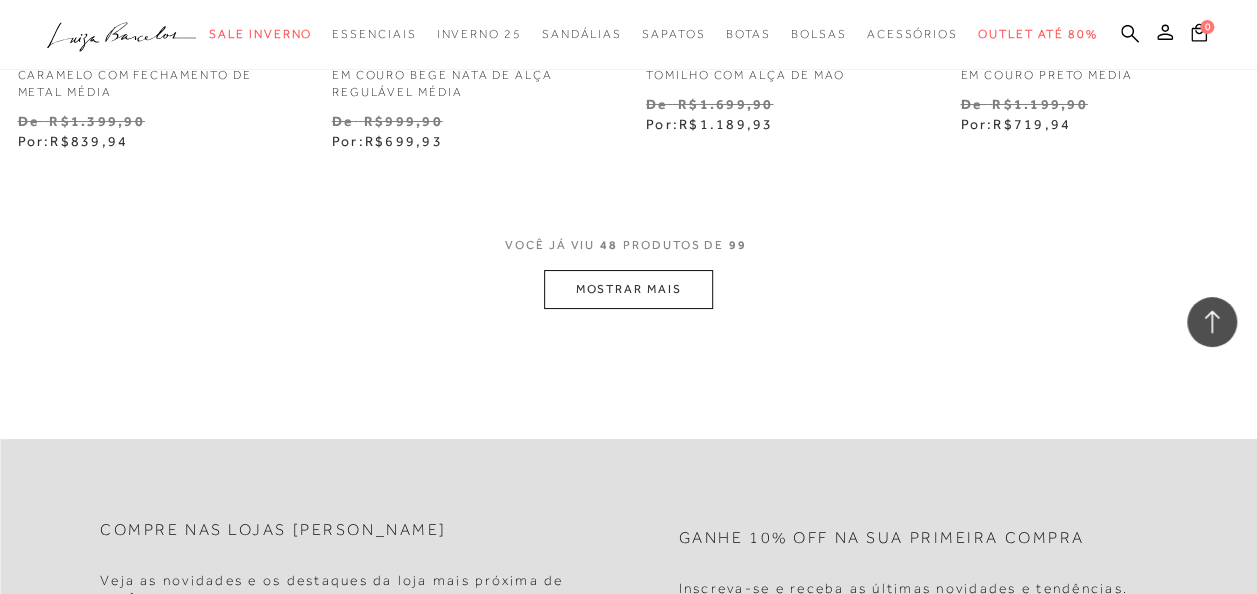 click on "MOSTRAR MAIS" at bounding box center (628, 289) 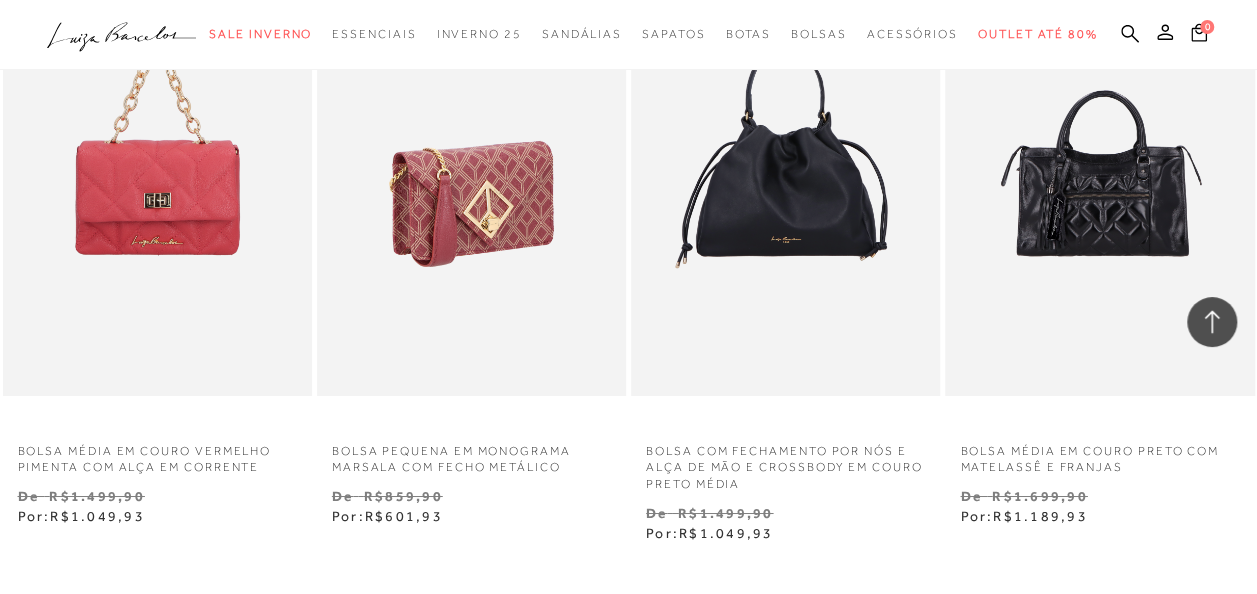 scroll, scrollTop: 10900, scrollLeft: 0, axis: vertical 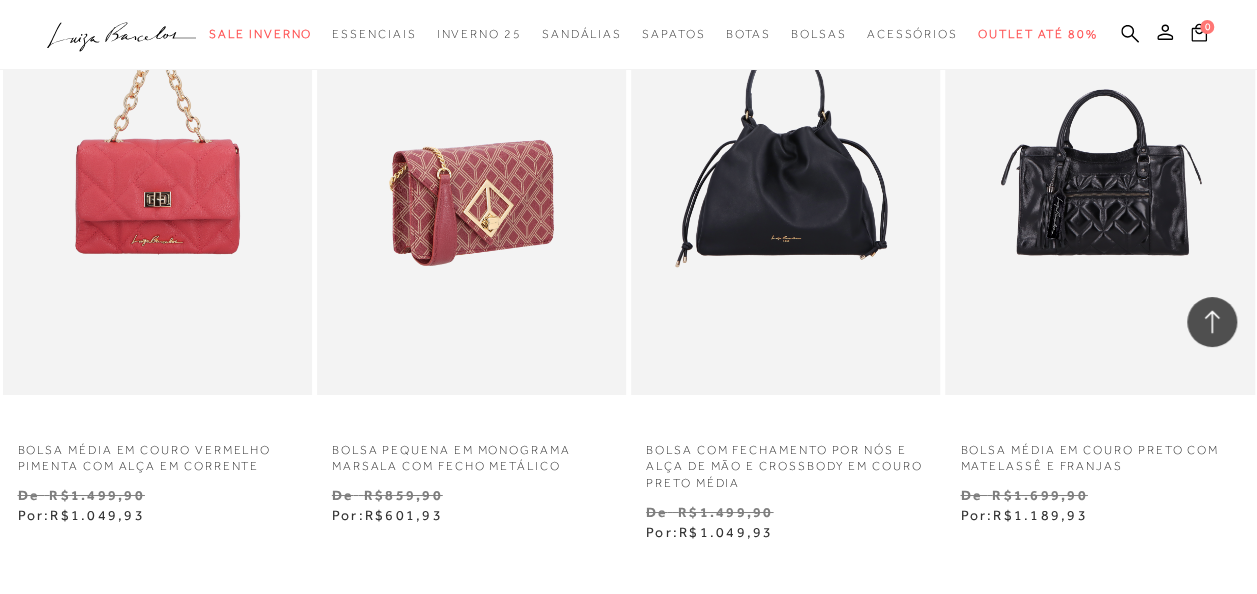 click at bounding box center (472, 163) 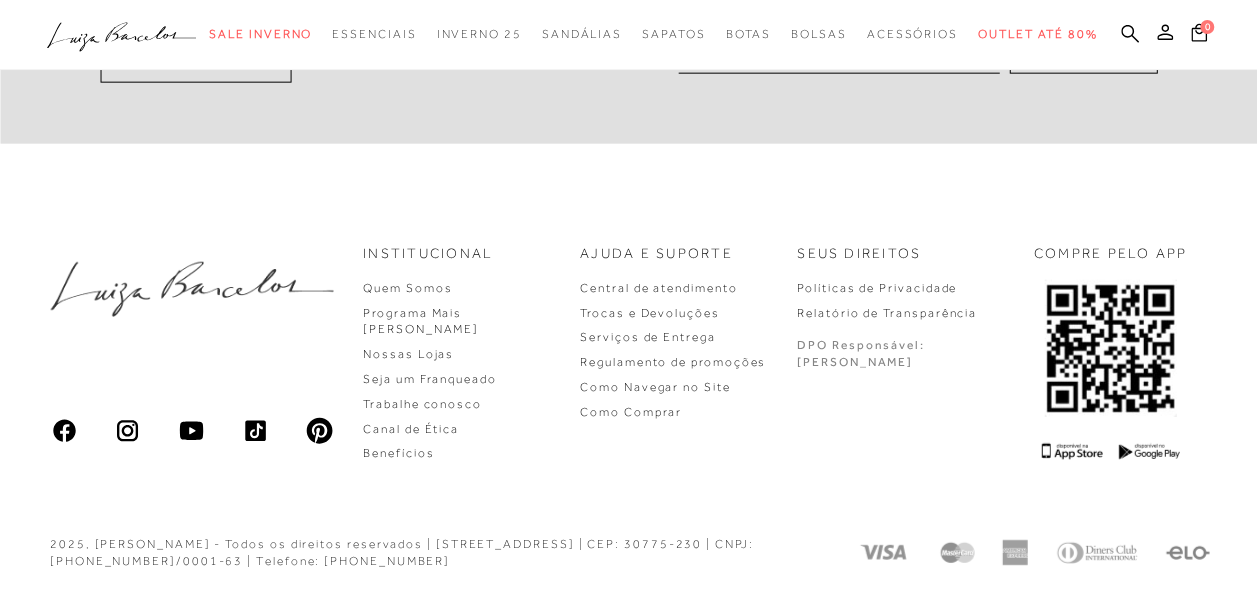 scroll, scrollTop: 0, scrollLeft: 0, axis: both 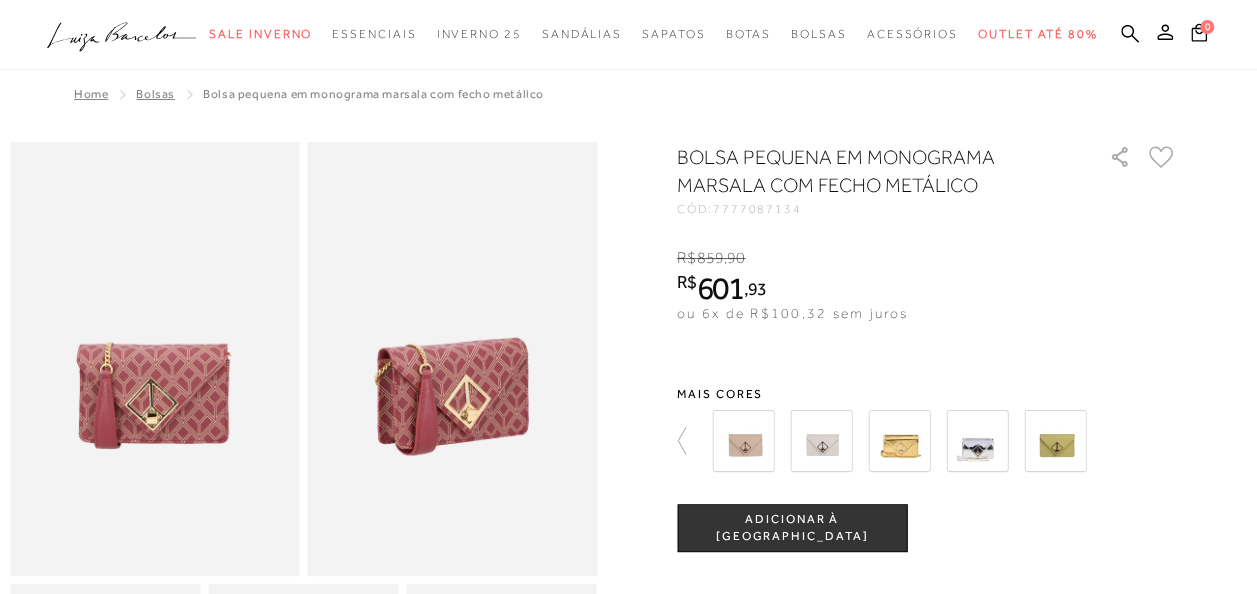 click at bounding box center (899, 441) 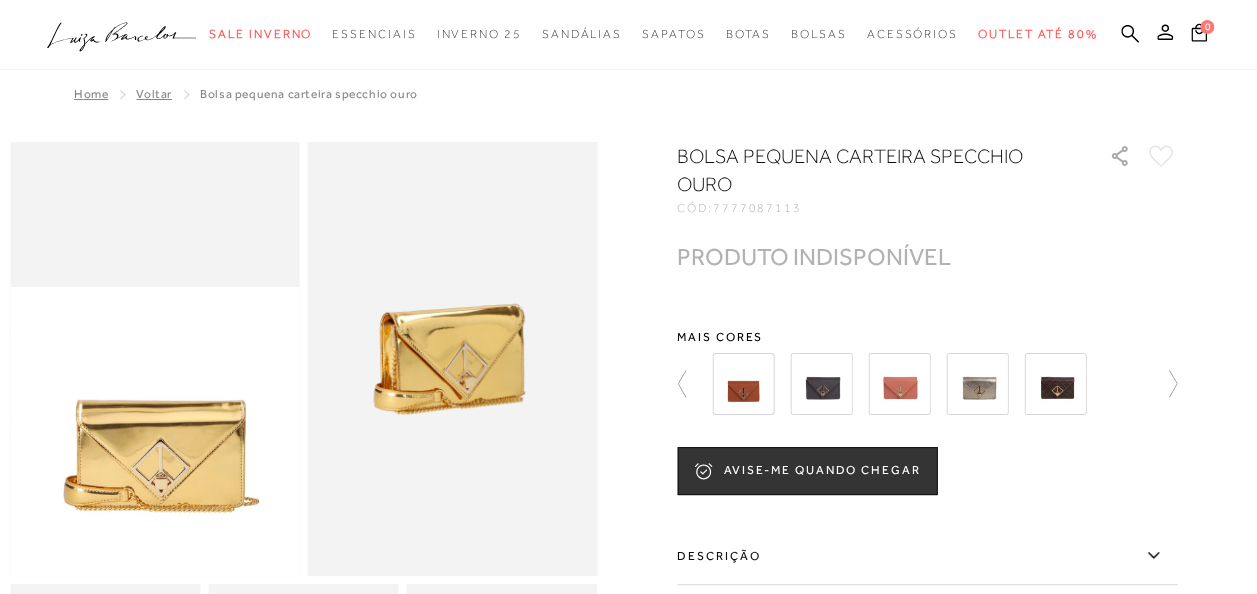 click at bounding box center (977, 384) 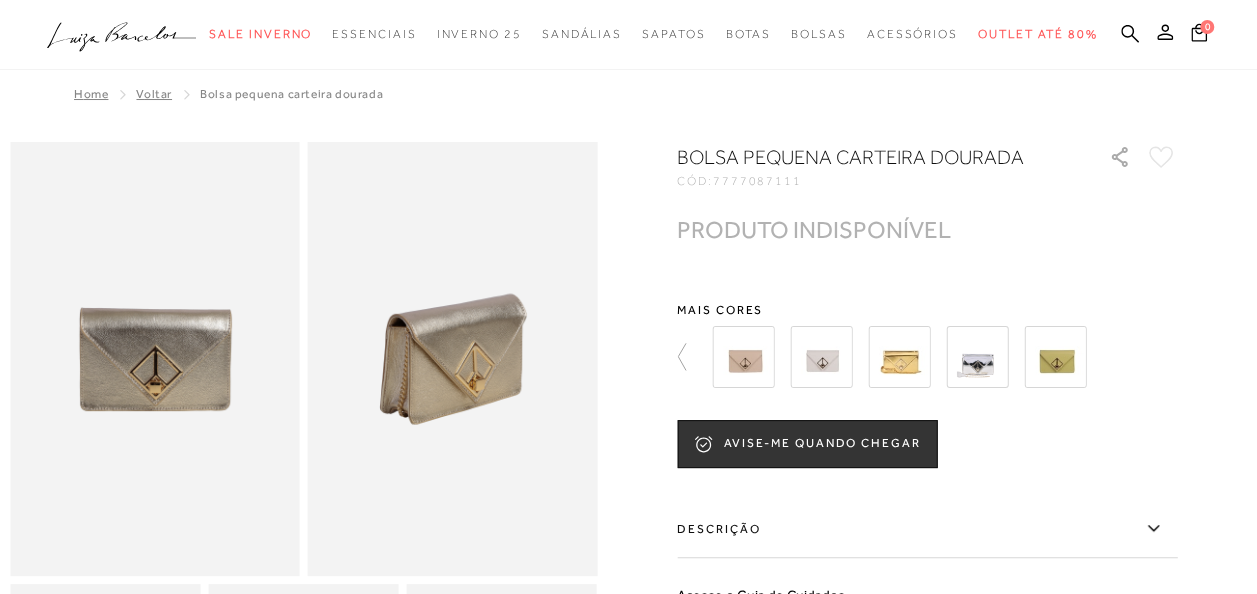 click at bounding box center [1055, 357] 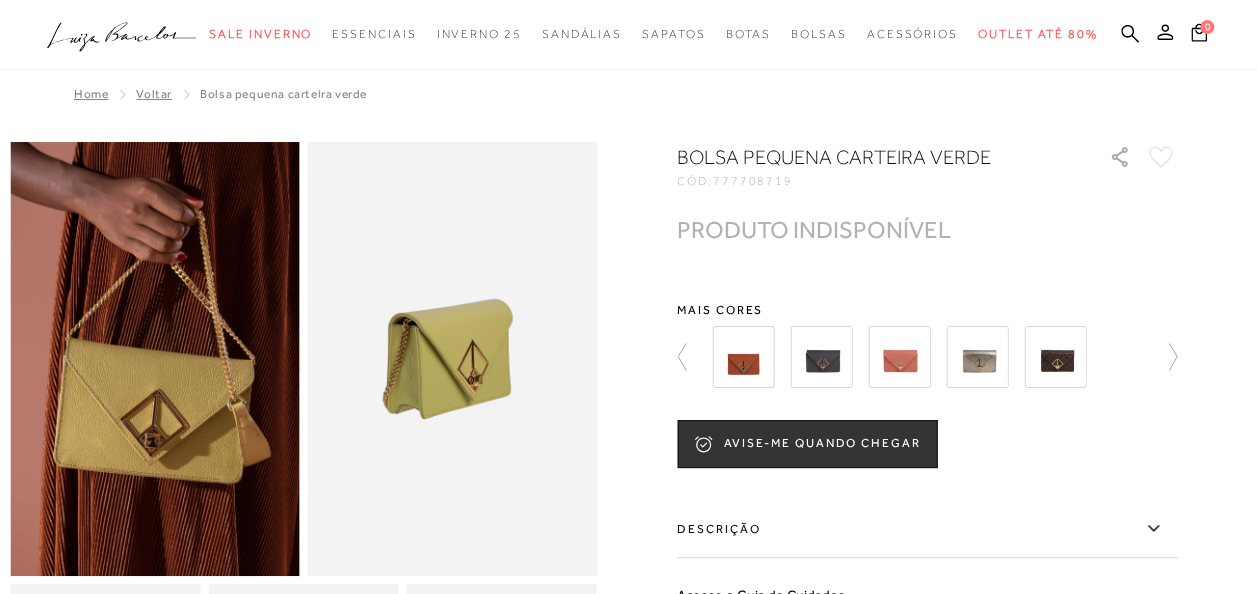 click at bounding box center (899, 357) 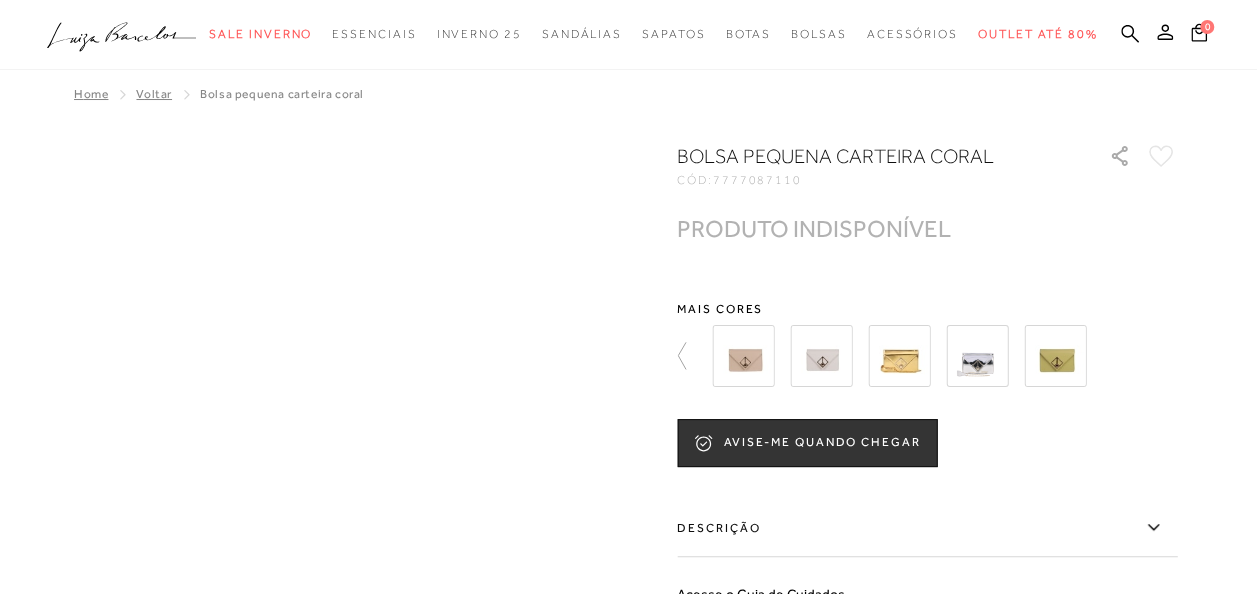click at bounding box center (743, 356) 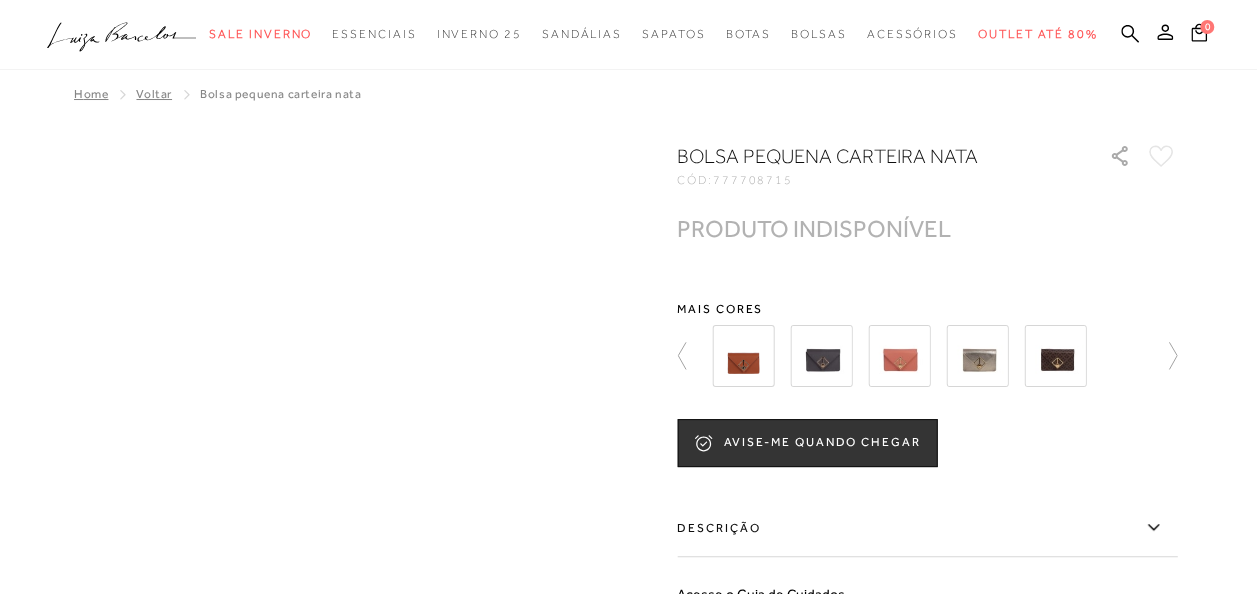click at bounding box center [1055, 356] 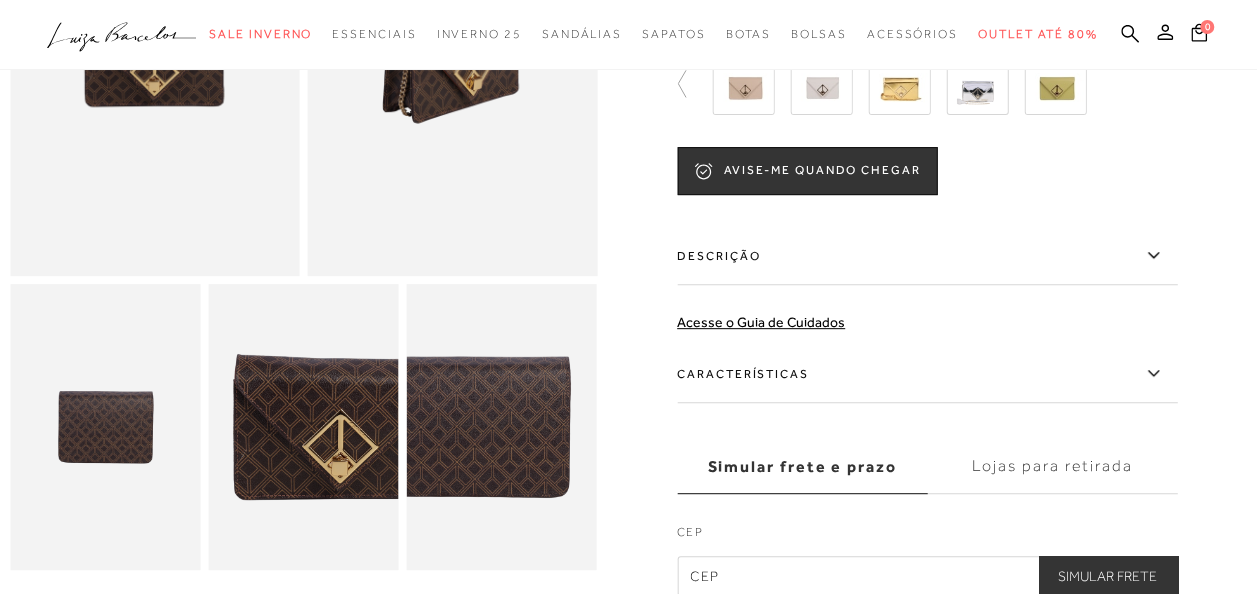 scroll, scrollTop: 0, scrollLeft: 0, axis: both 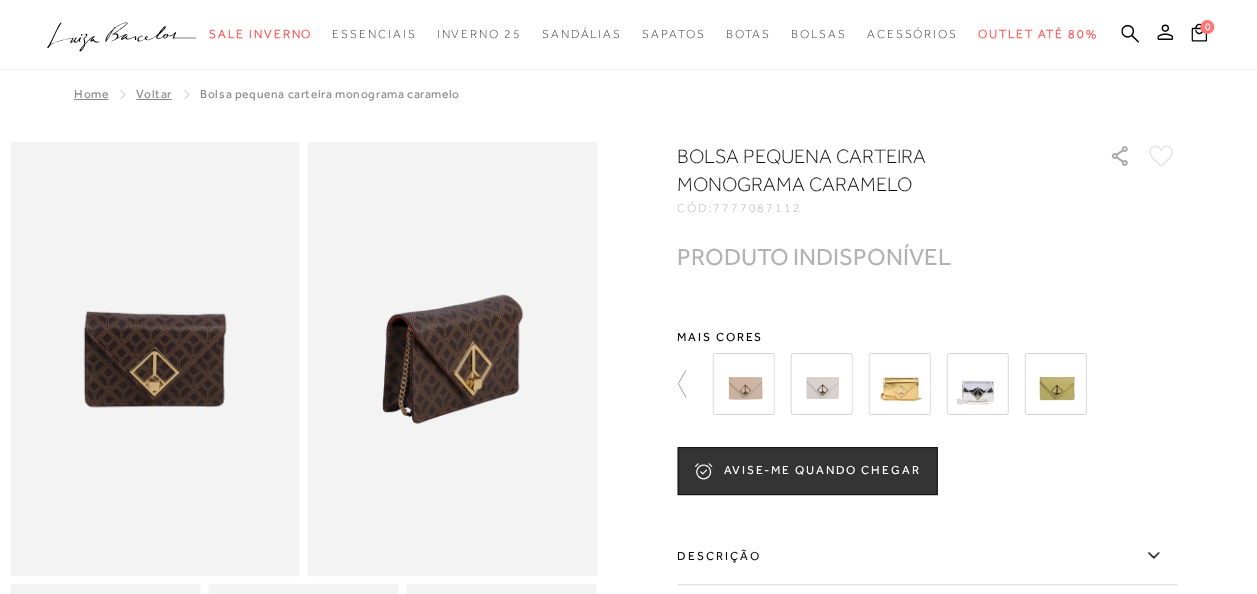 click at bounding box center (899, 384) 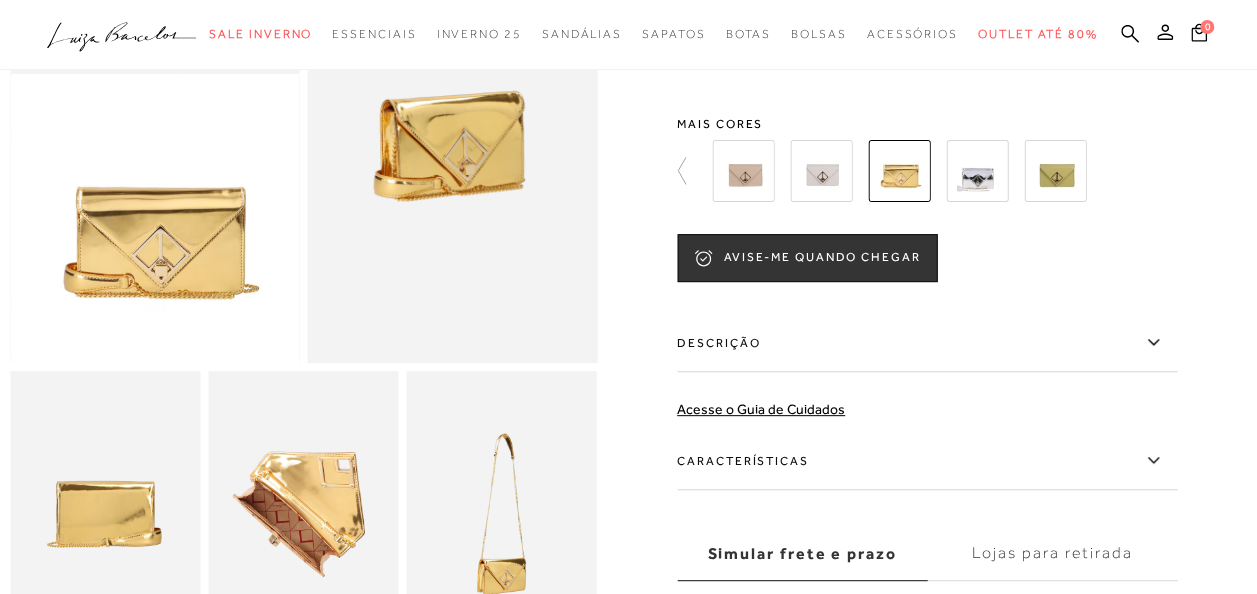 scroll, scrollTop: 200, scrollLeft: 0, axis: vertical 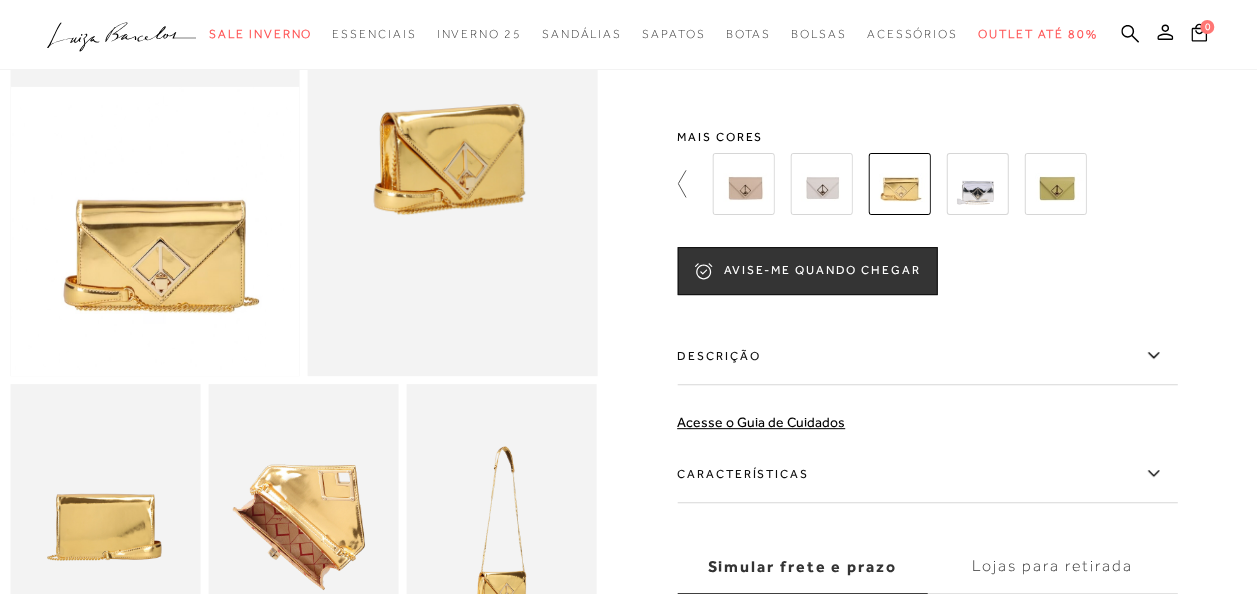 click 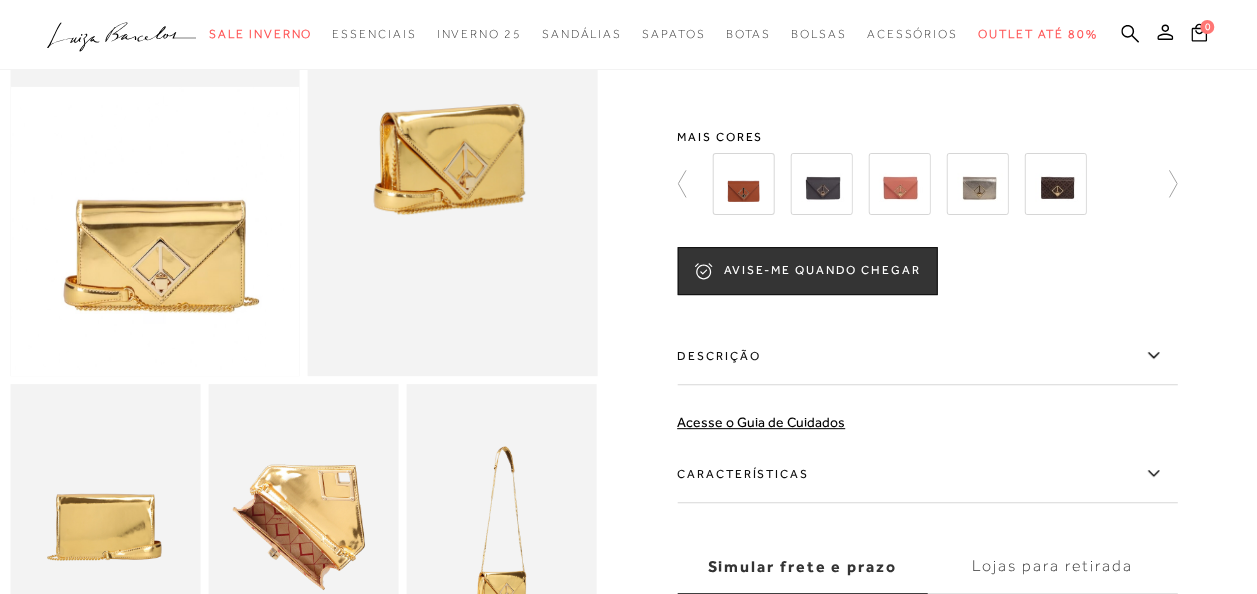 click at bounding box center (743, 184) 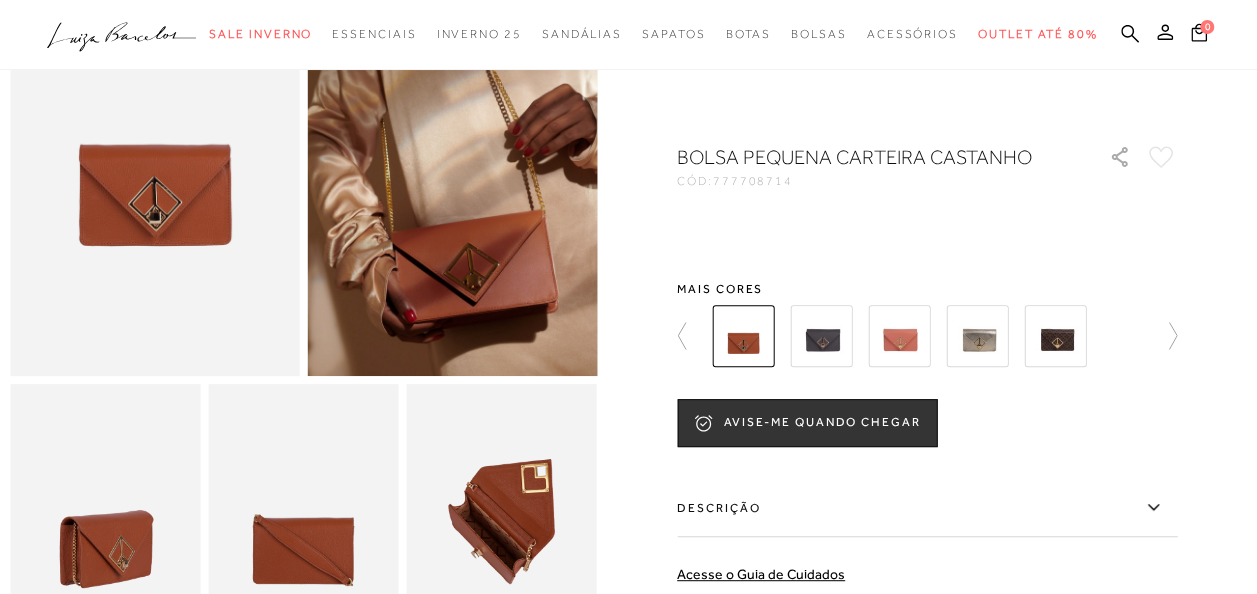scroll, scrollTop: 0, scrollLeft: 0, axis: both 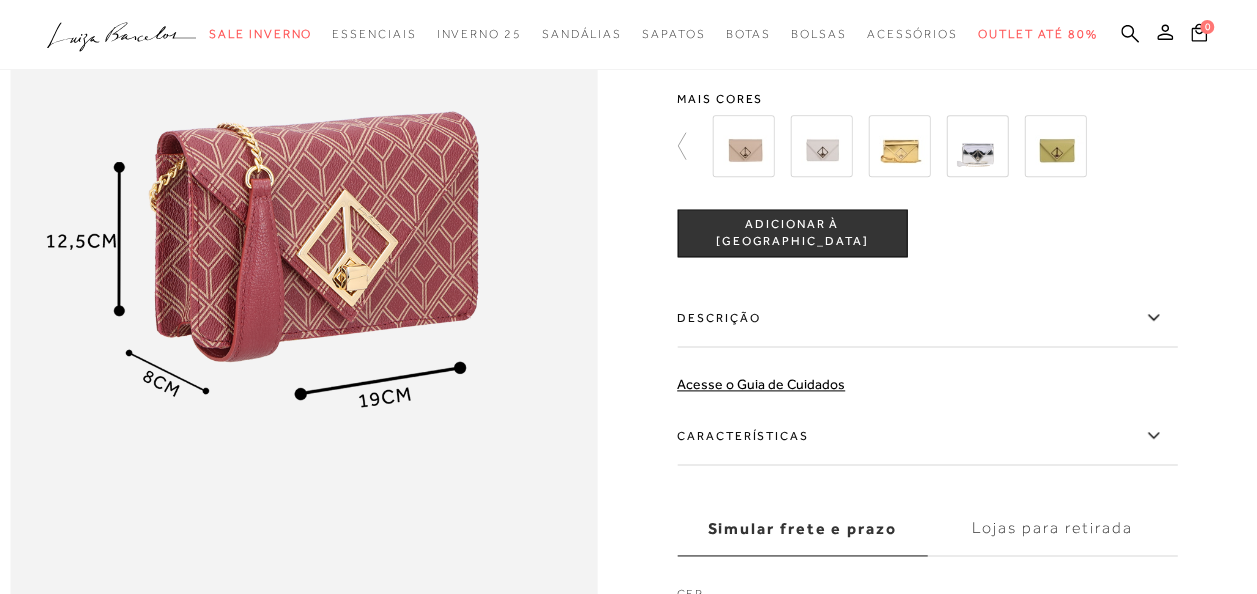 click on "Descrição" at bounding box center (927, 318) 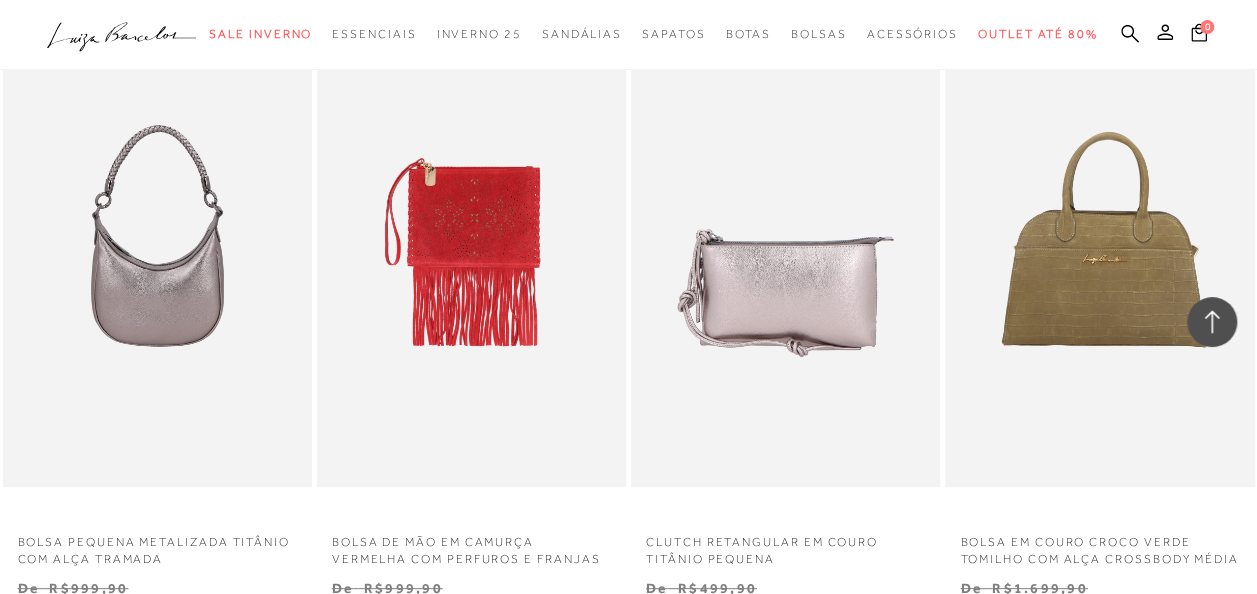 scroll, scrollTop: 3900, scrollLeft: 0, axis: vertical 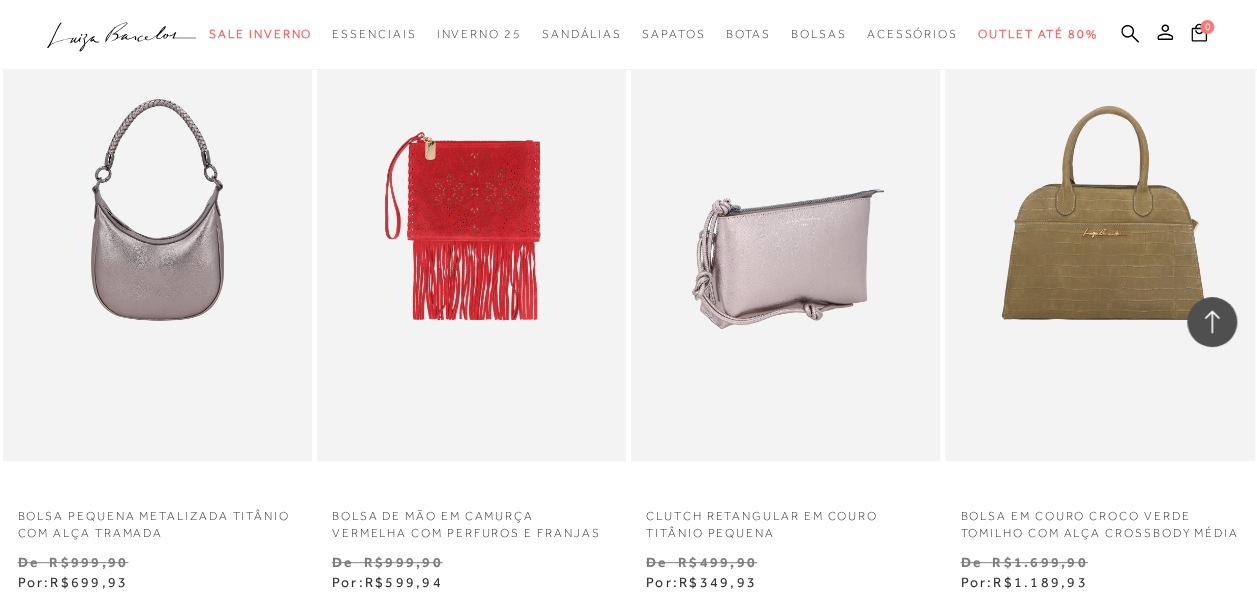 click at bounding box center (786, 229) 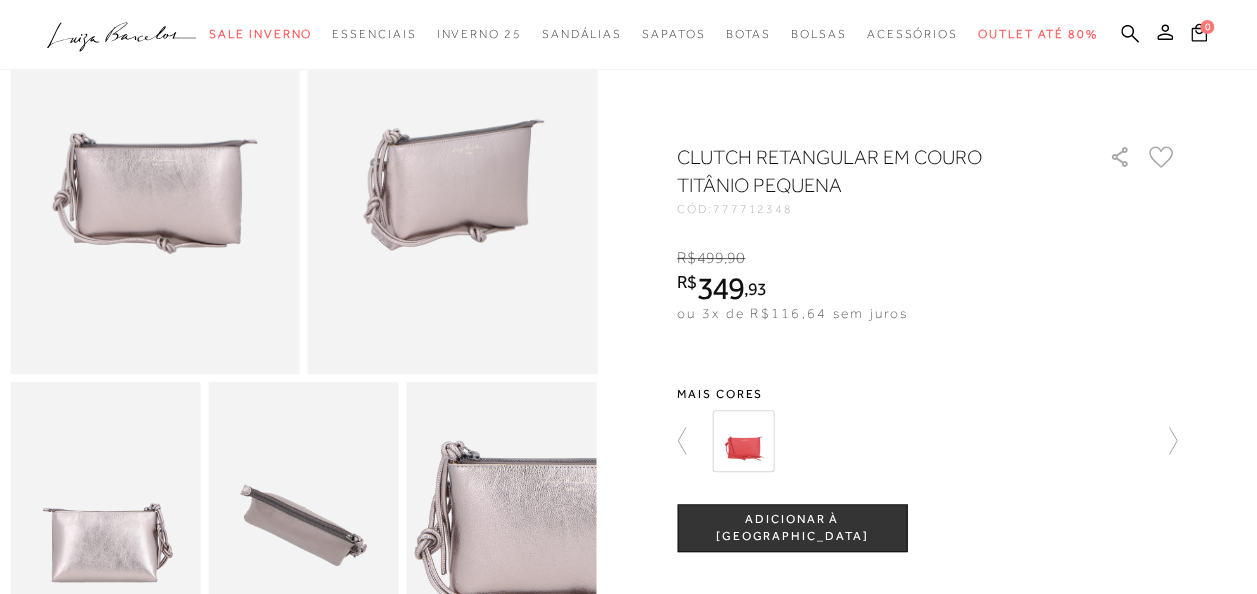scroll, scrollTop: 300, scrollLeft: 0, axis: vertical 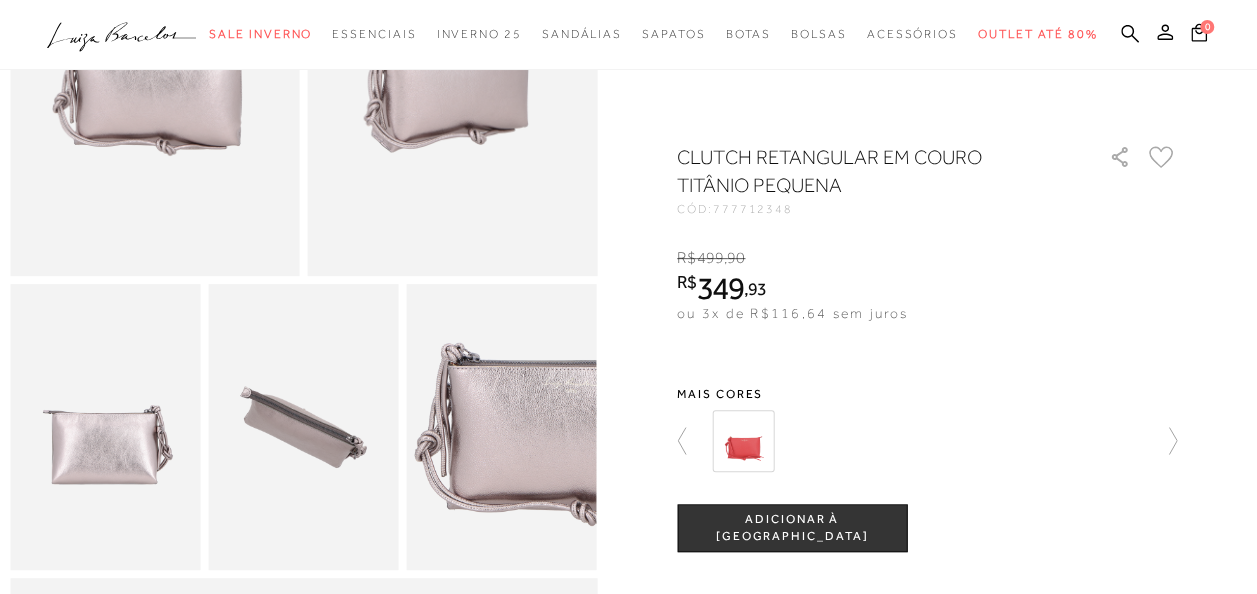 click at bounding box center [743, 441] 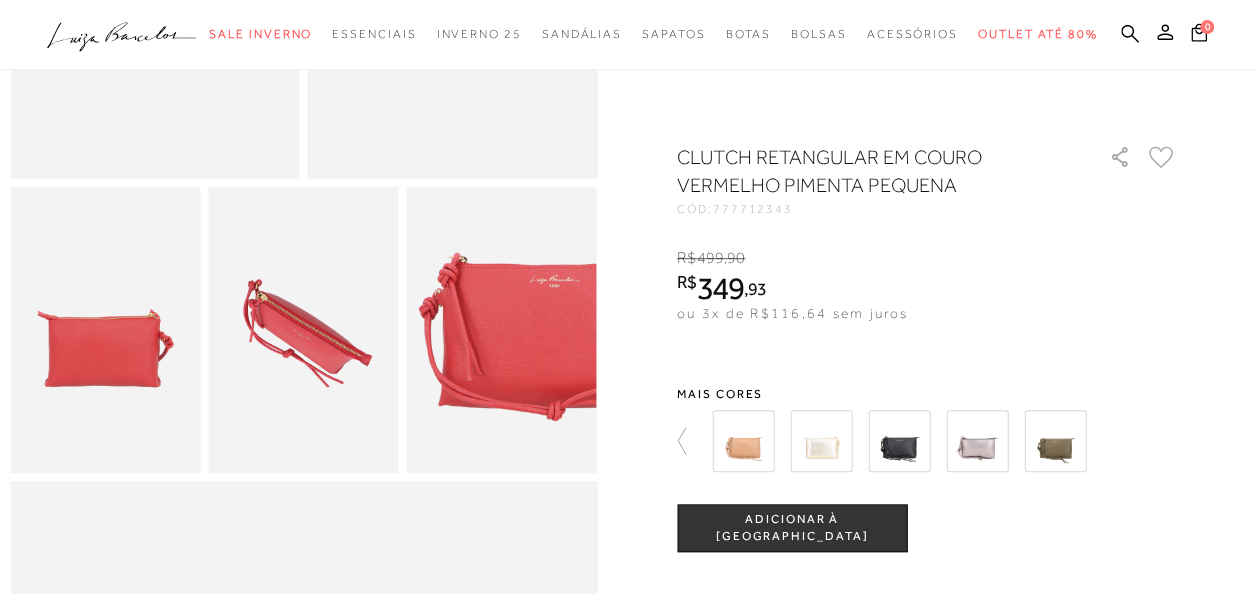 scroll, scrollTop: 400, scrollLeft: 0, axis: vertical 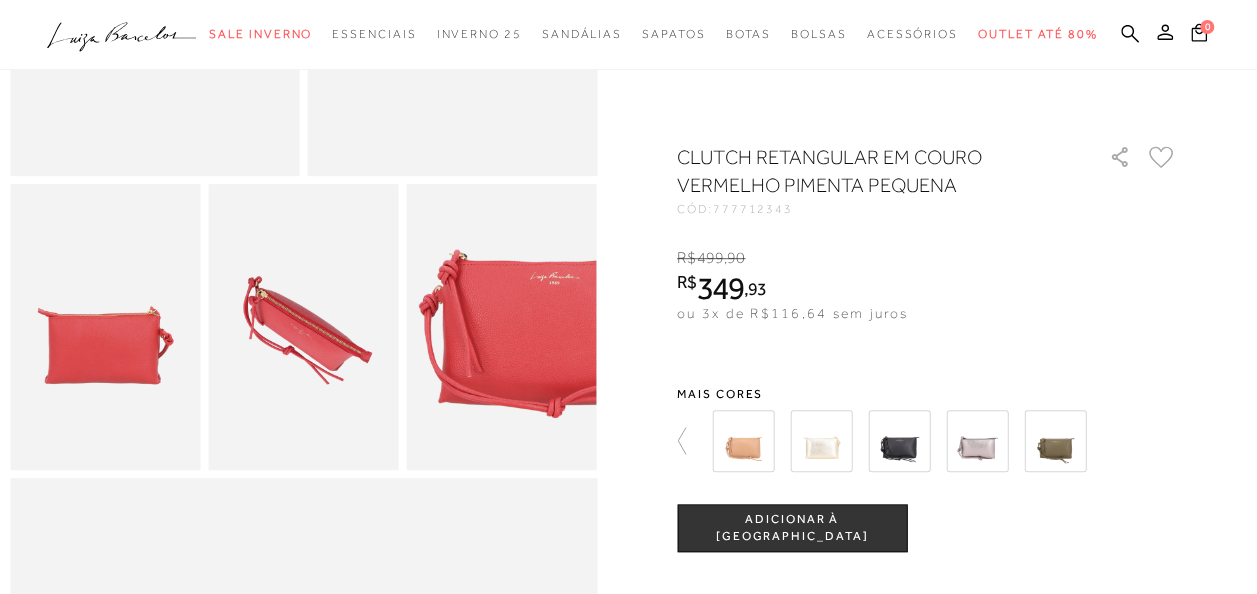 click at bounding box center [821, 441] 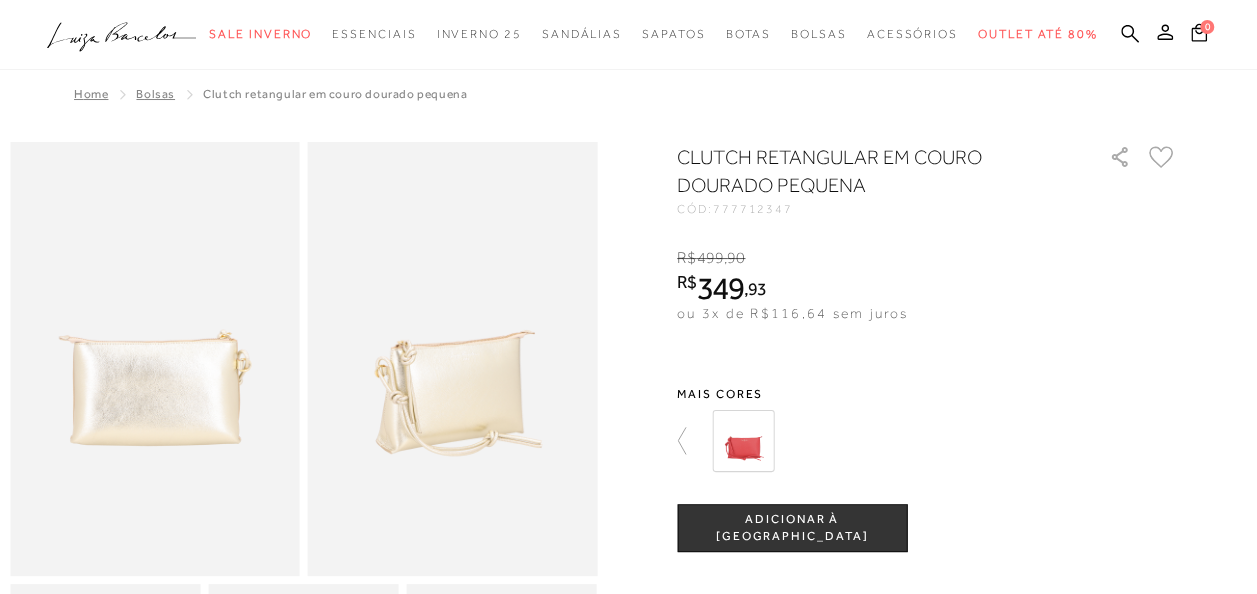 scroll, scrollTop: 600, scrollLeft: 0, axis: vertical 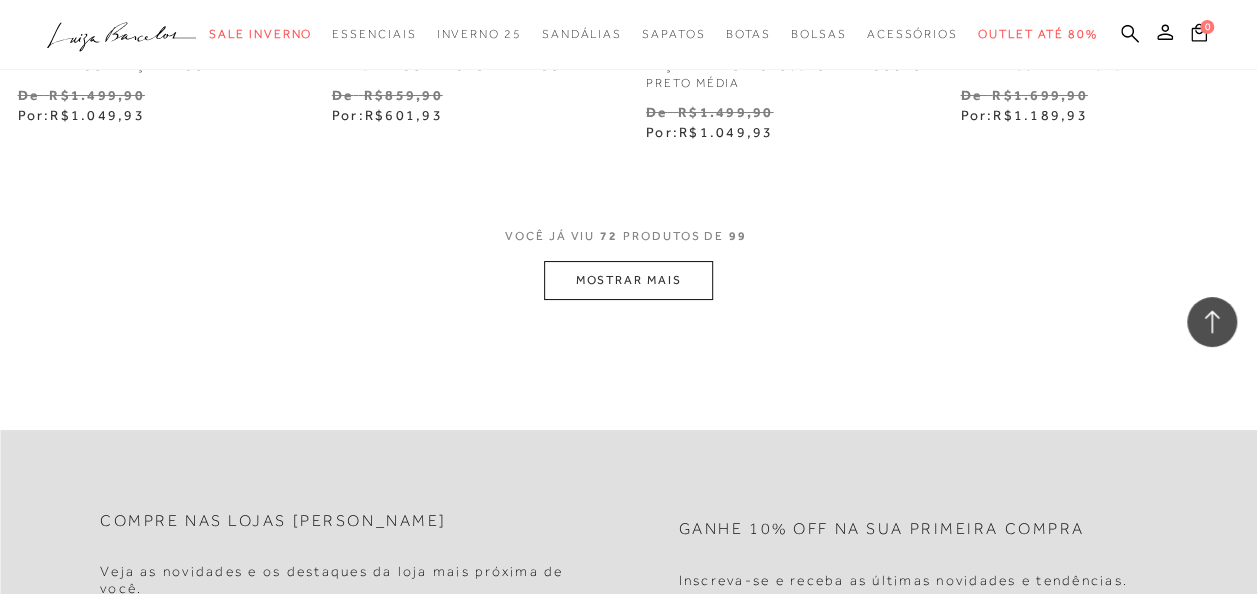 click on "MOSTRAR MAIS" at bounding box center [628, 280] 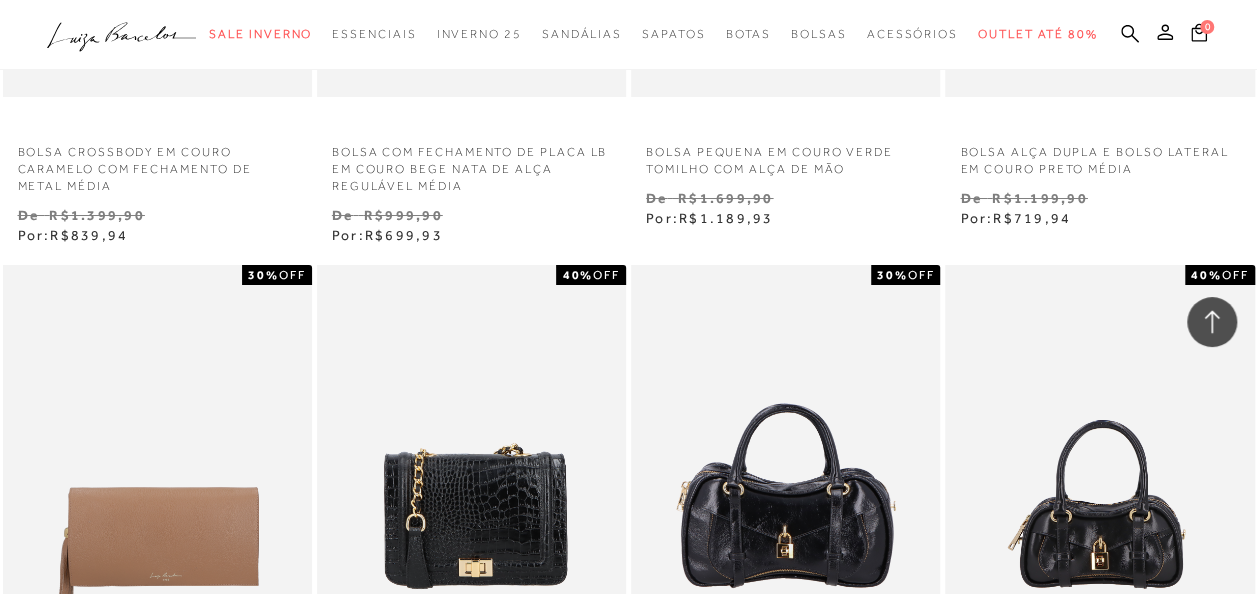 scroll, scrollTop: 7400, scrollLeft: 0, axis: vertical 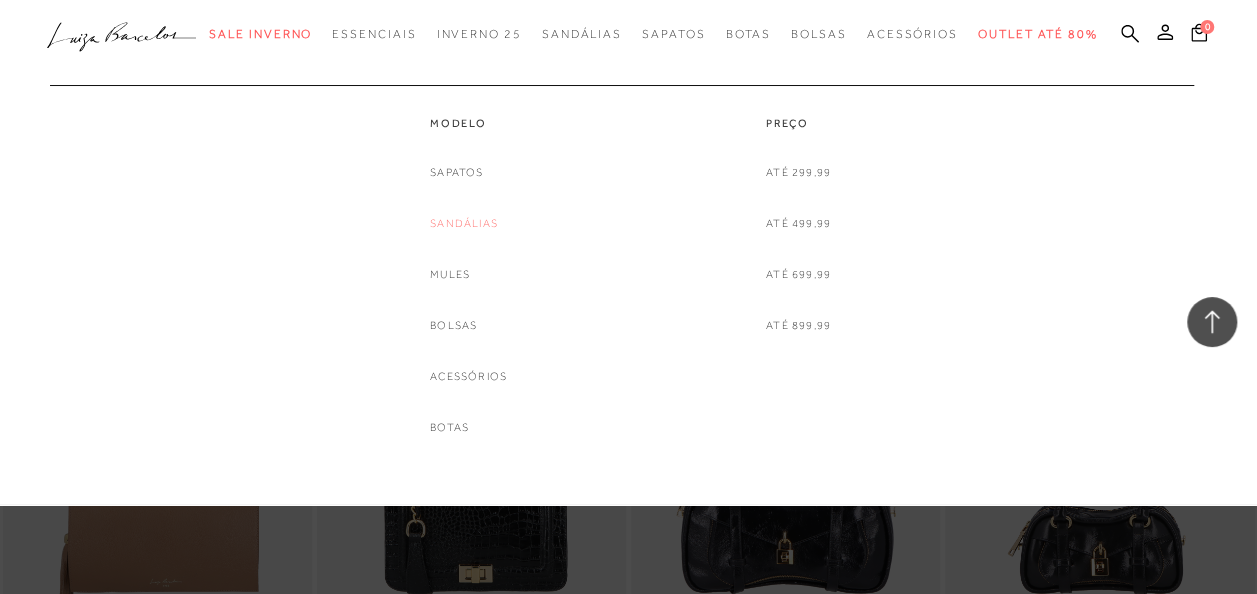 click on "Sandálias" at bounding box center [464, 223] 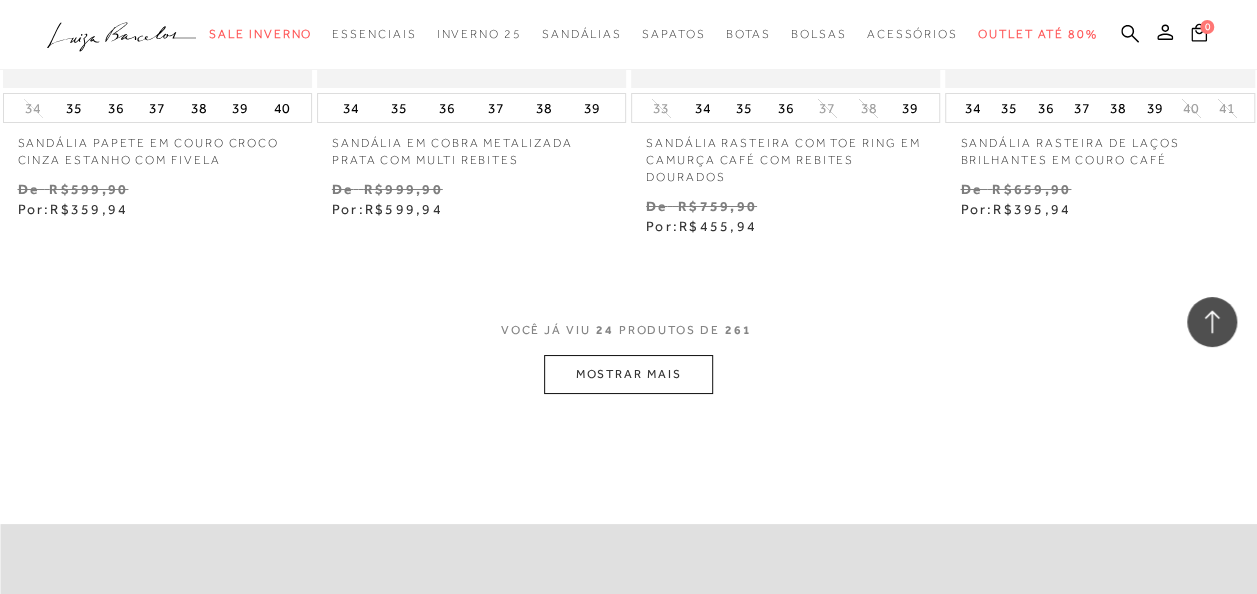 scroll, scrollTop: 3700, scrollLeft: 0, axis: vertical 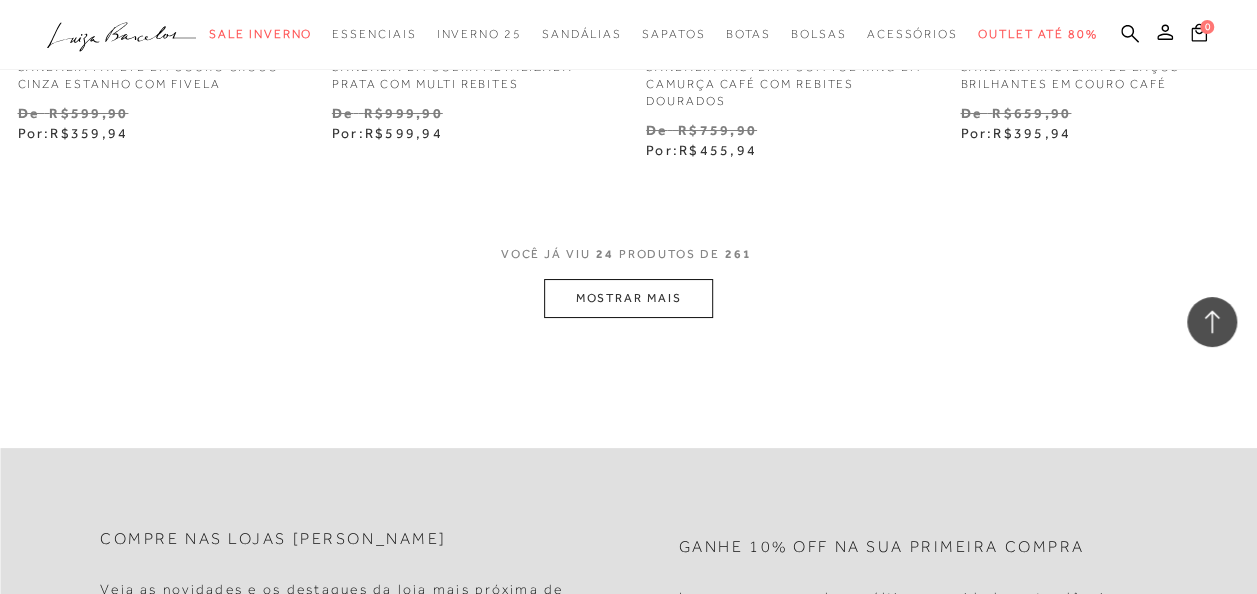 click on "MOSTRAR MAIS" at bounding box center (628, 298) 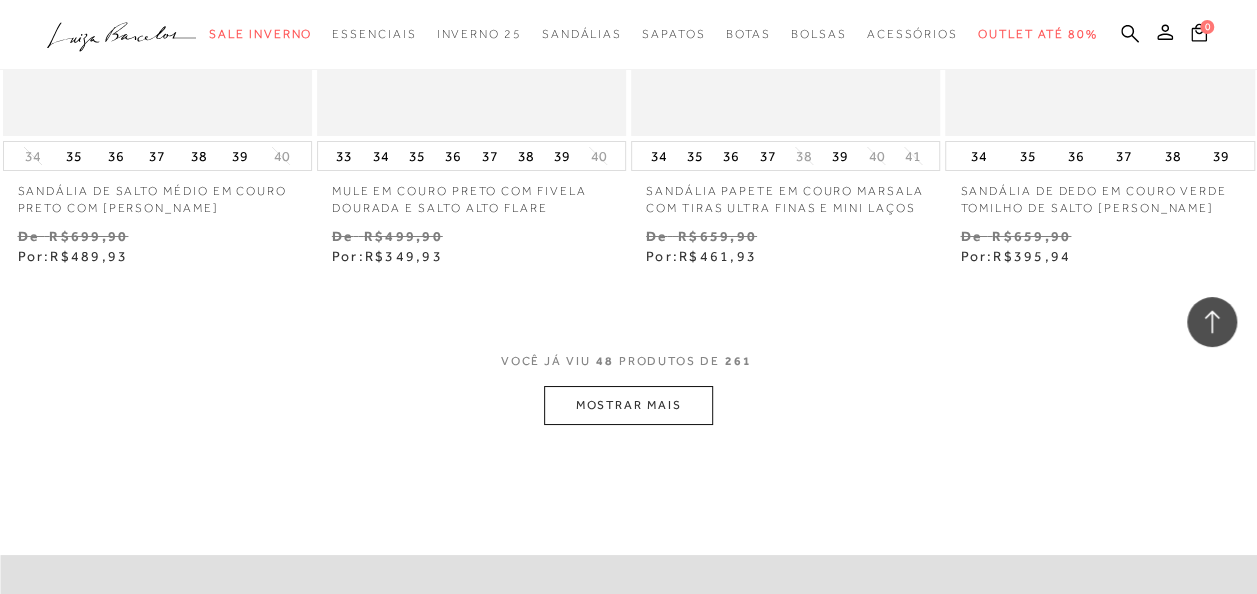 scroll, scrollTop: 7400, scrollLeft: 0, axis: vertical 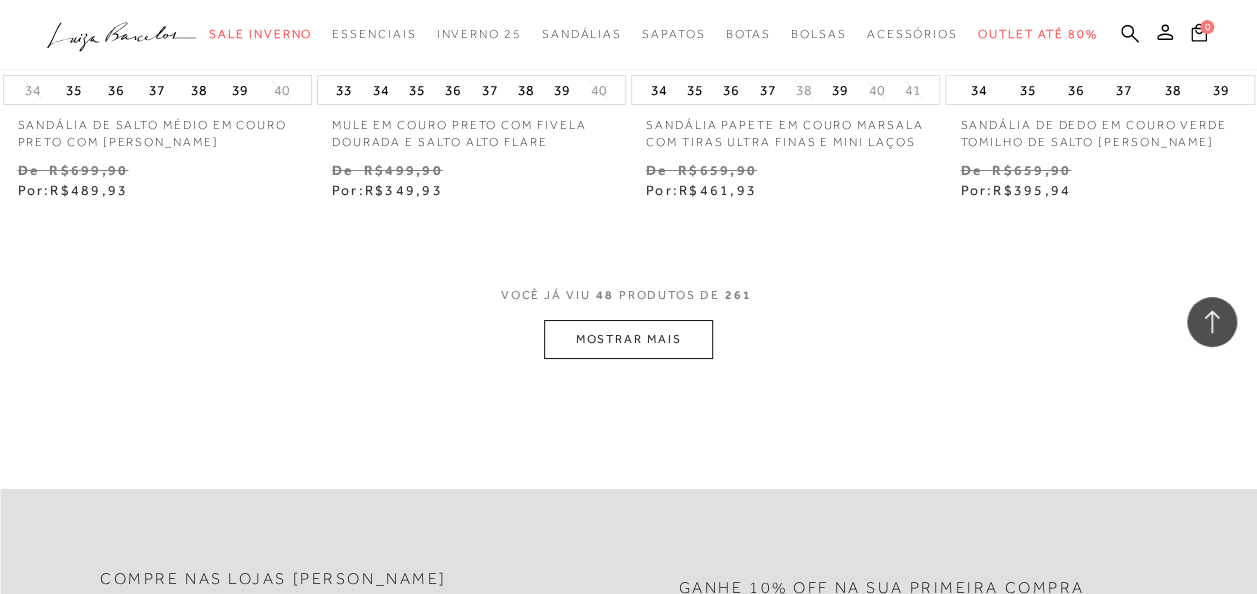 click on "MOSTRAR MAIS" at bounding box center (628, 339) 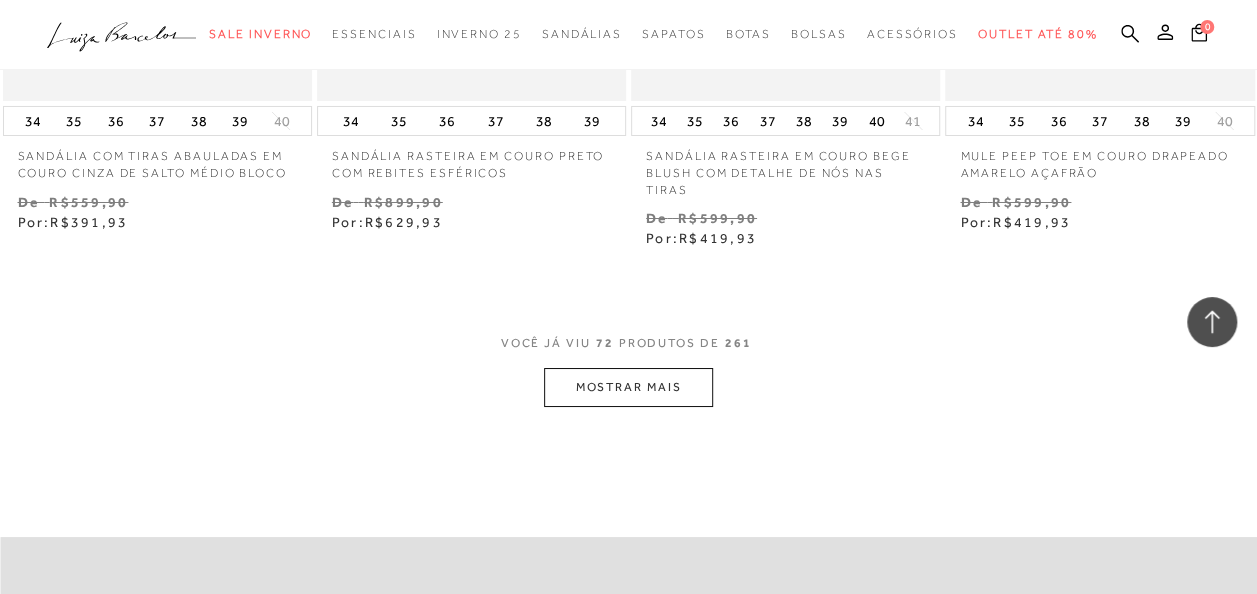 scroll, scrollTop: 11100, scrollLeft: 0, axis: vertical 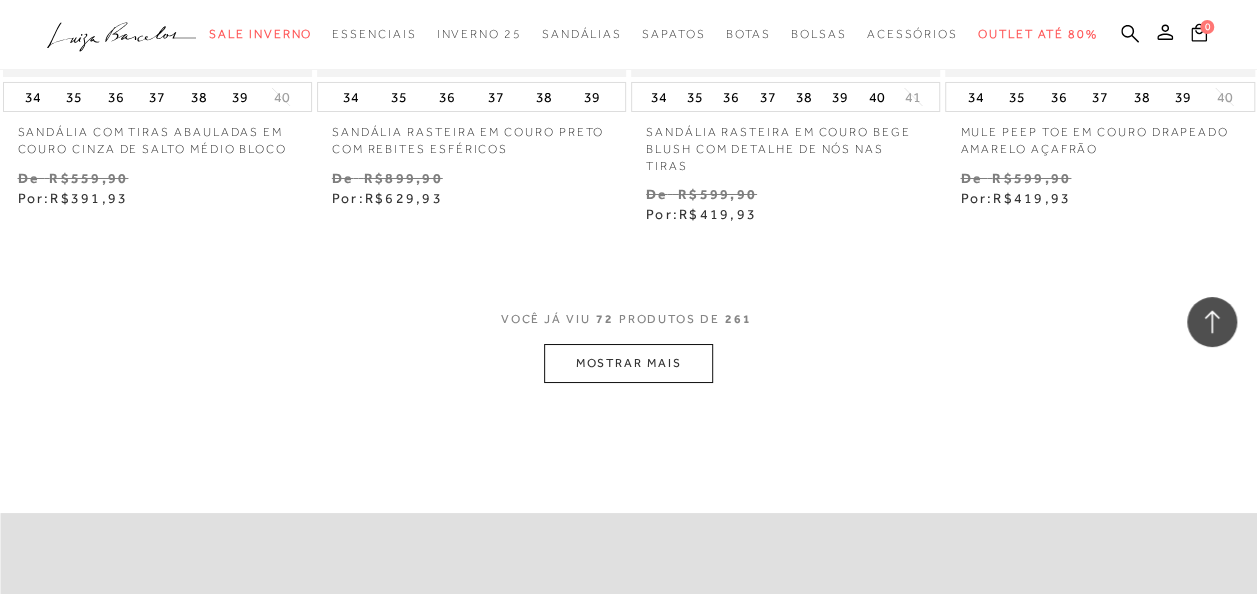 click on "MOSTRAR MAIS" at bounding box center (628, 363) 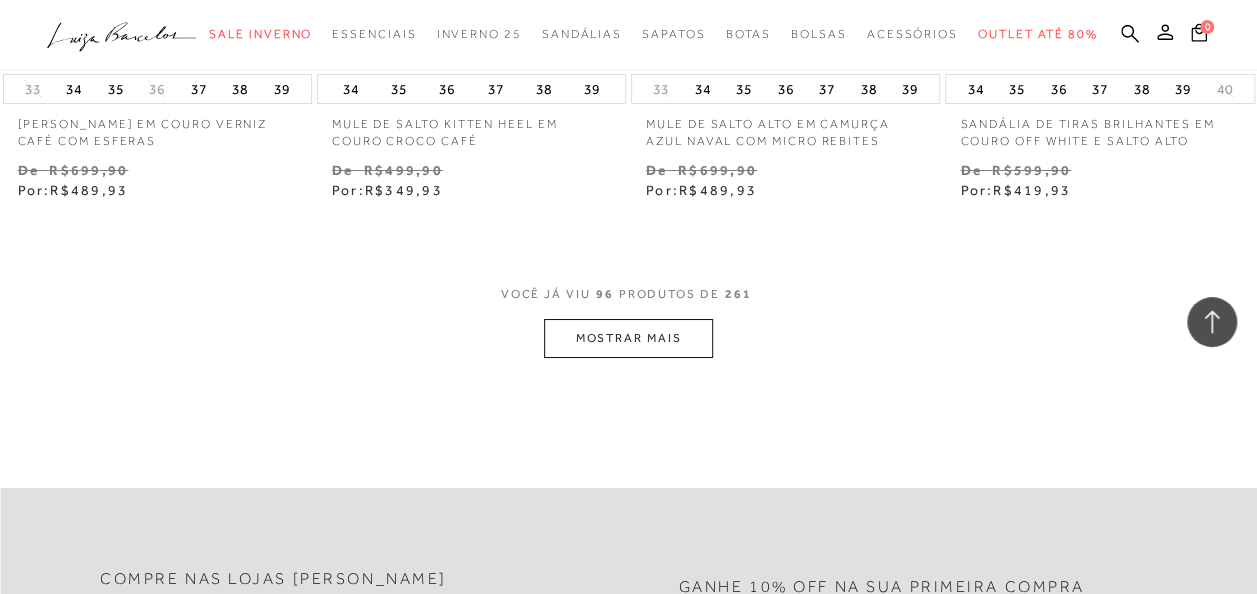 scroll, scrollTop: 14900, scrollLeft: 0, axis: vertical 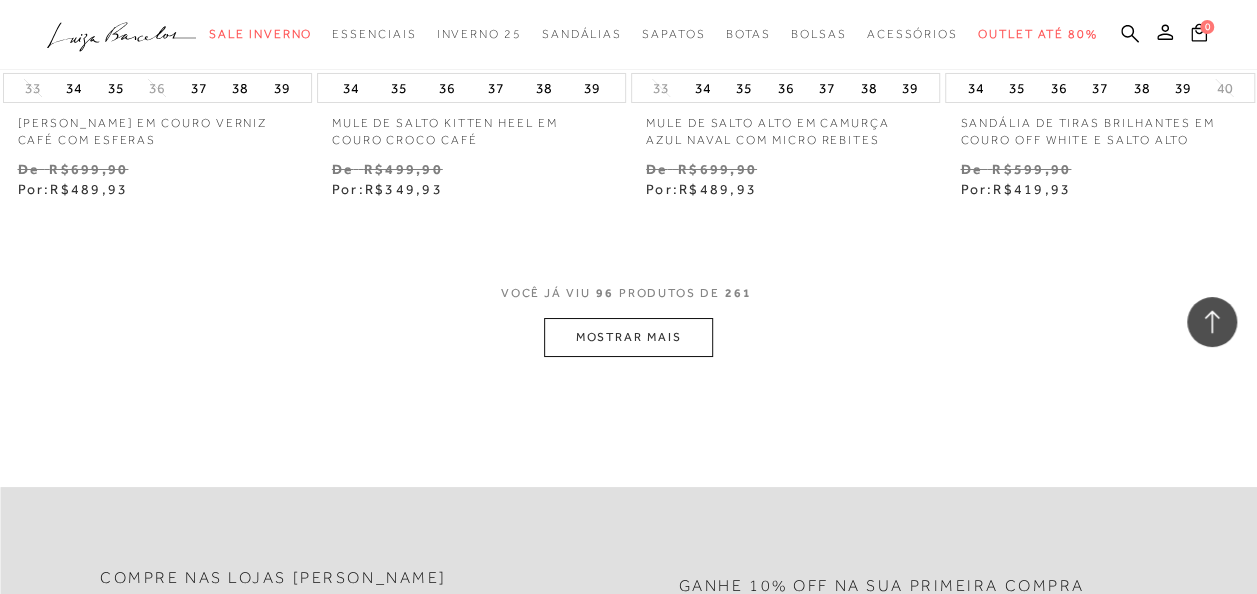 click on "MOSTRAR MAIS" at bounding box center (628, 337) 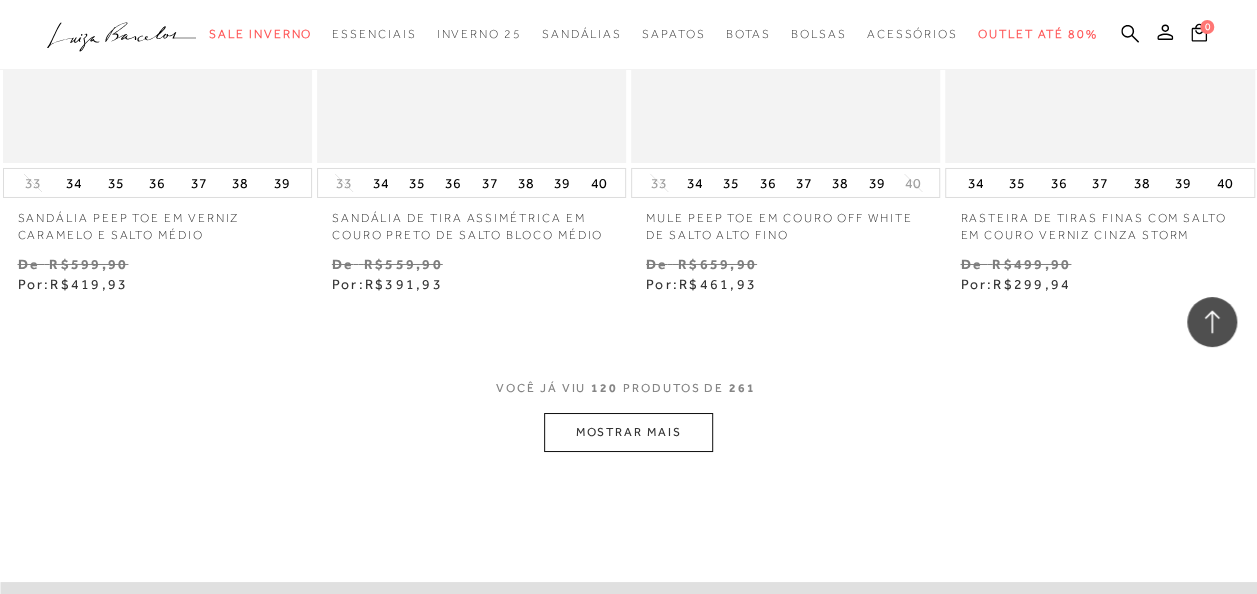 scroll, scrollTop: 18800, scrollLeft: 0, axis: vertical 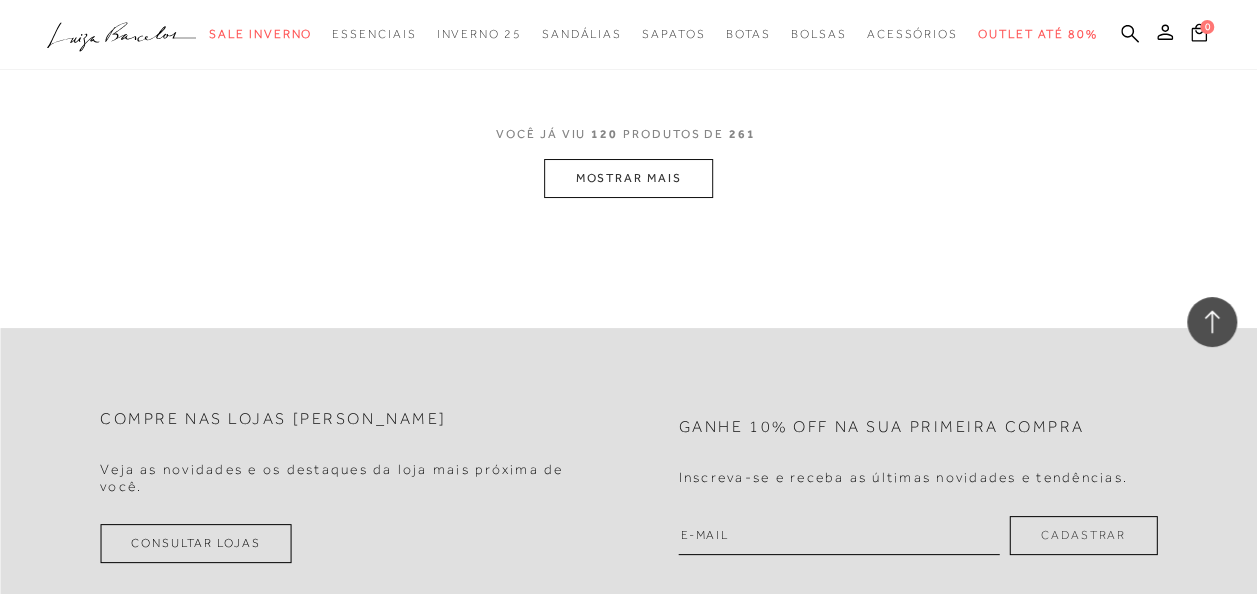 click on "MOSTRAR MAIS" at bounding box center [628, 178] 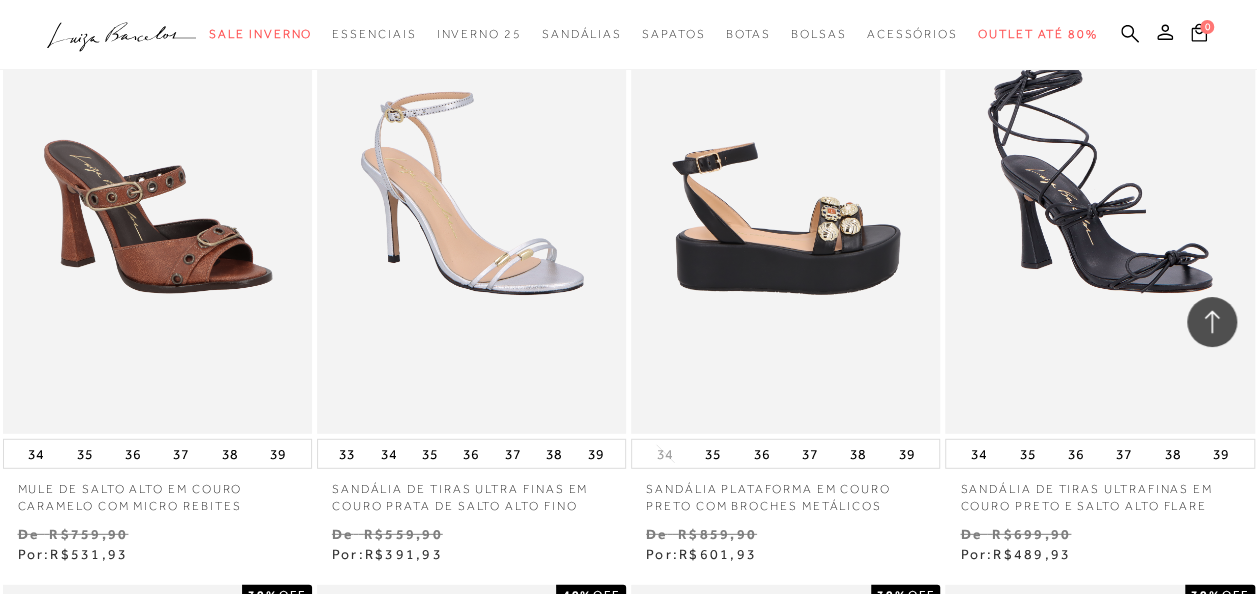 scroll, scrollTop: 21400, scrollLeft: 0, axis: vertical 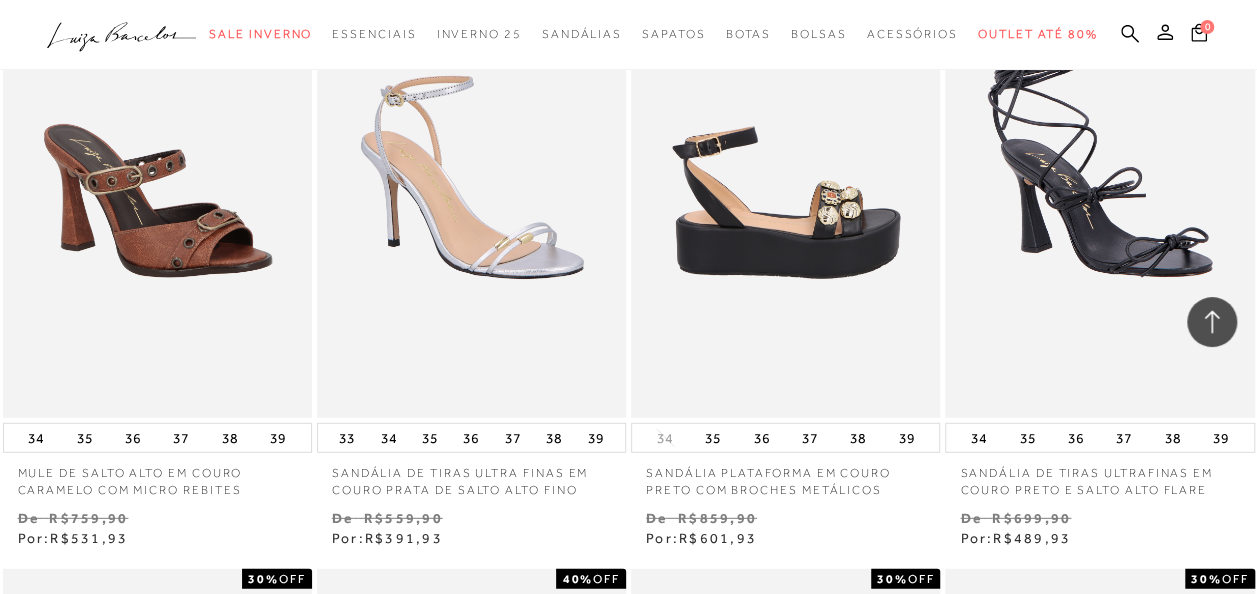 click at bounding box center [786, 186] 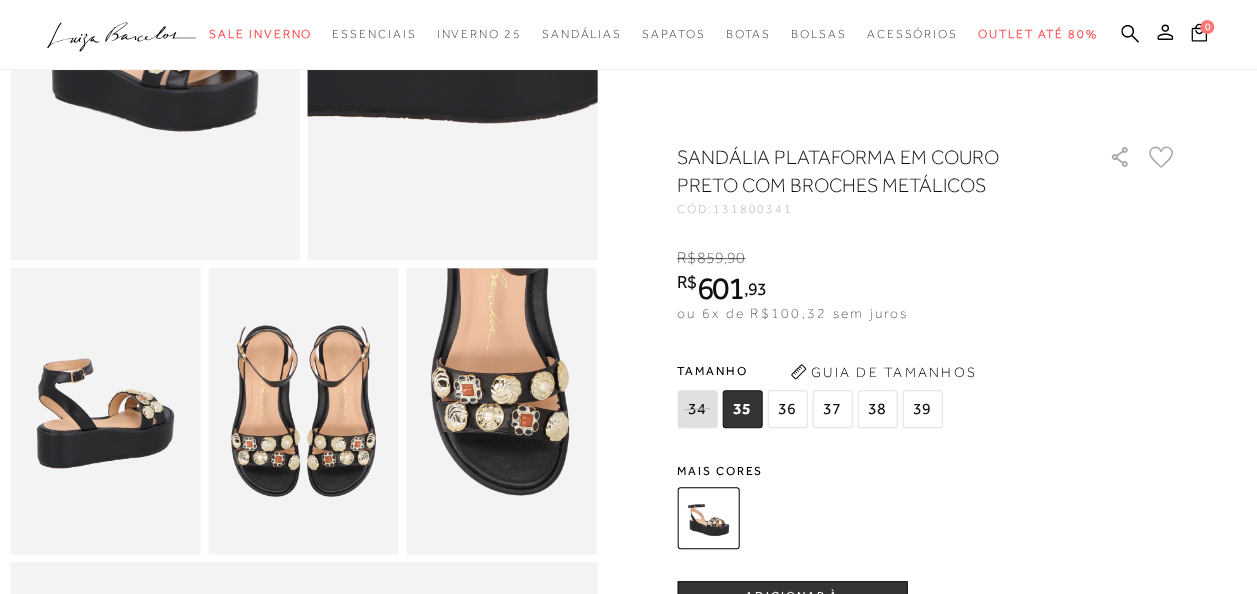 scroll, scrollTop: 400, scrollLeft: 0, axis: vertical 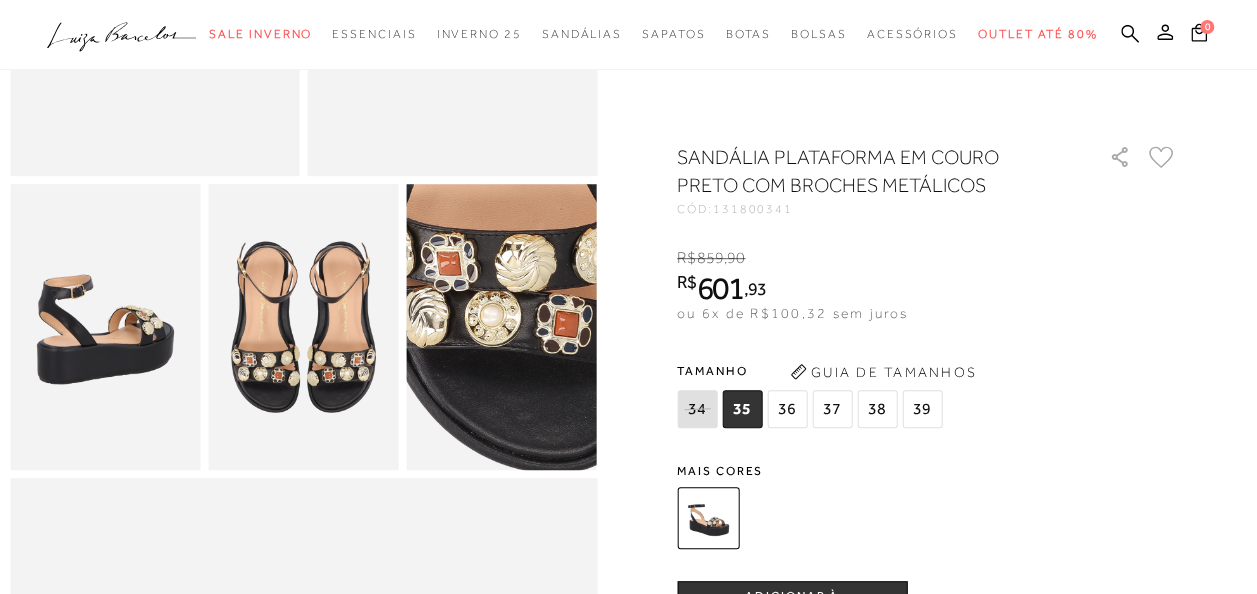 click at bounding box center (517, 306) 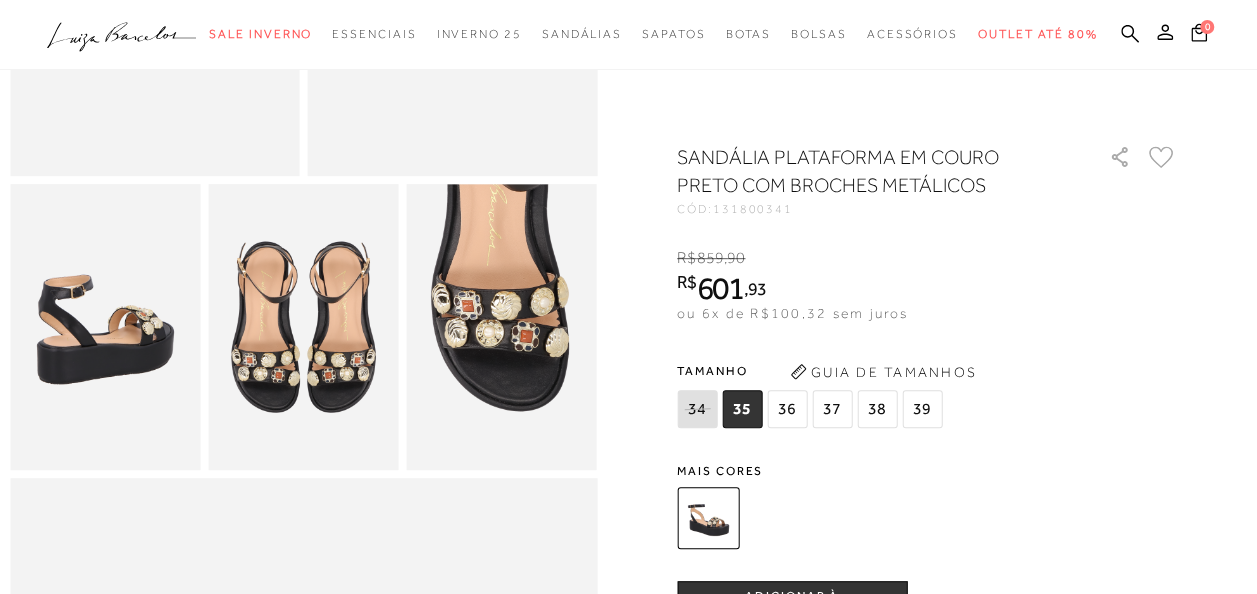 click at bounding box center [303, 326] 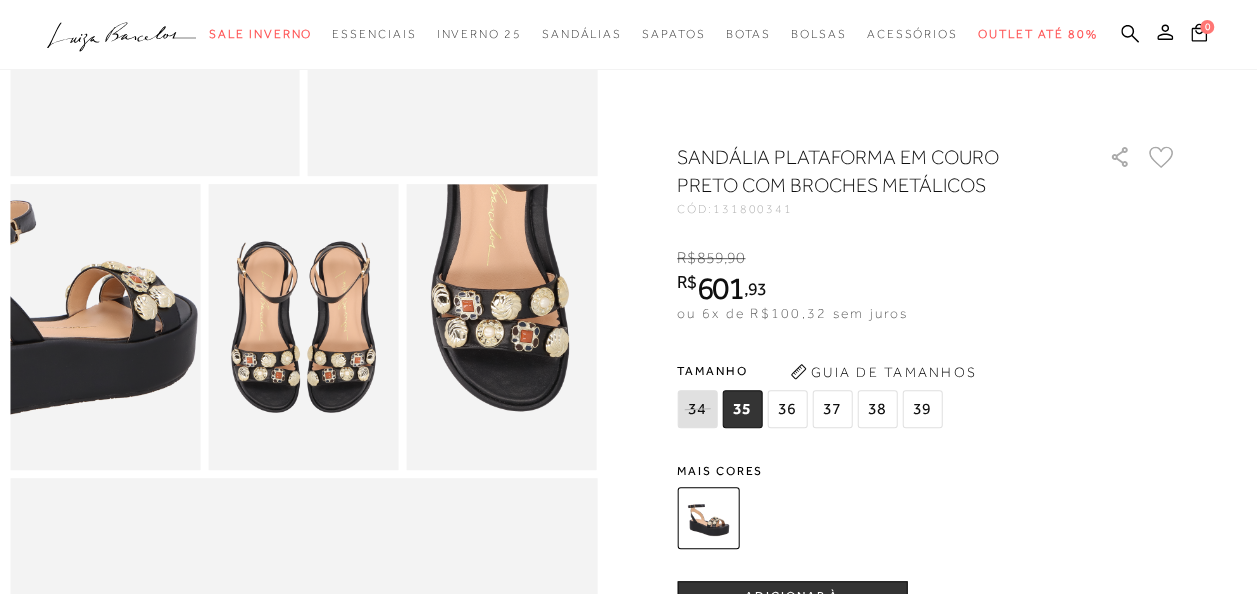 click at bounding box center [60, 305] 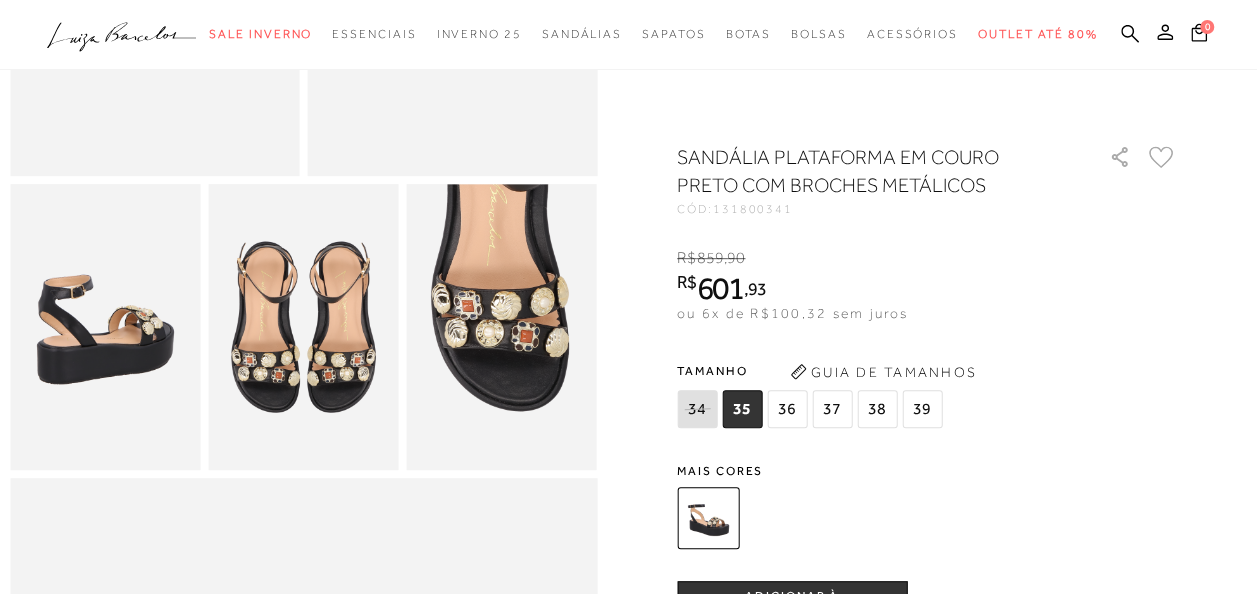 click at bounding box center (502, 326) 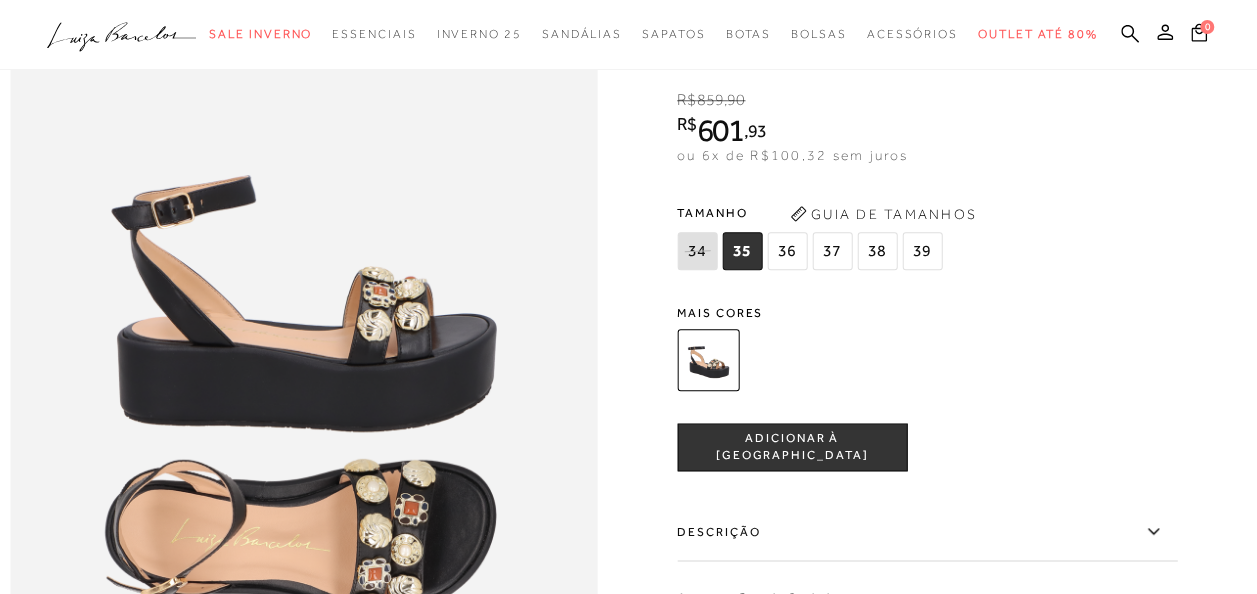 scroll, scrollTop: 1000, scrollLeft: 0, axis: vertical 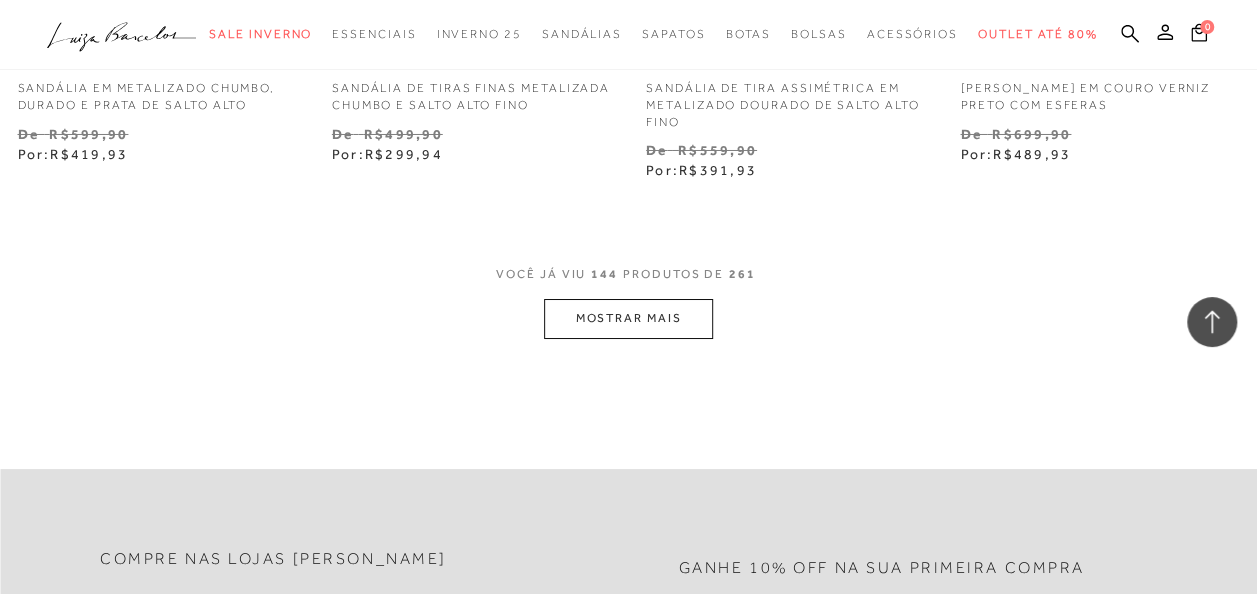 click on "MOSTRAR MAIS" at bounding box center (628, 318) 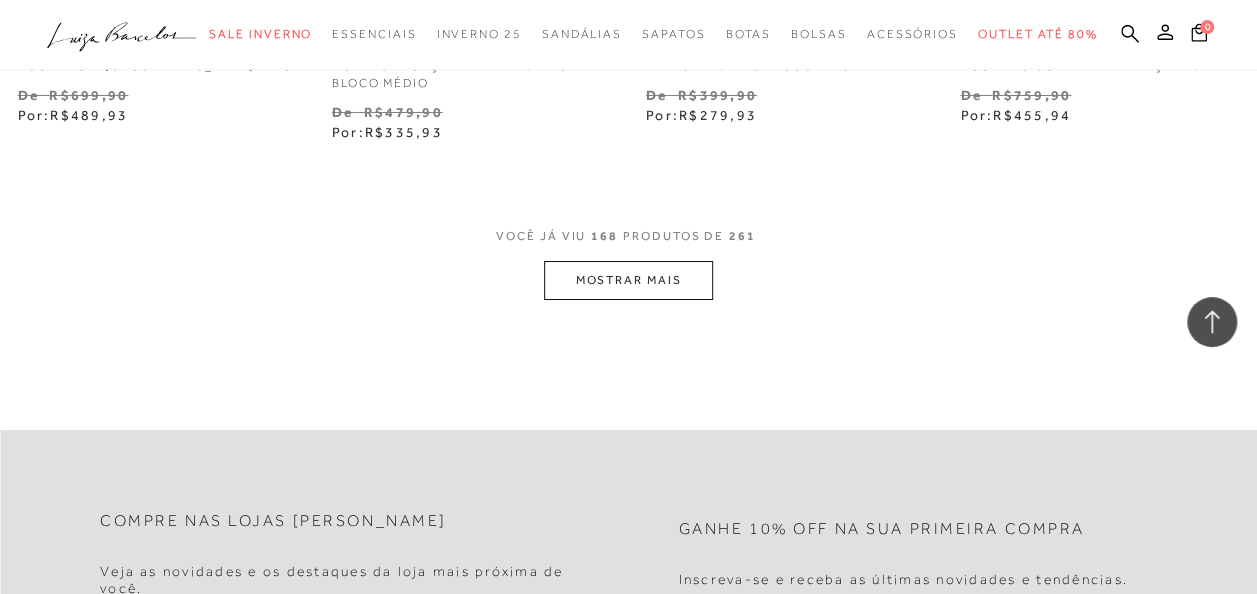 scroll, scrollTop: 26200, scrollLeft: 0, axis: vertical 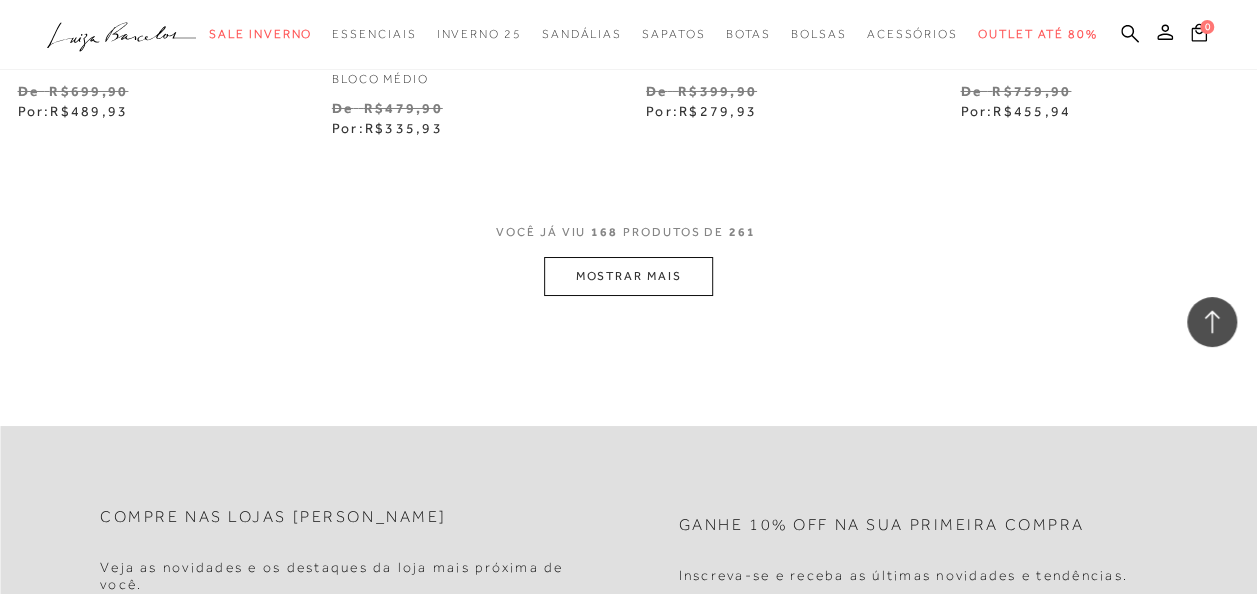 click on "MOSTRAR MAIS" at bounding box center (628, 276) 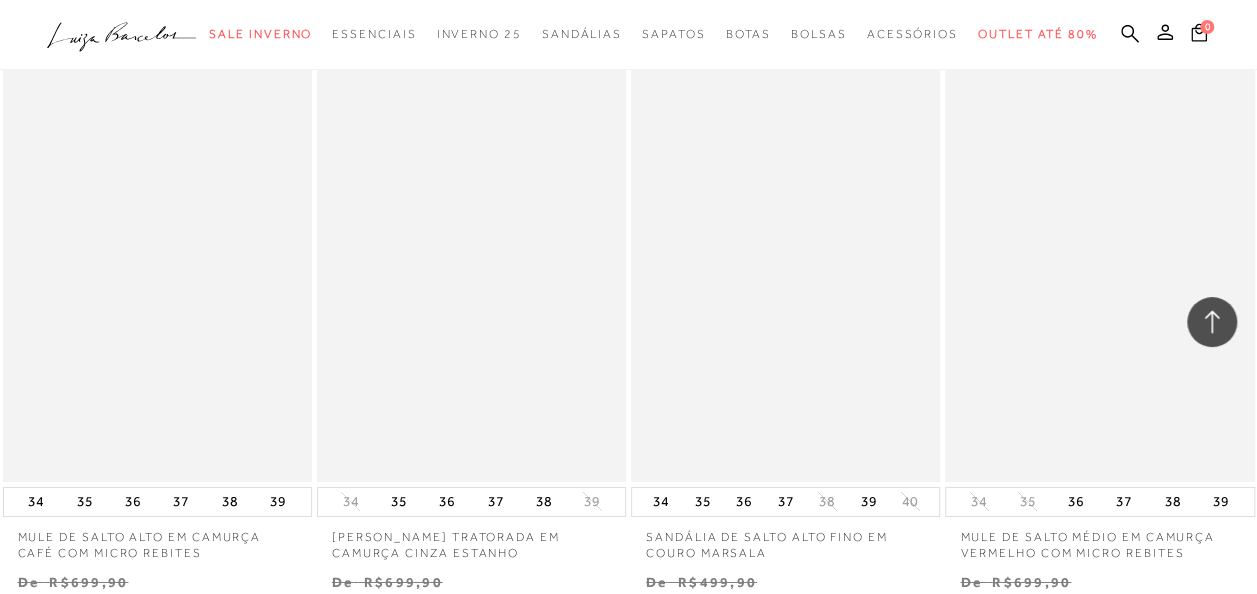 scroll, scrollTop: 29900, scrollLeft: 0, axis: vertical 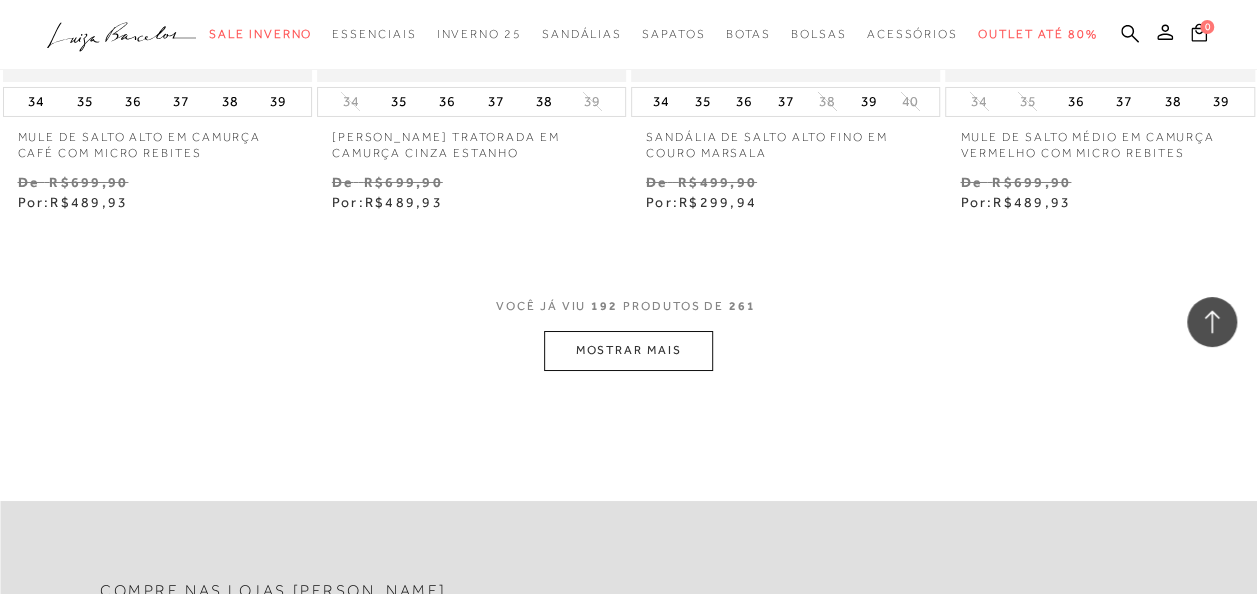 click on "MOSTRAR MAIS" at bounding box center (628, 350) 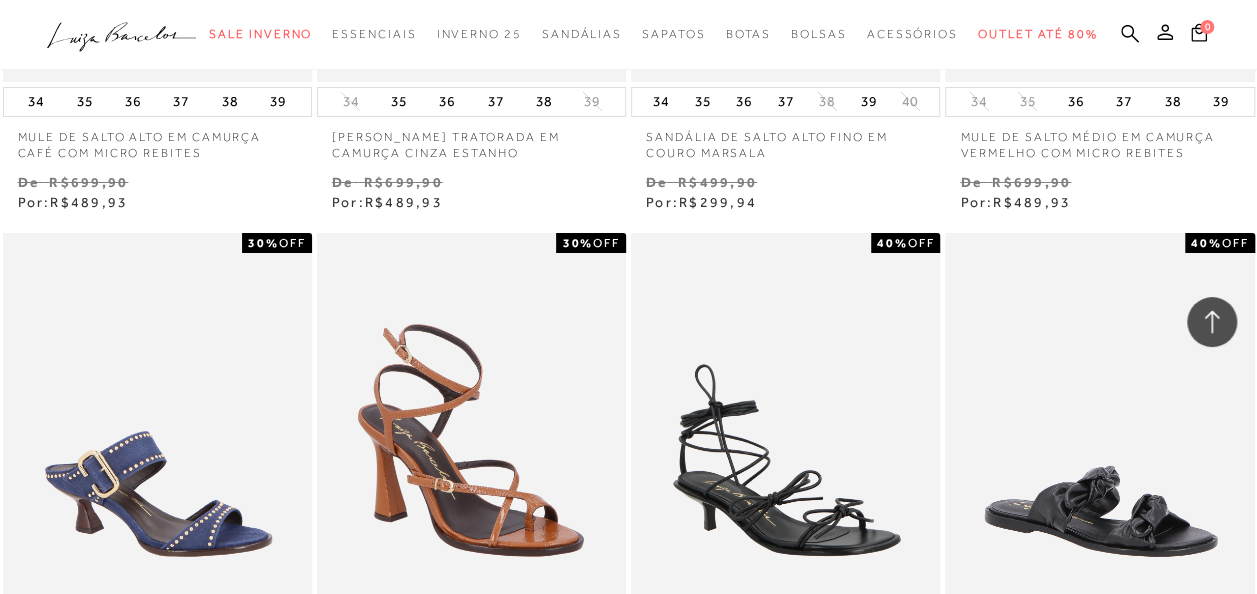 click on "SANDÁLIA DE AMARRAÇÃO POR LAÇOS EM COURO PRETO E SALTO BAIXO
40%
OFF" at bounding box center [785, 465] 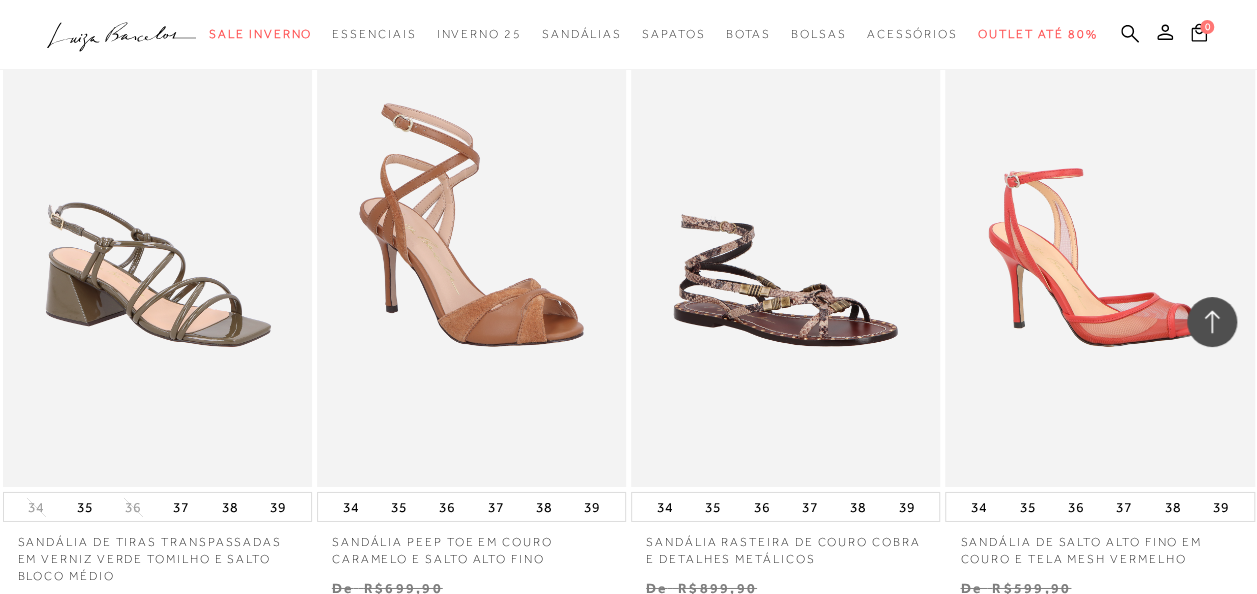 scroll, scrollTop: 33635, scrollLeft: 0, axis: vertical 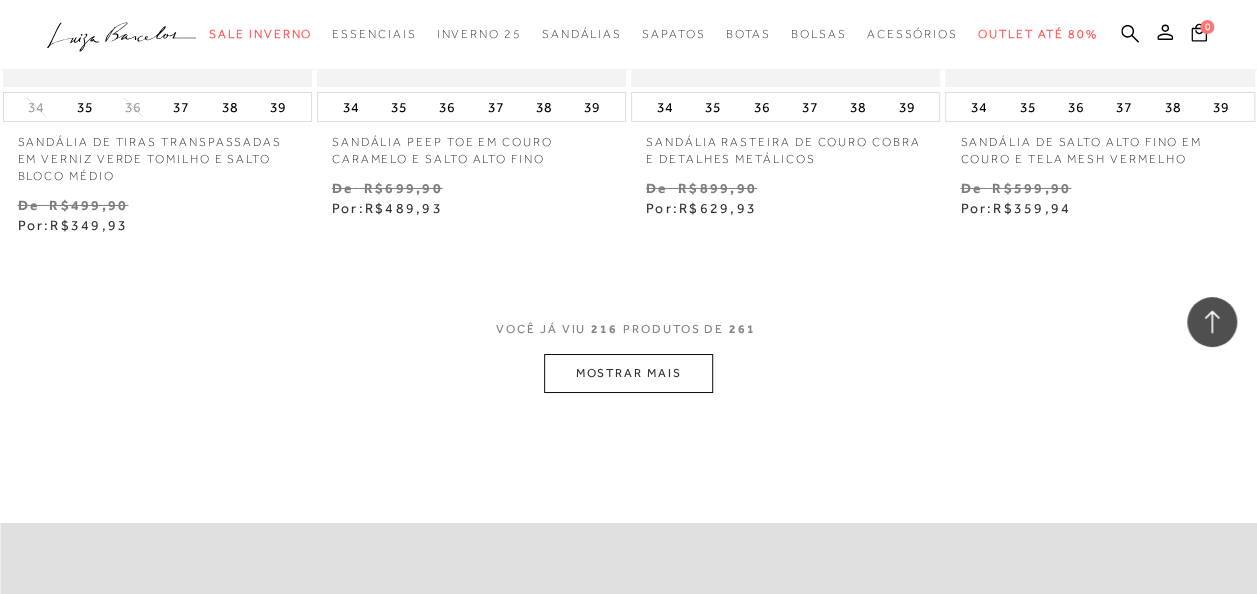 click on "MOSTRAR MAIS" at bounding box center (628, 373) 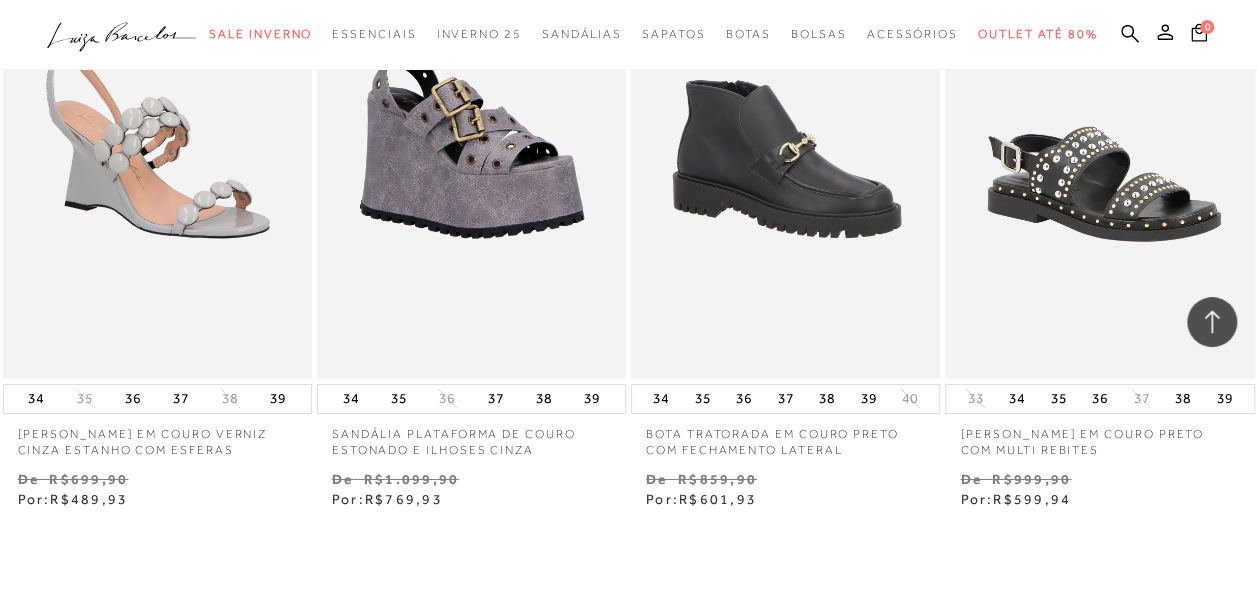 scroll, scrollTop: 37535, scrollLeft: 0, axis: vertical 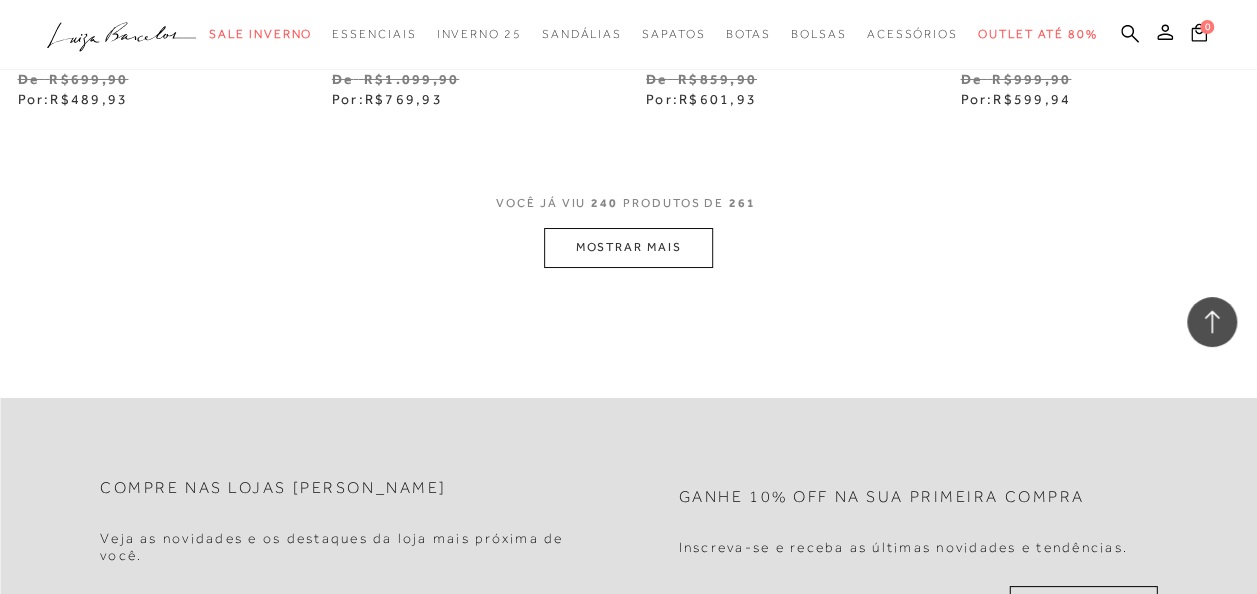 click on "MOSTRAR MAIS" at bounding box center [628, 247] 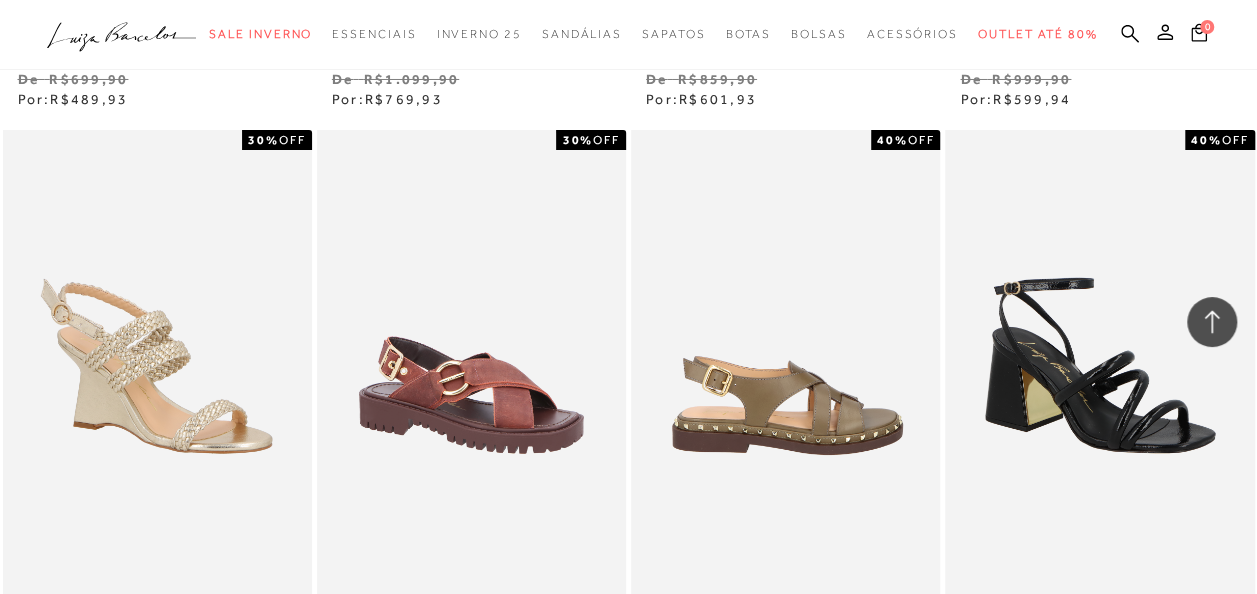 click at bounding box center [786, 362] 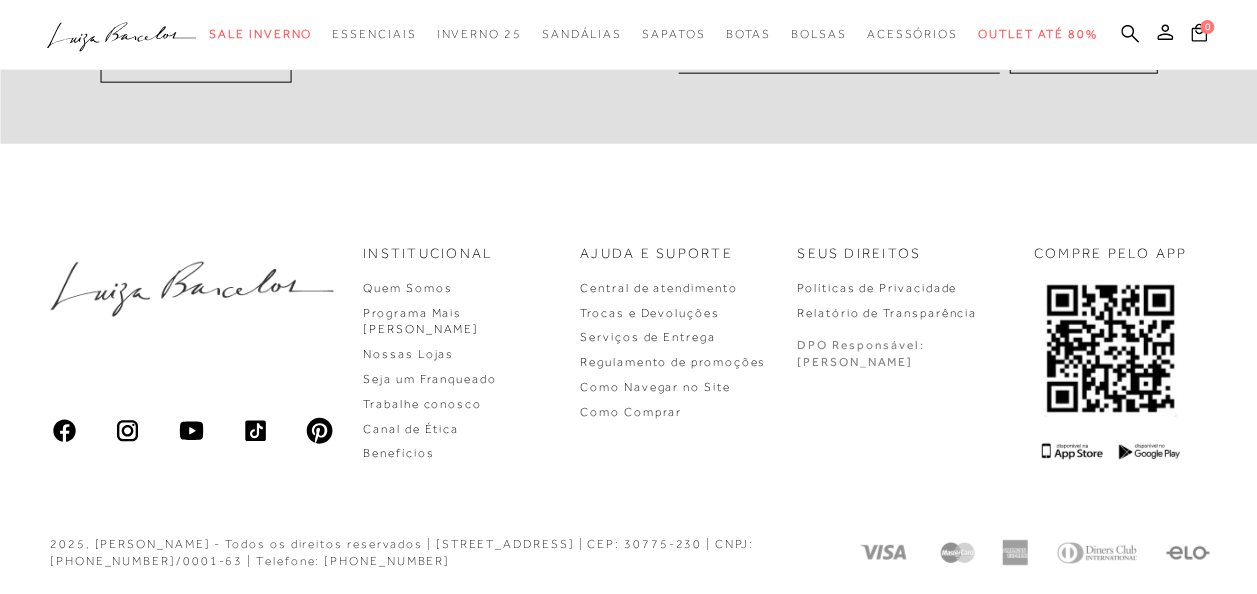 scroll, scrollTop: 0, scrollLeft: 0, axis: both 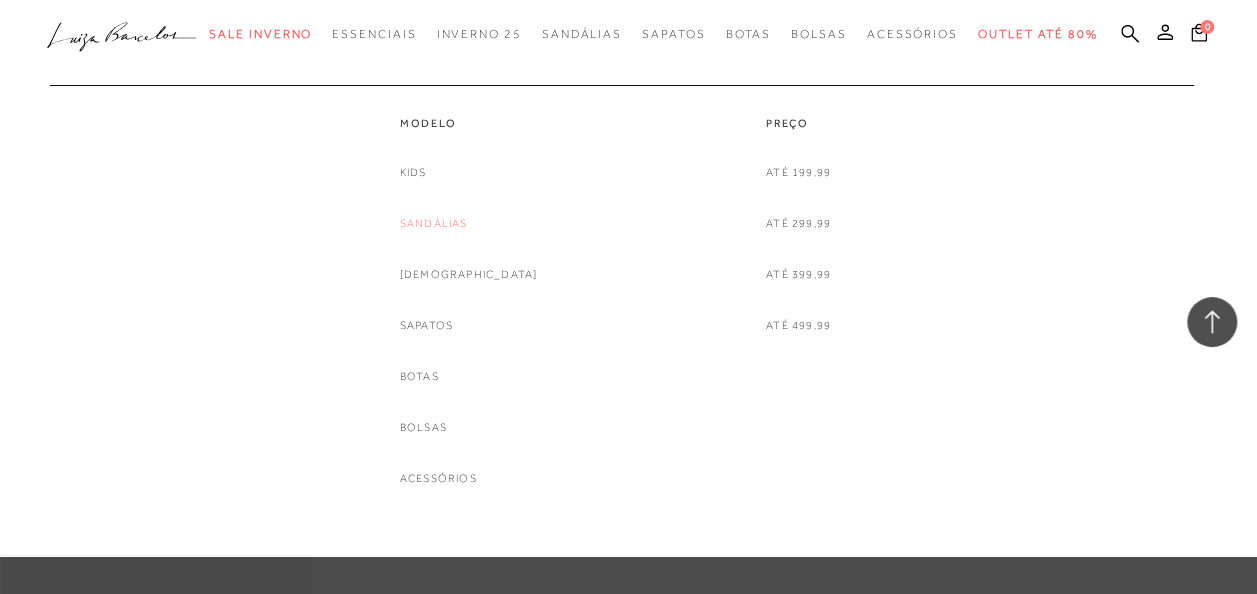 click on "Sandálias" at bounding box center (434, 223) 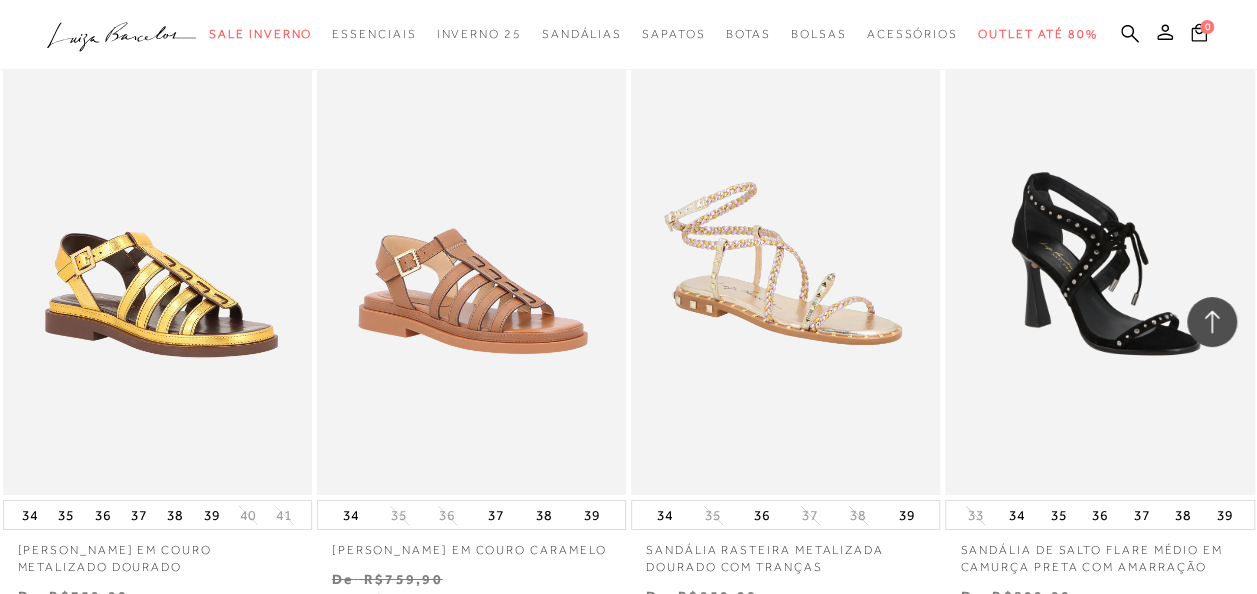 scroll, scrollTop: 3600, scrollLeft: 0, axis: vertical 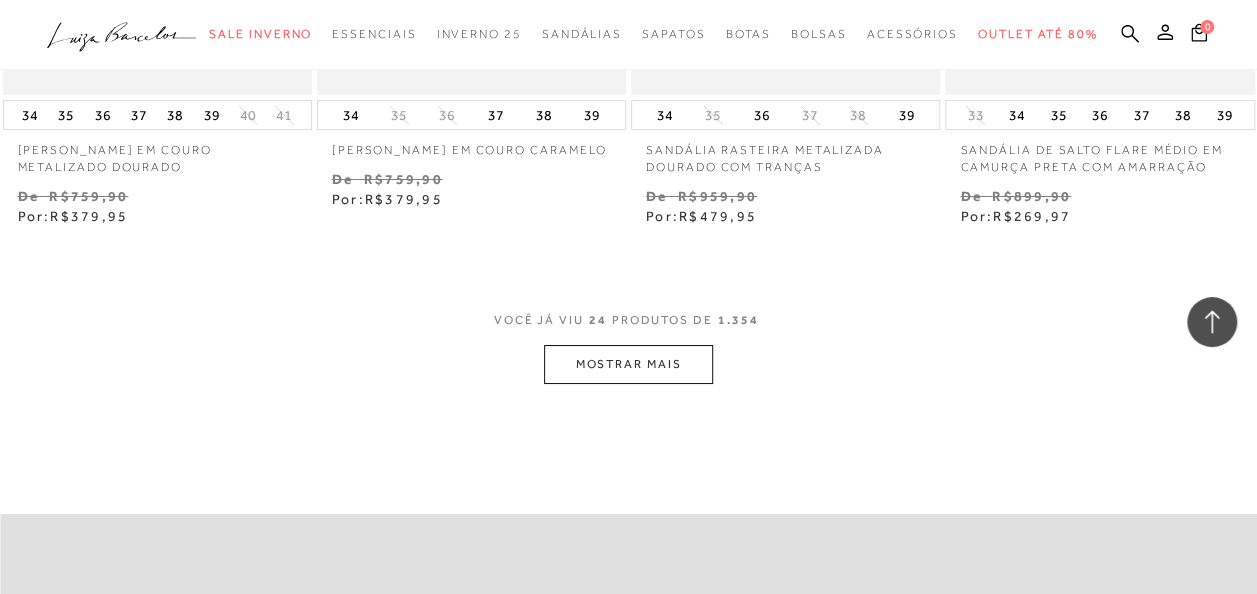 click on "MOSTRAR MAIS" at bounding box center [628, 364] 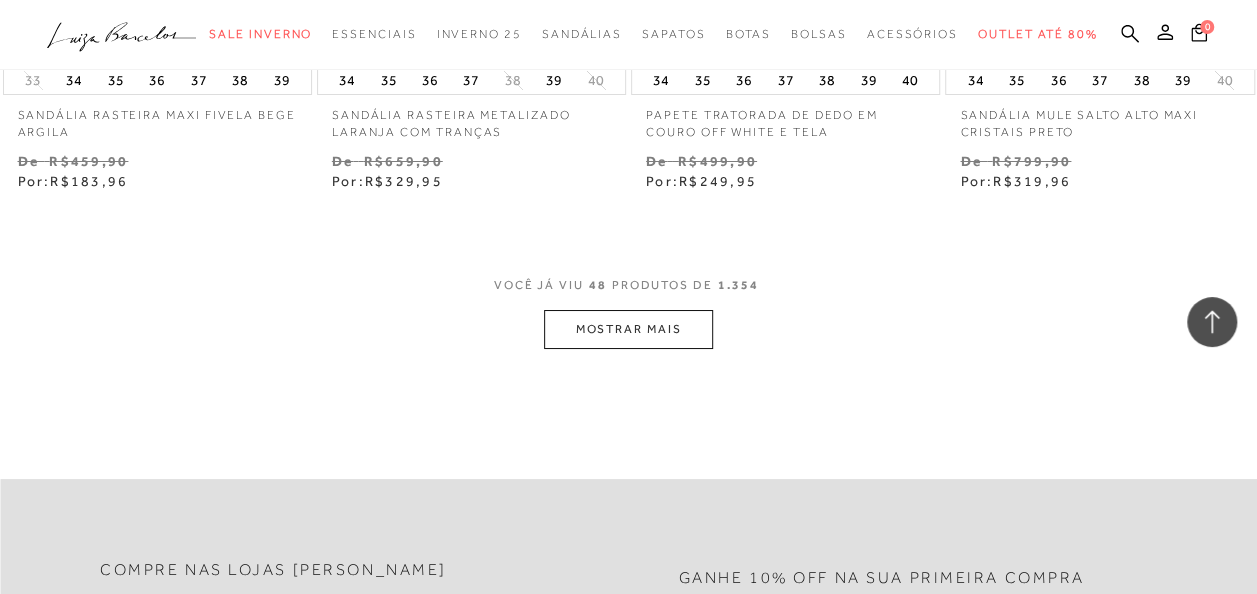 scroll, scrollTop: 7500, scrollLeft: 0, axis: vertical 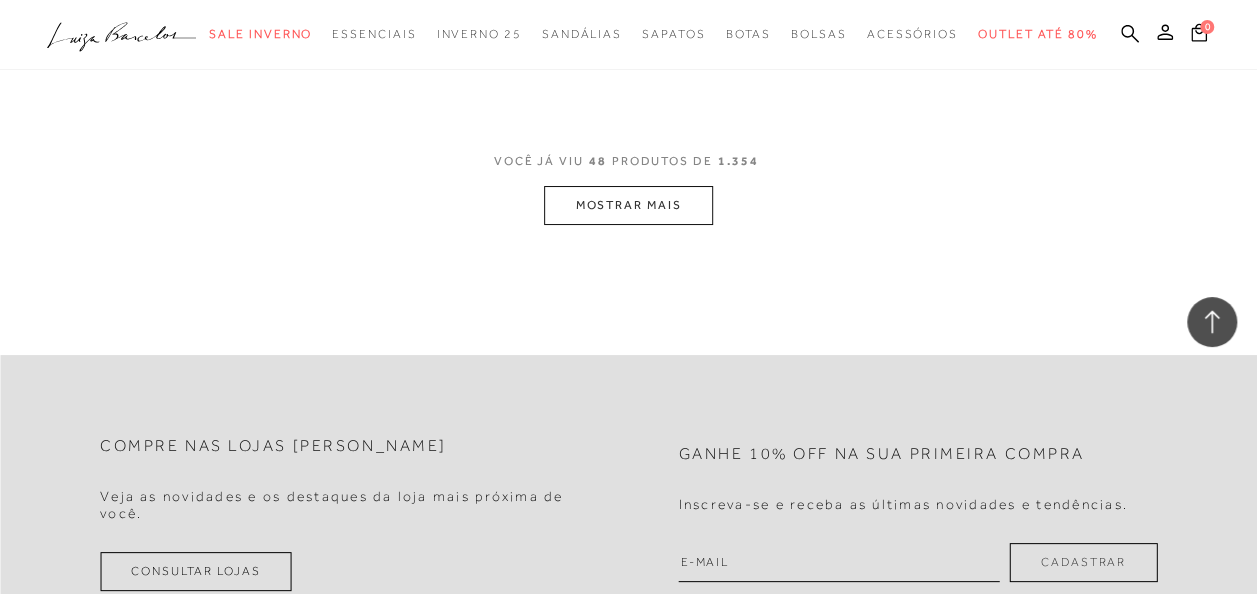 click on "MOSTRAR MAIS" at bounding box center [628, 205] 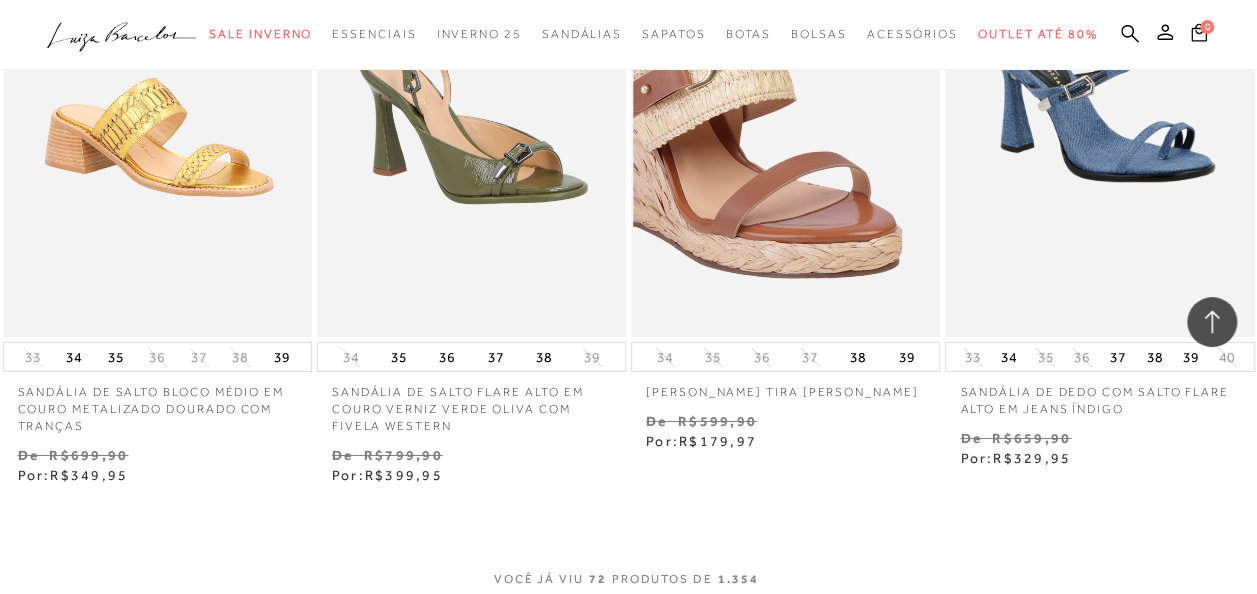 scroll, scrollTop: 11200, scrollLeft: 0, axis: vertical 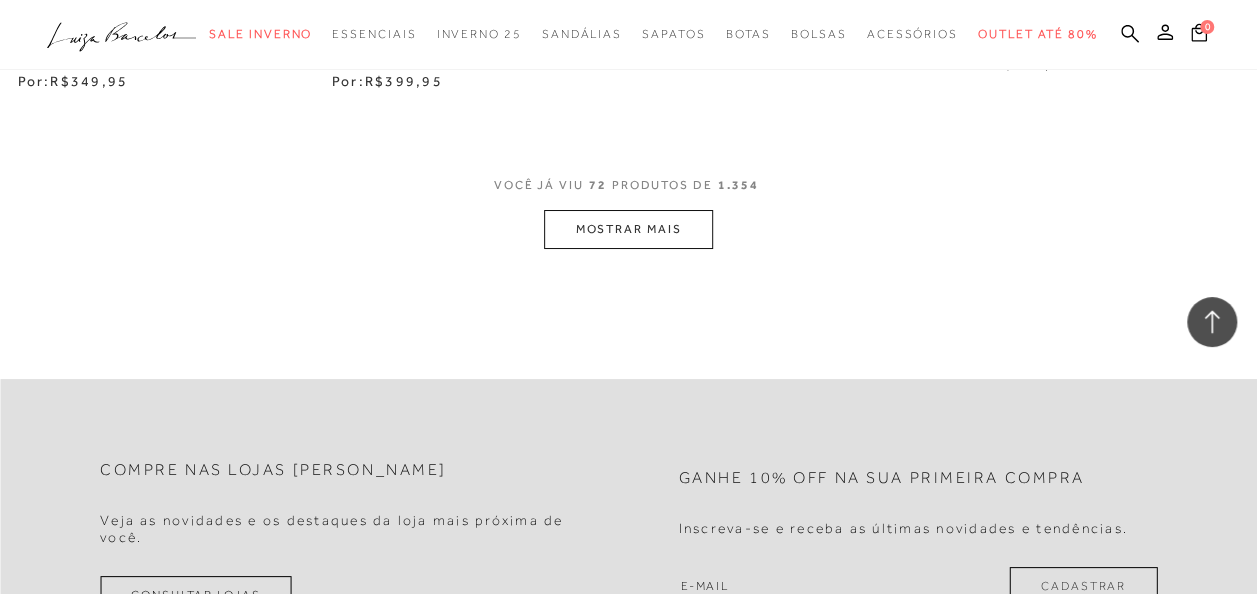 click on "MOSTRAR MAIS" at bounding box center [628, 229] 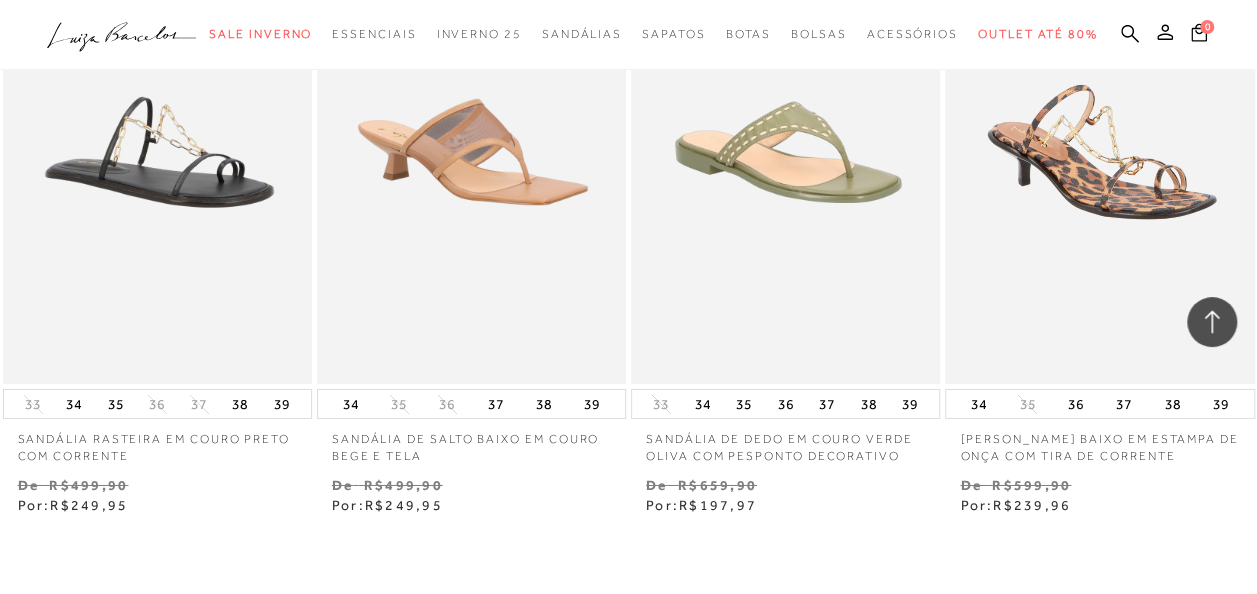 scroll, scrollTop: 14900, scrollLeft: 0, axis: vertical 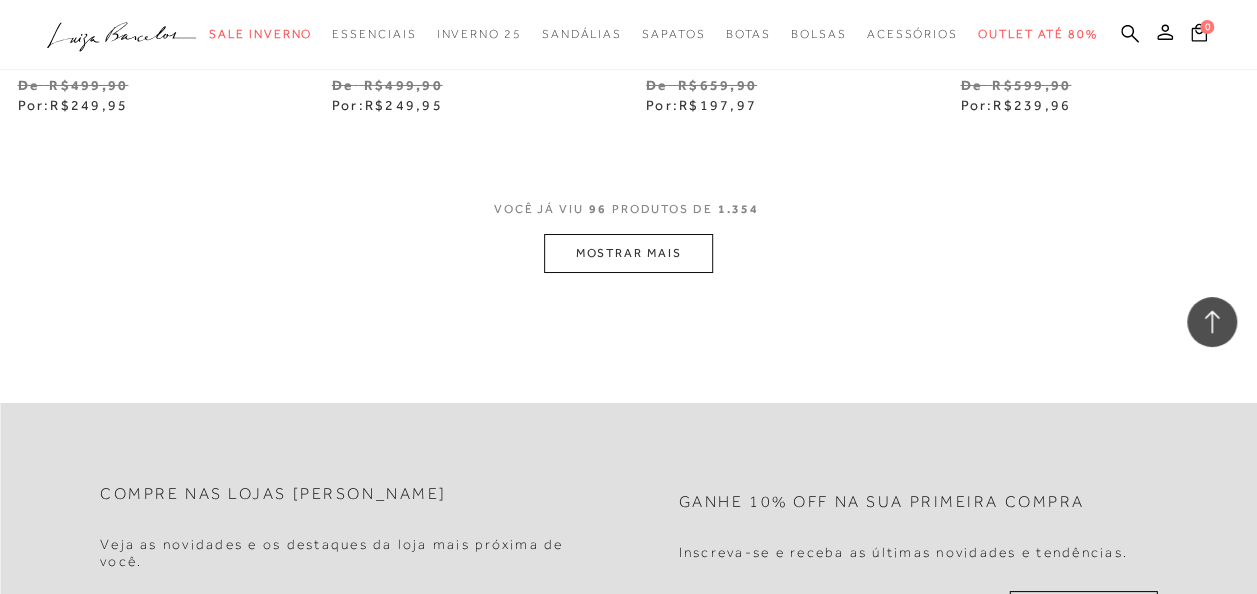 click on "MOSTRAR MAIS" at bounding box center (628, 253) 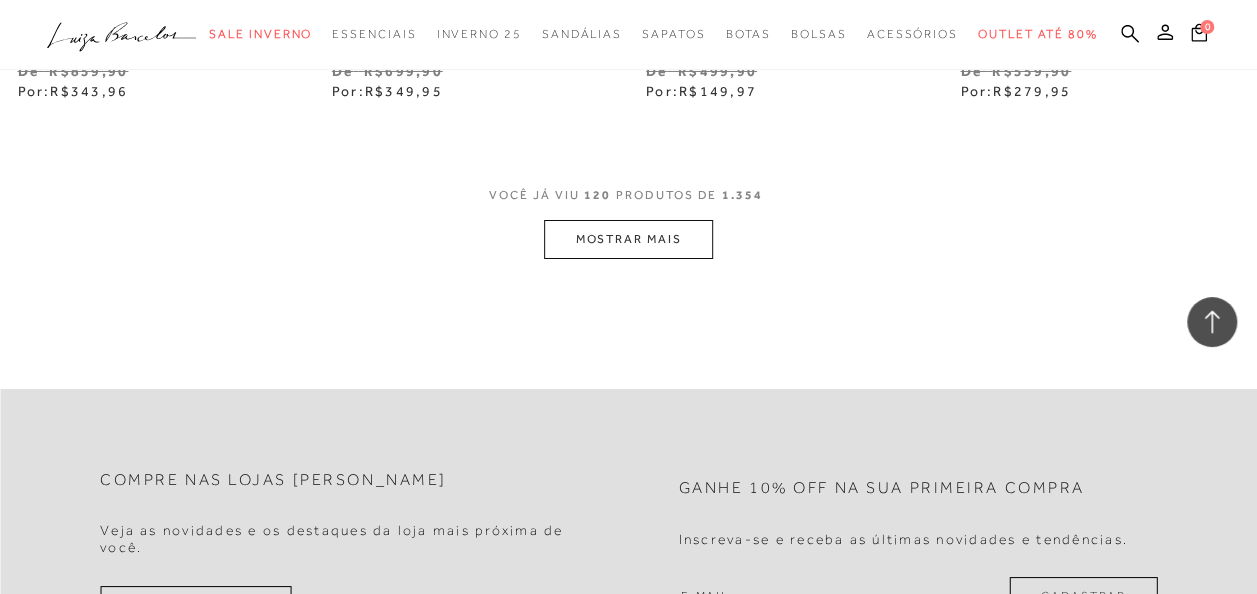scroll, scrollTop: 18635, scrollLeft: 0, axis: vertical 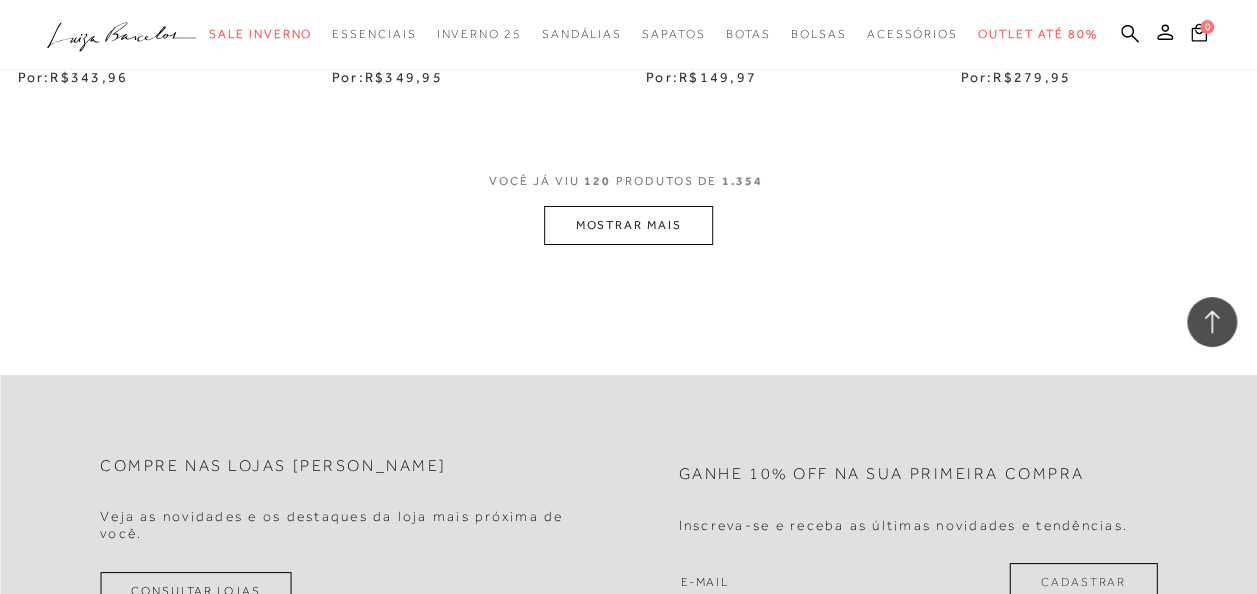 click on "MOSTRAR MAIS" at bounding box center [628, 225] 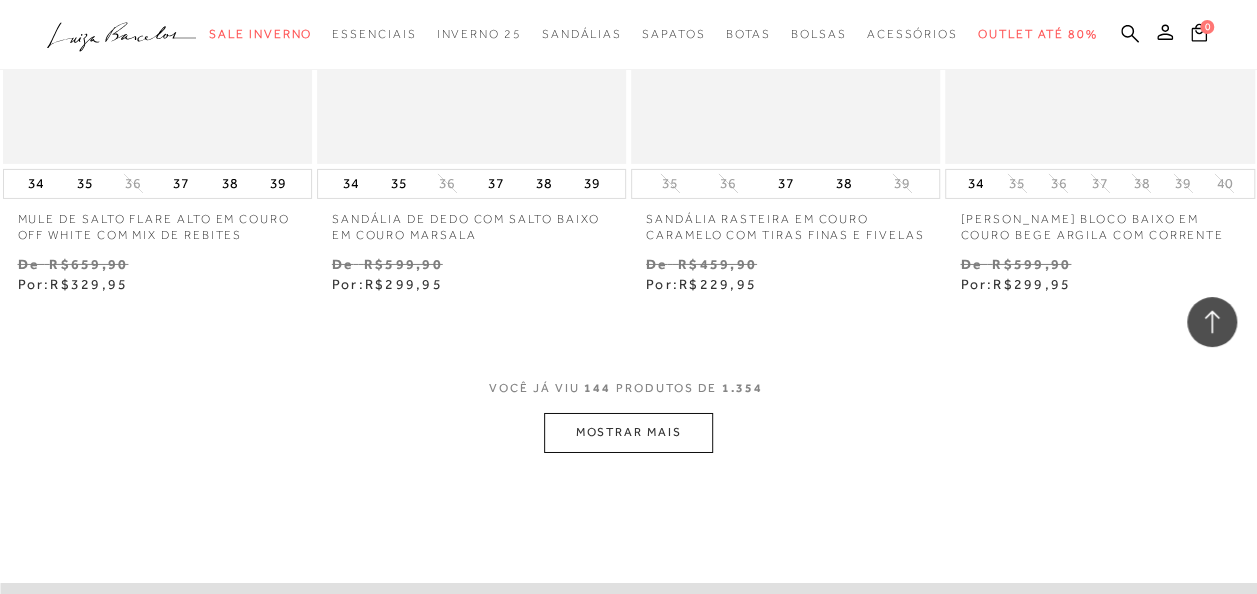 scroll, scrollTop: 22335, scrollLeft: 0, axis: vertical 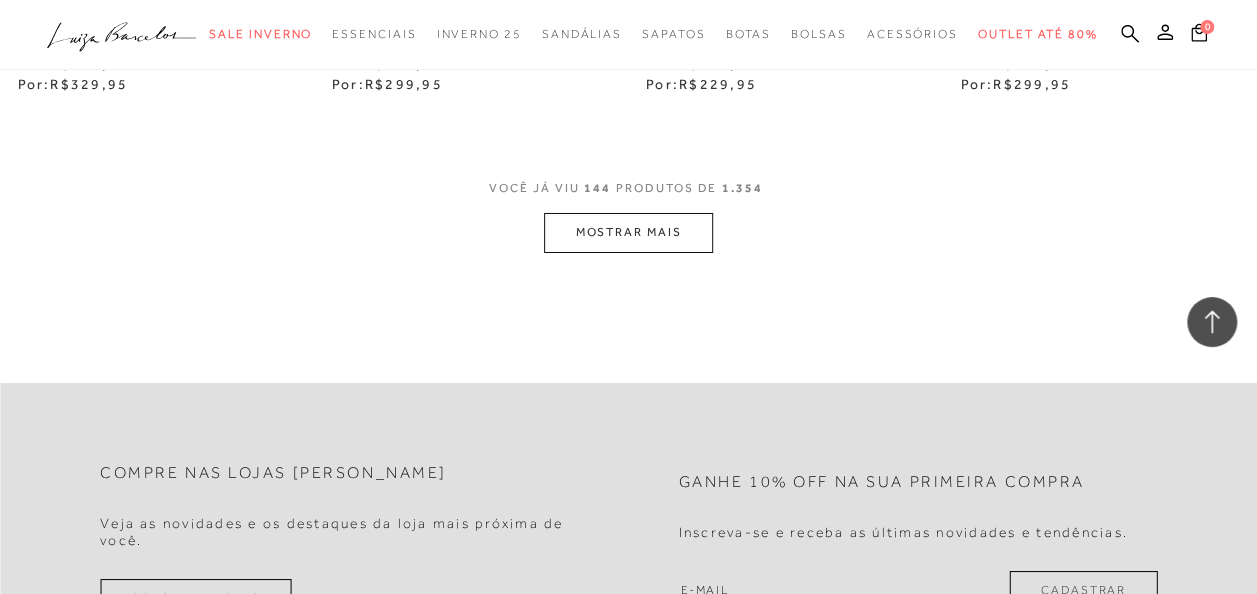 click on "MOSTRAR MAIS" at bounding box center (628, 232) 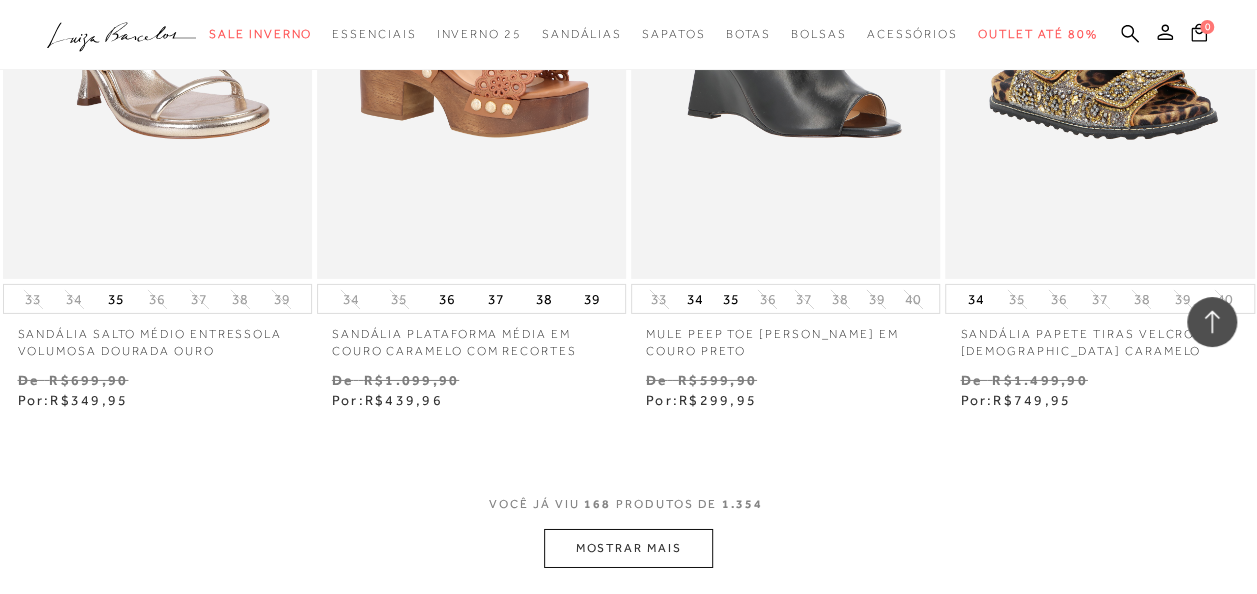 scroll, scrollTop: 26010, scrollLeft: 0, axis: vertical 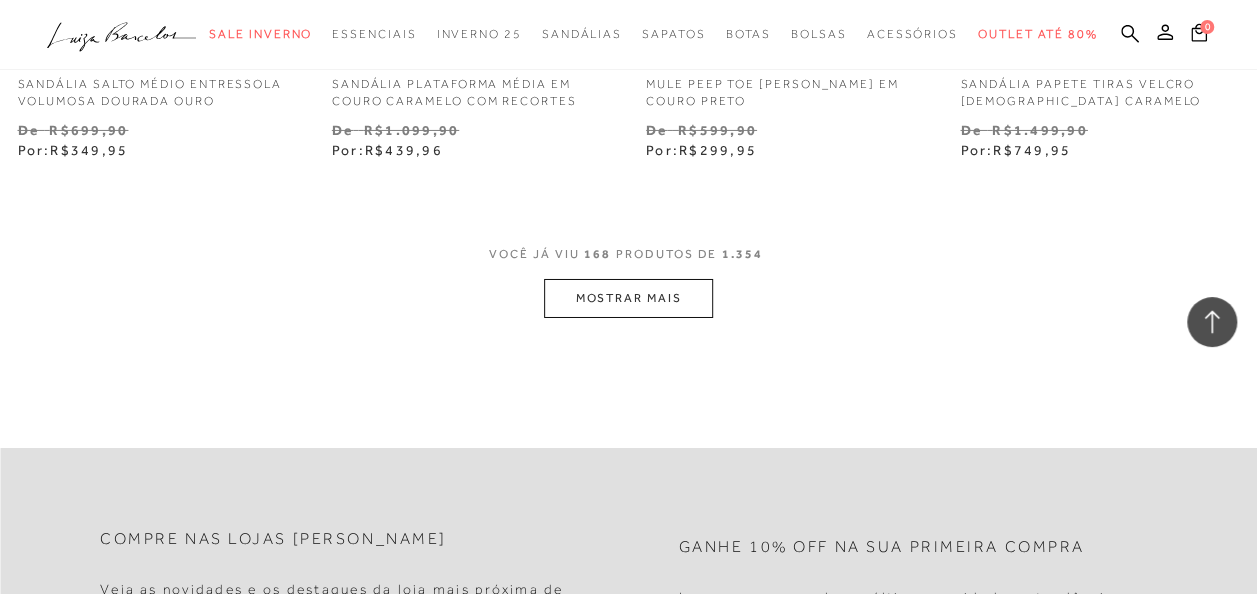 click on "MOSTRAR MAIS" at bounding box center (628, 298) 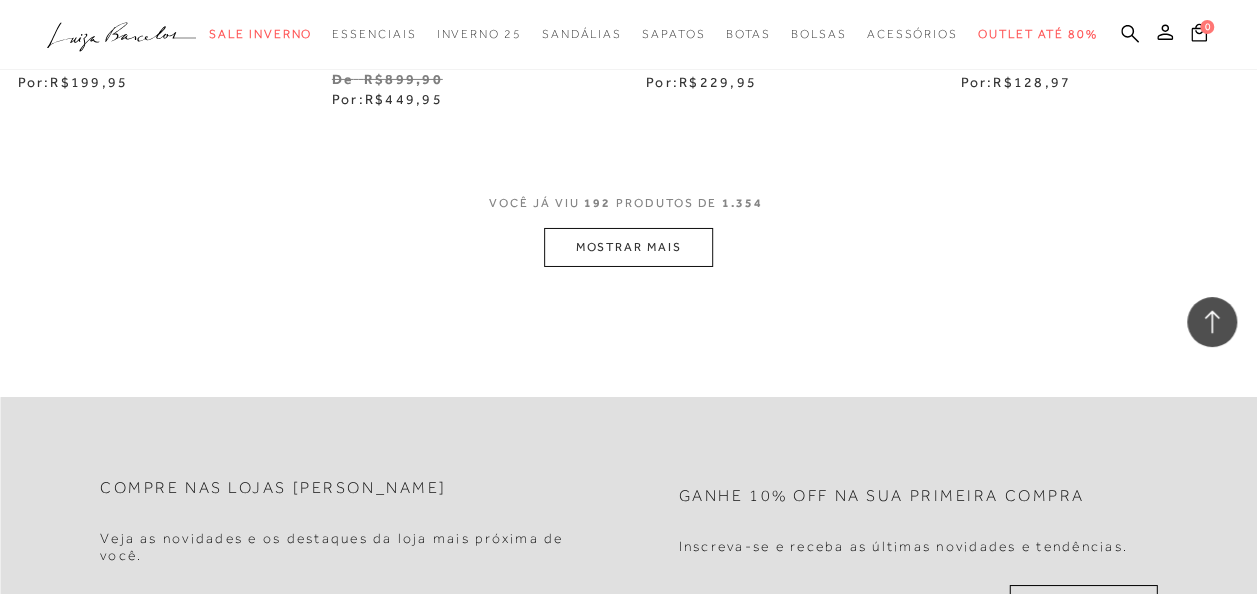 scroll, scrollTop: 29810, scrollLeft: 0, axis: vertical 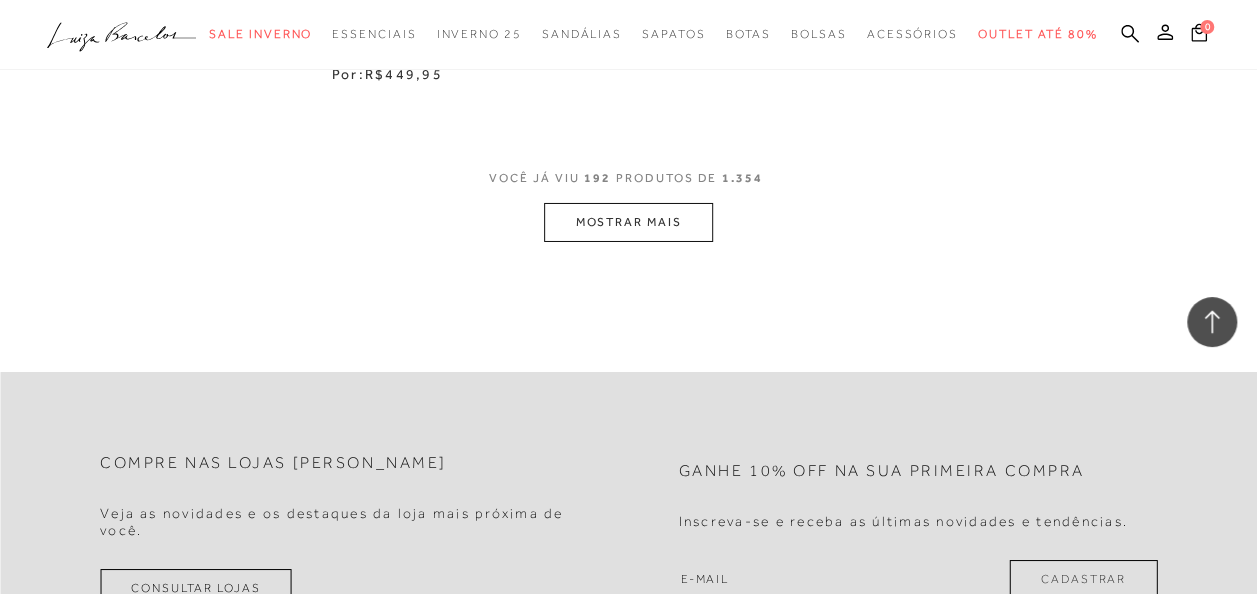 click on "MOSTRAR MAIS" at bounding box center [628, 222] 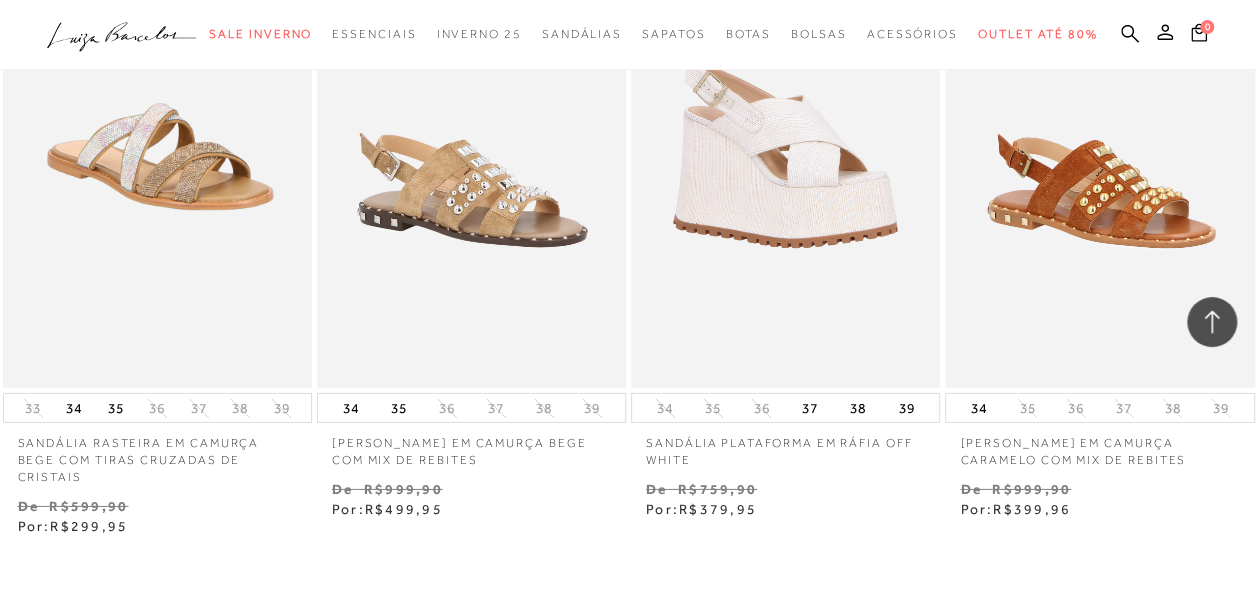 scroll, scrollTop: 33482, scrollLeft: 0, axis: vertical 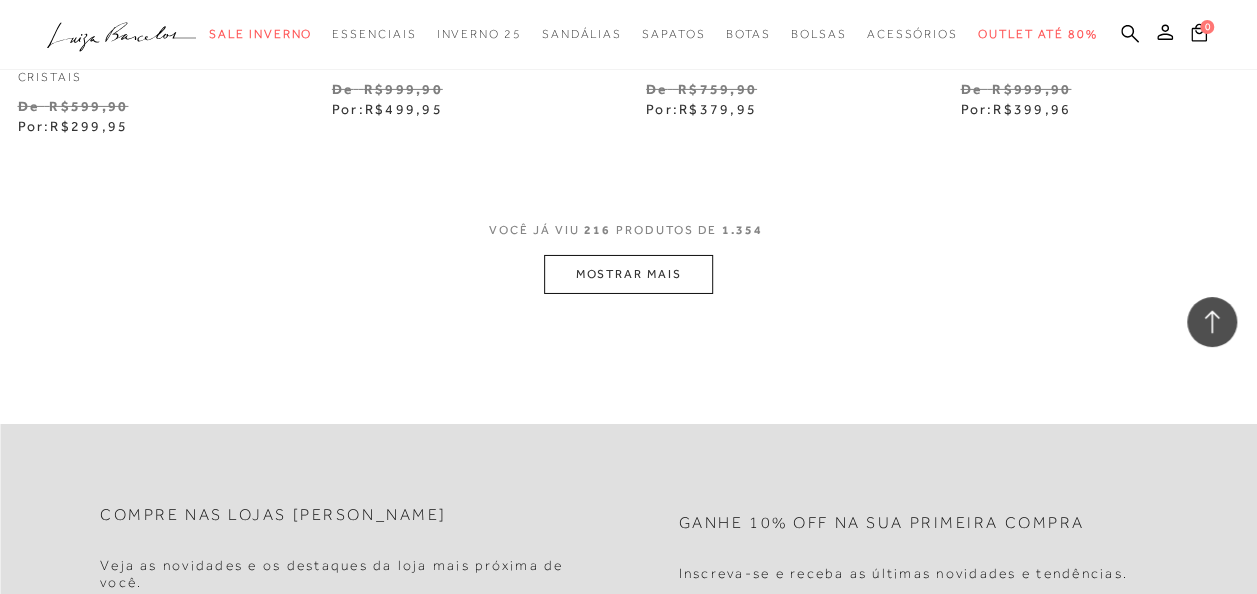 click on "MOSTRAR MAIS" at bounding box center [628, 274] 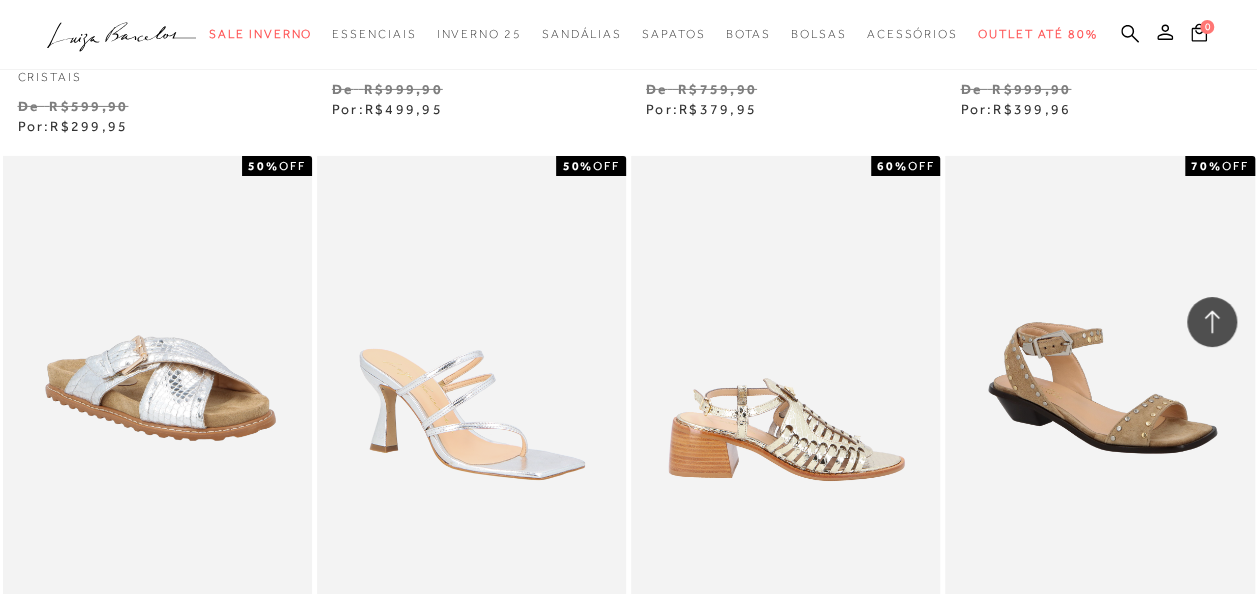 scroll, scrollTop: 33682, scrollLeft: 0, axis: vertical 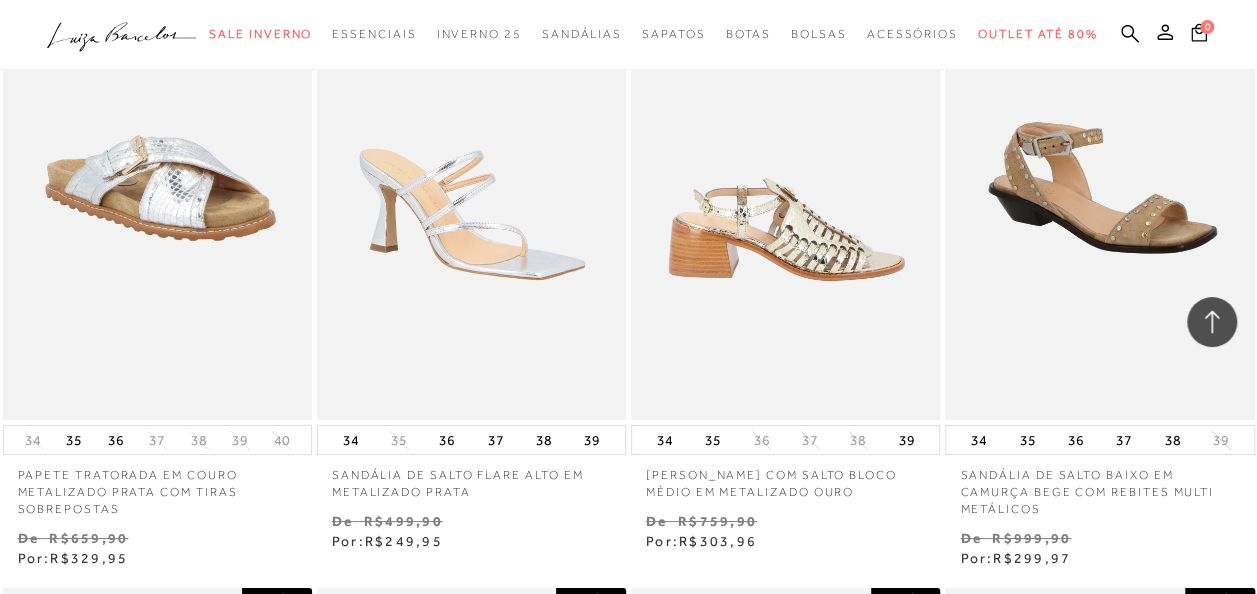 click at bounding box center (786, 188) 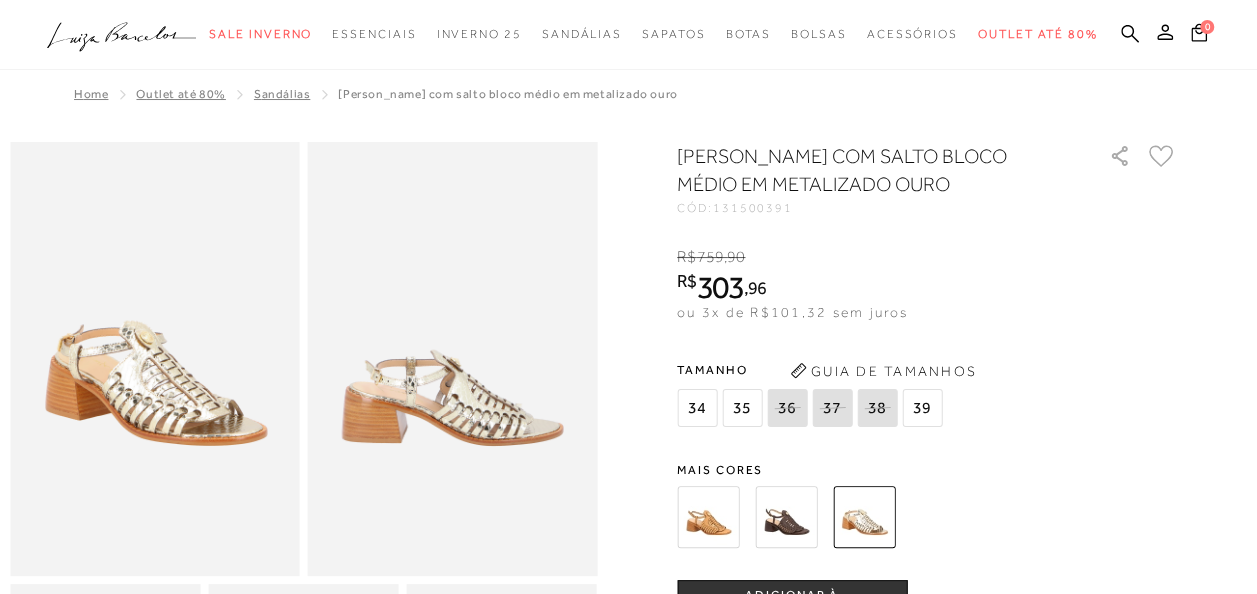 scroll, scrollTop: 200, scrollLeft: 0, axis: vertical 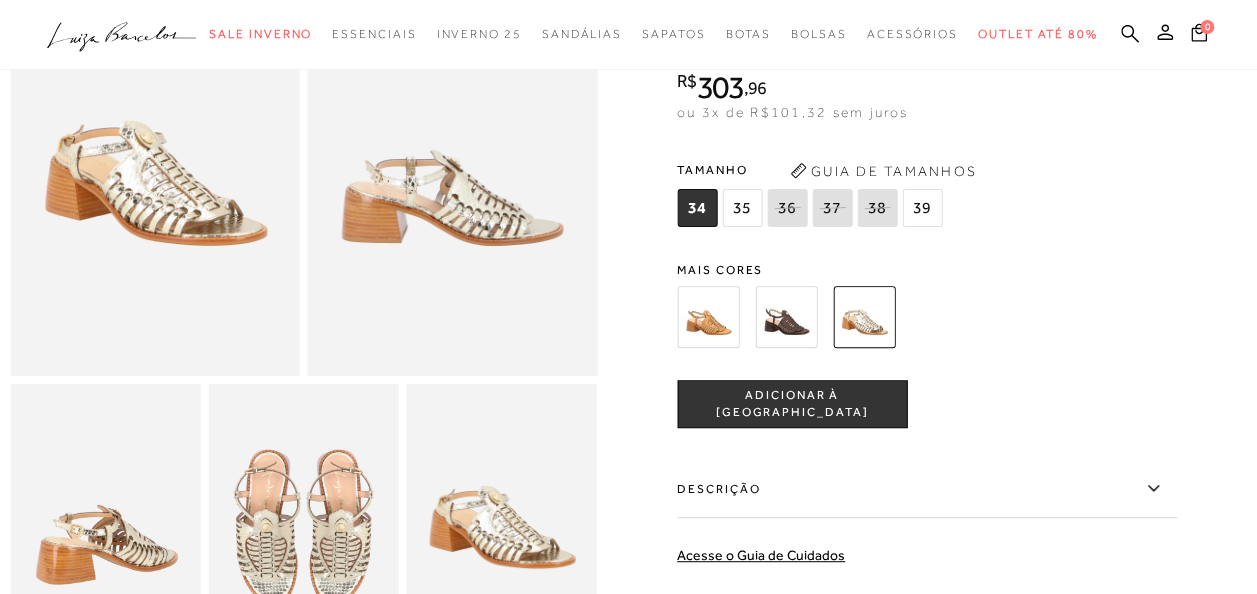 click at bounding box center (786, 317) 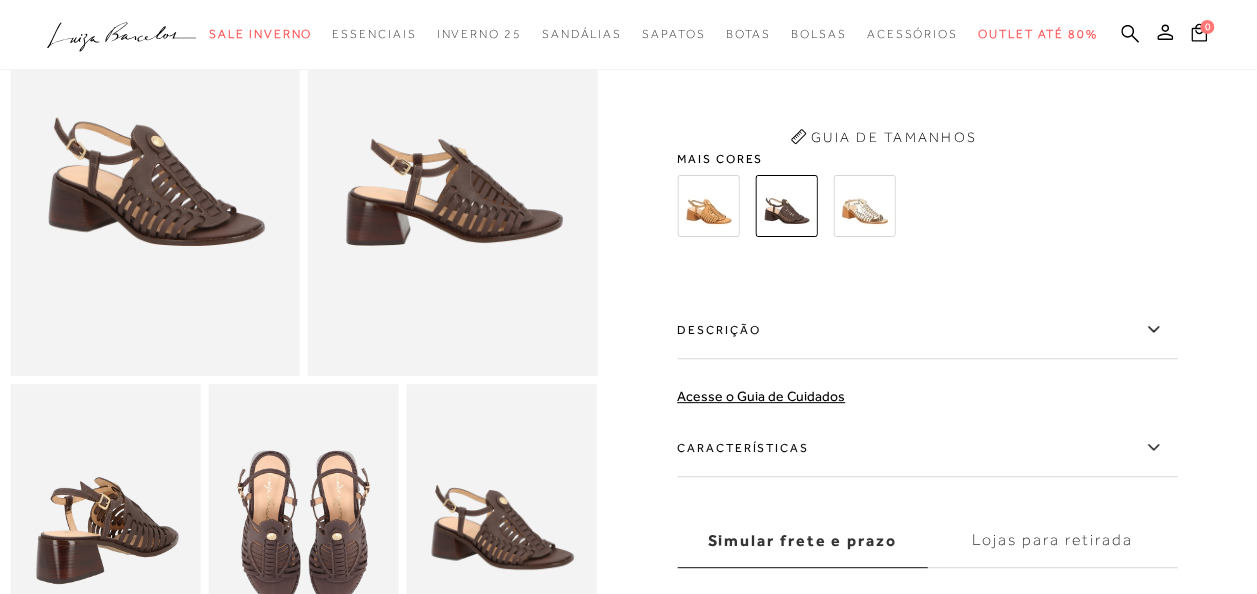 scroll, scrollTop: 0, scrollLeft: 0, axis: both 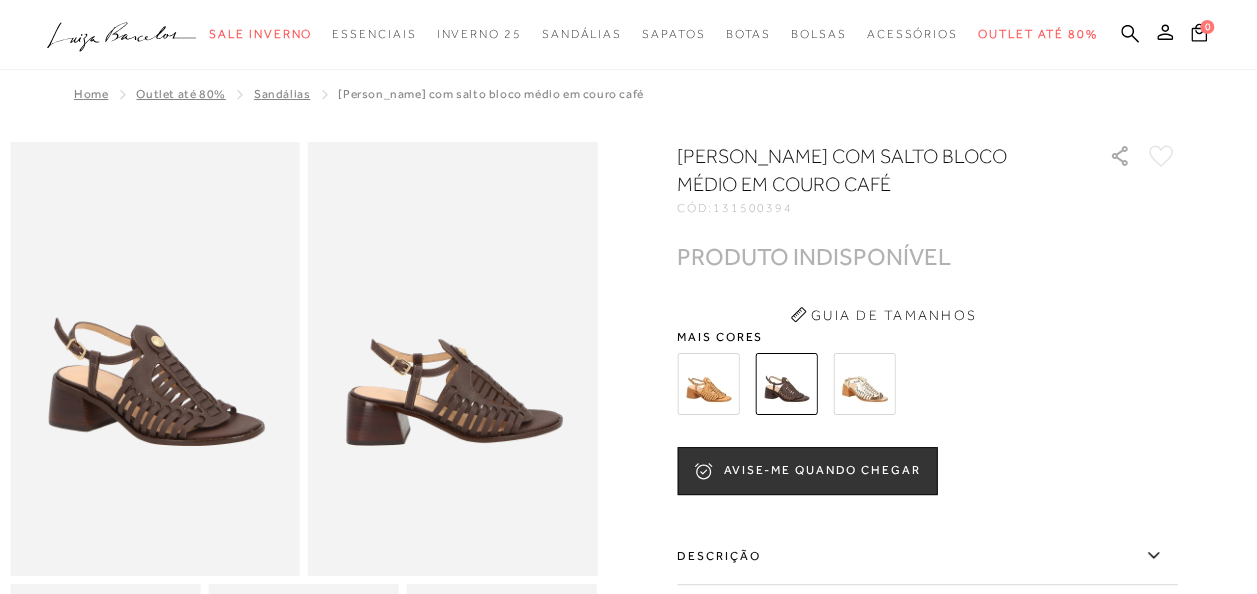click at bounding box center (708, 384) 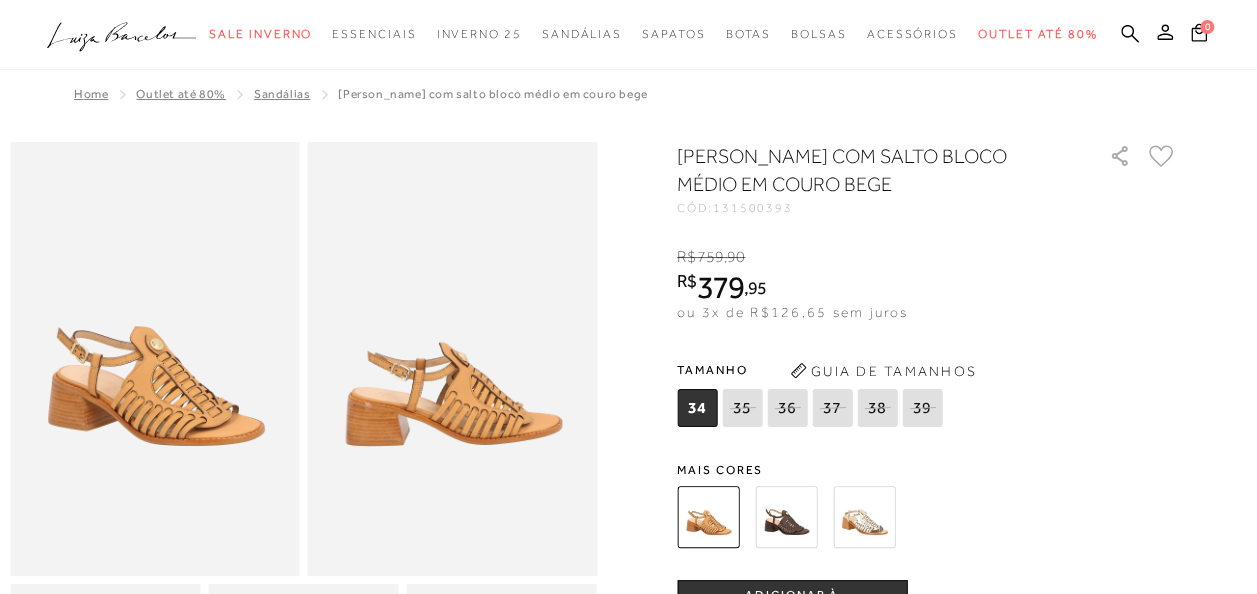 scroll, scrollTop: 100, scrollLeft: 0, axis: vertical 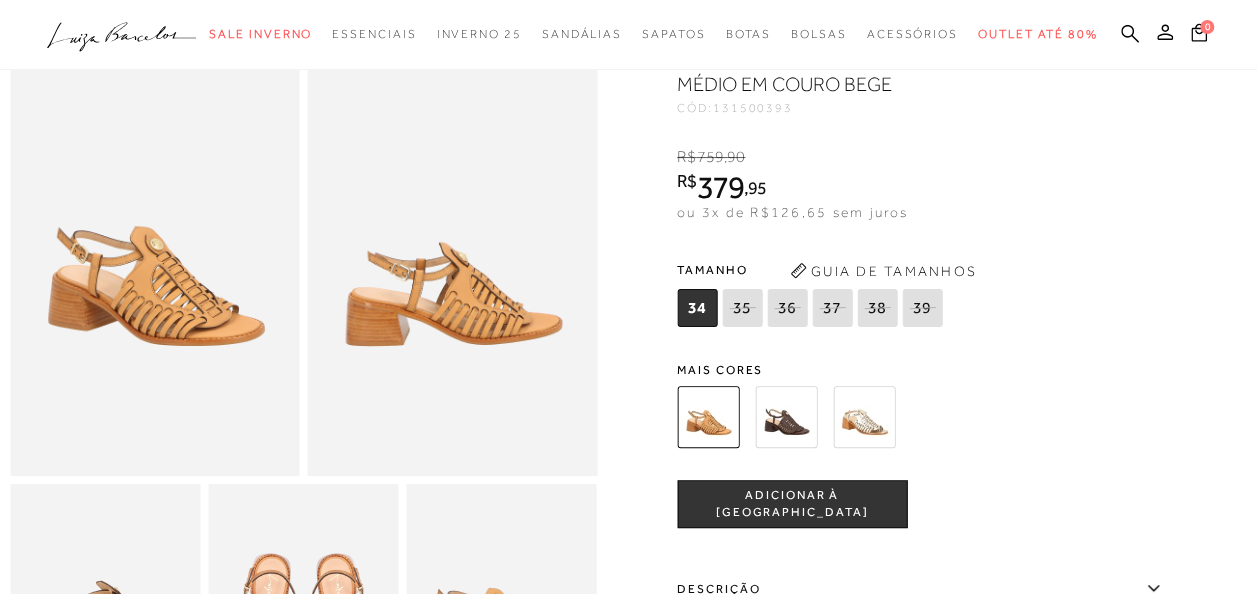 click at bounding box center [864, 417] 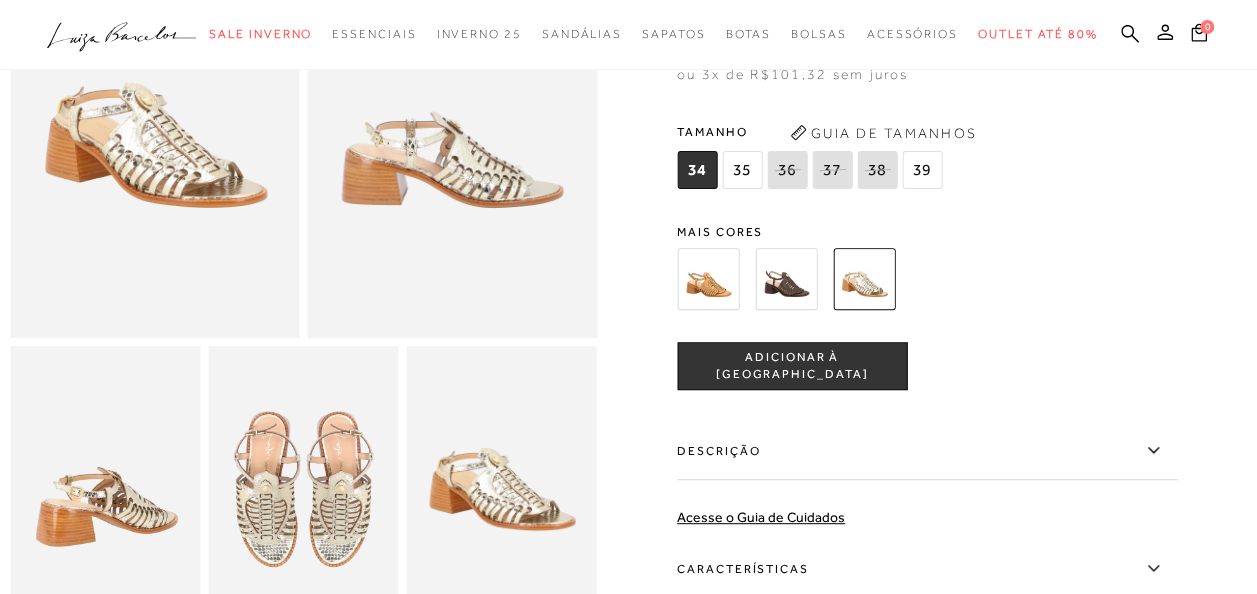 scroll, scrollTop: 300, scrollLeft: 0, axis: vertical 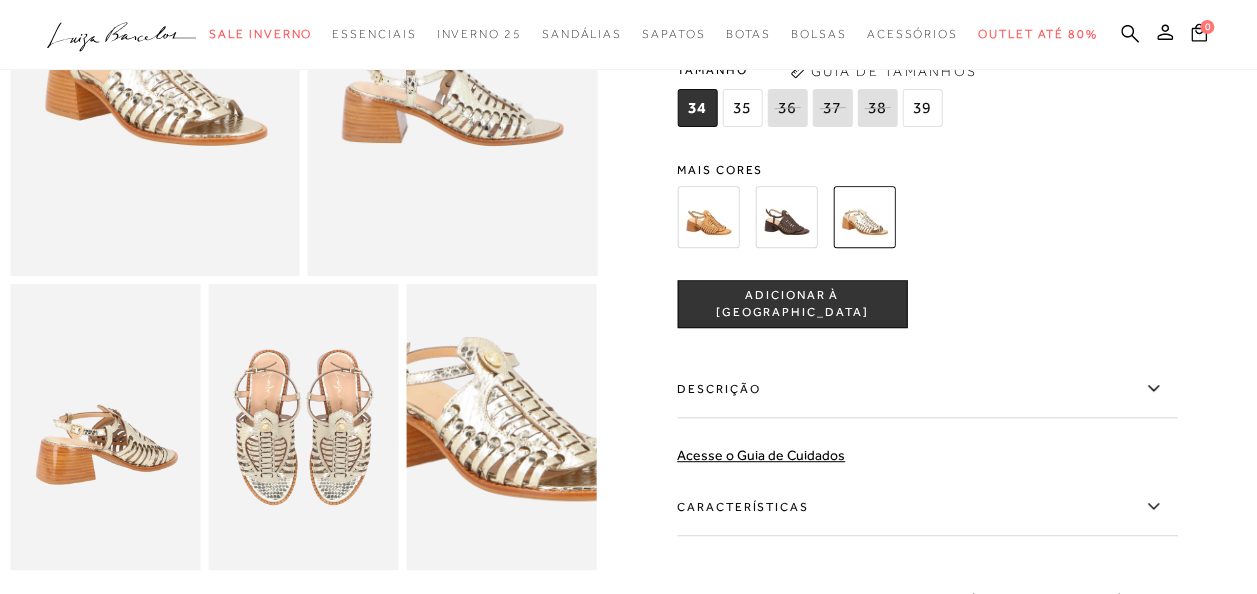 click at bounding box center [504, 419] 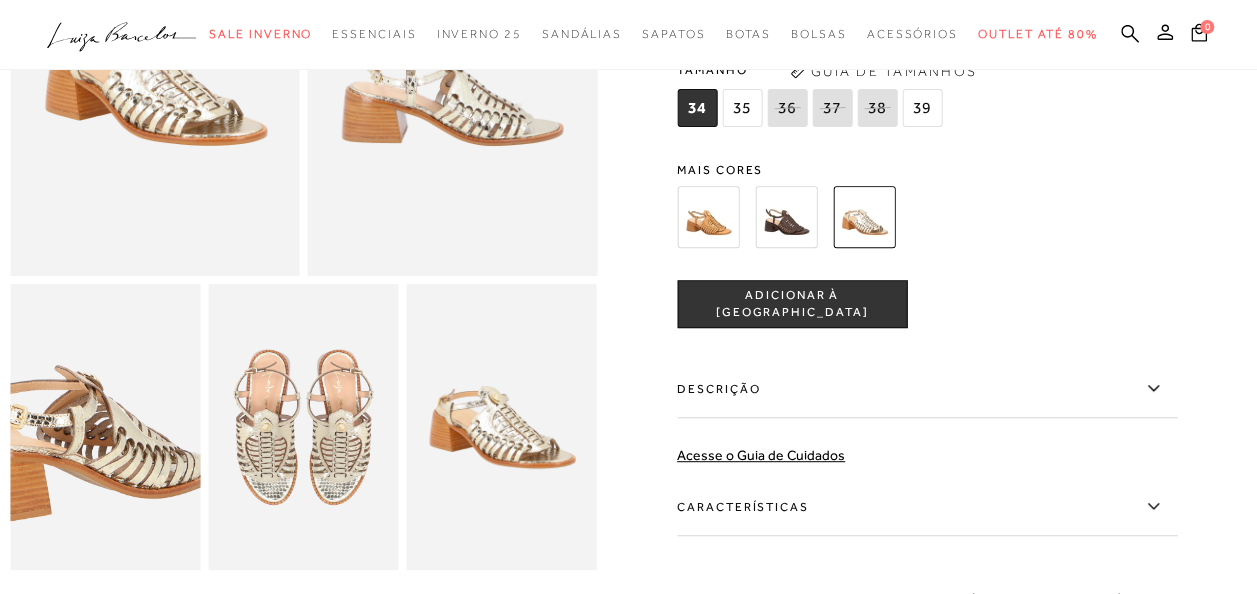click at bounding box center (71, 410) 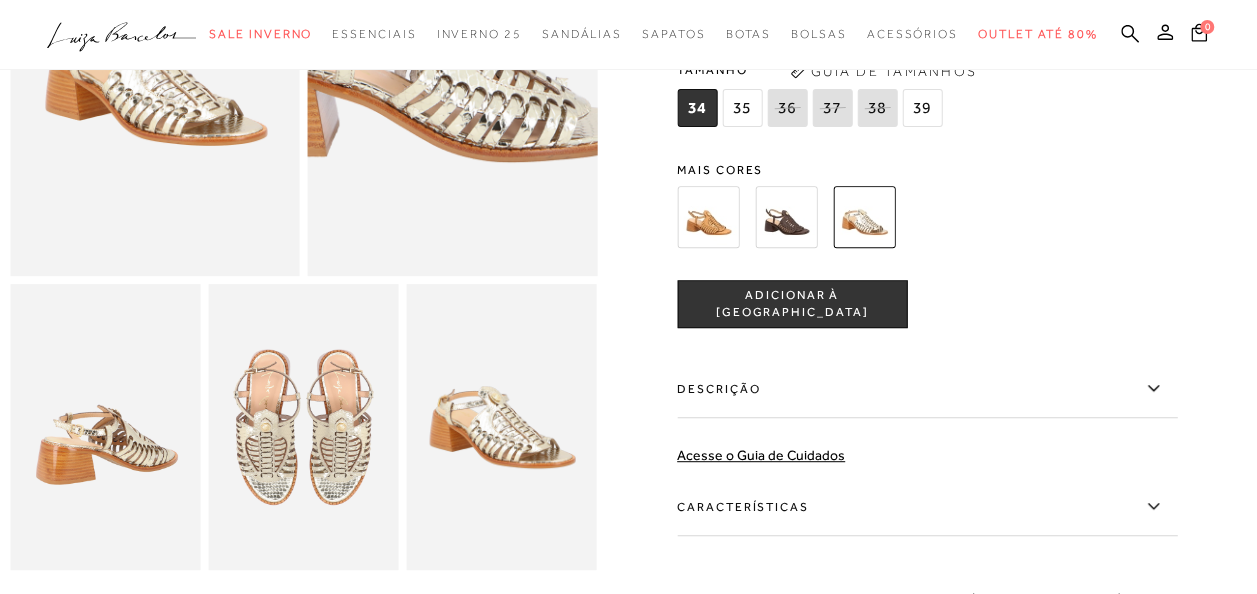 click at bounding box center (428, -12) 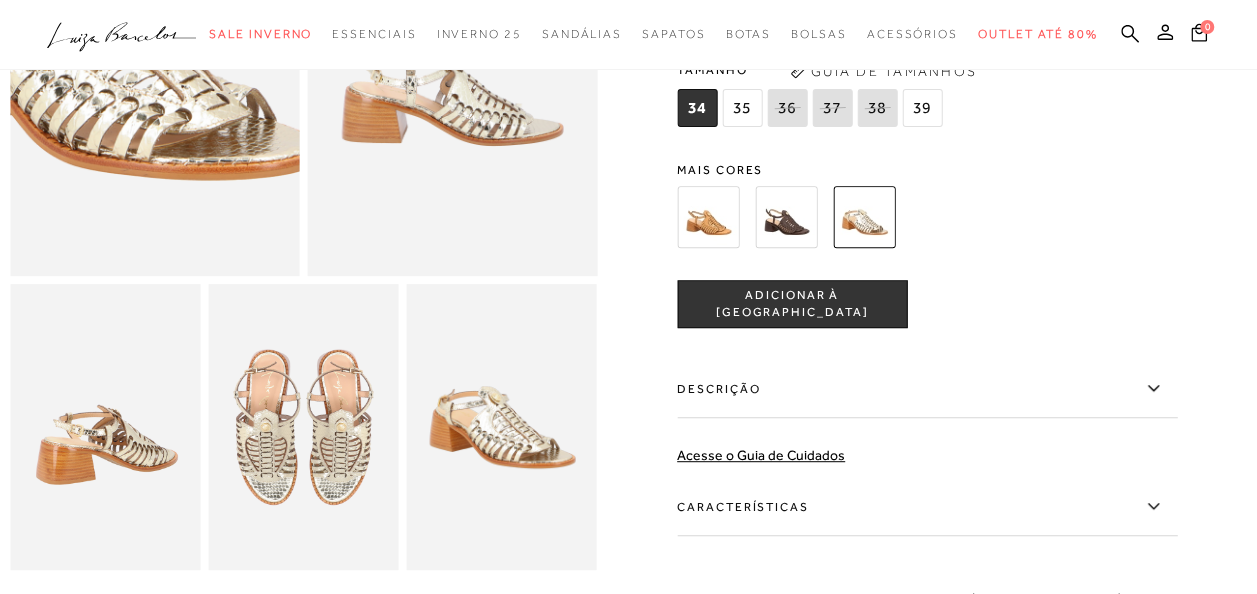 click at bounding box center (98, 7) 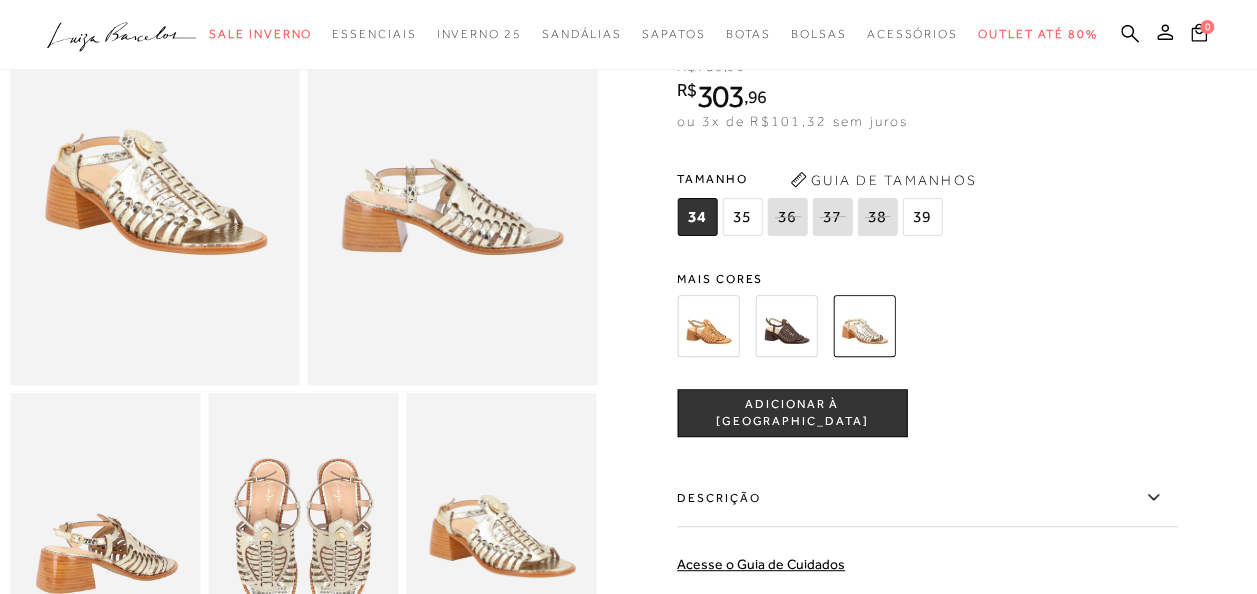 scroll, scrollTop: 0, scrollLeft: 0, axis: both 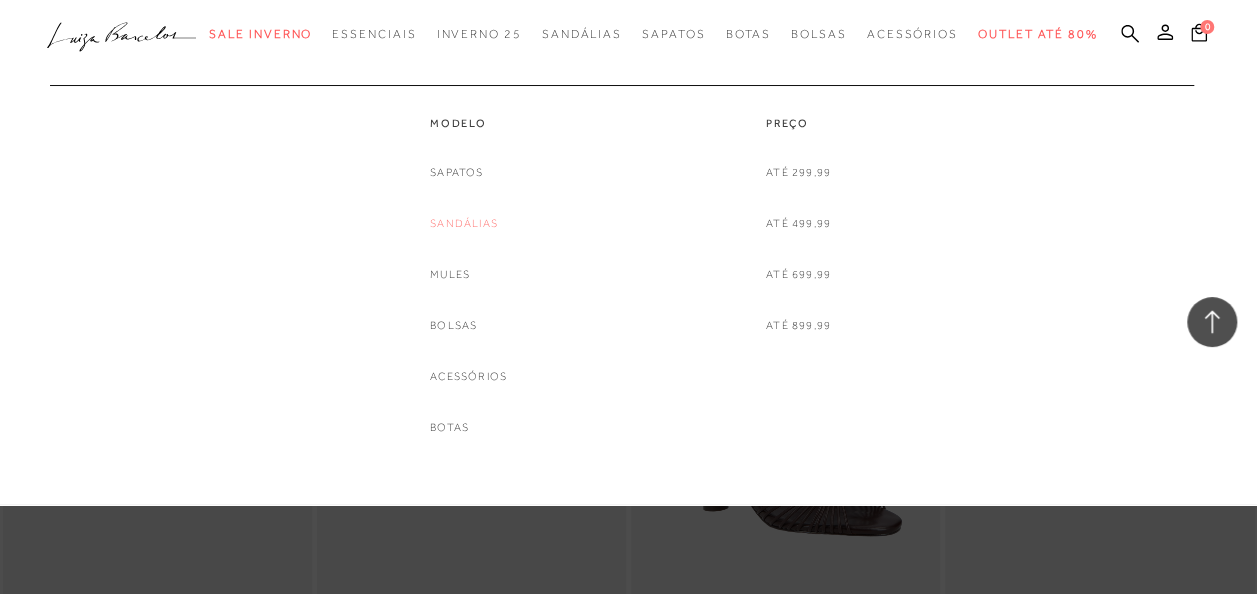click on "Sandálias" at bounding box center [464, 223] 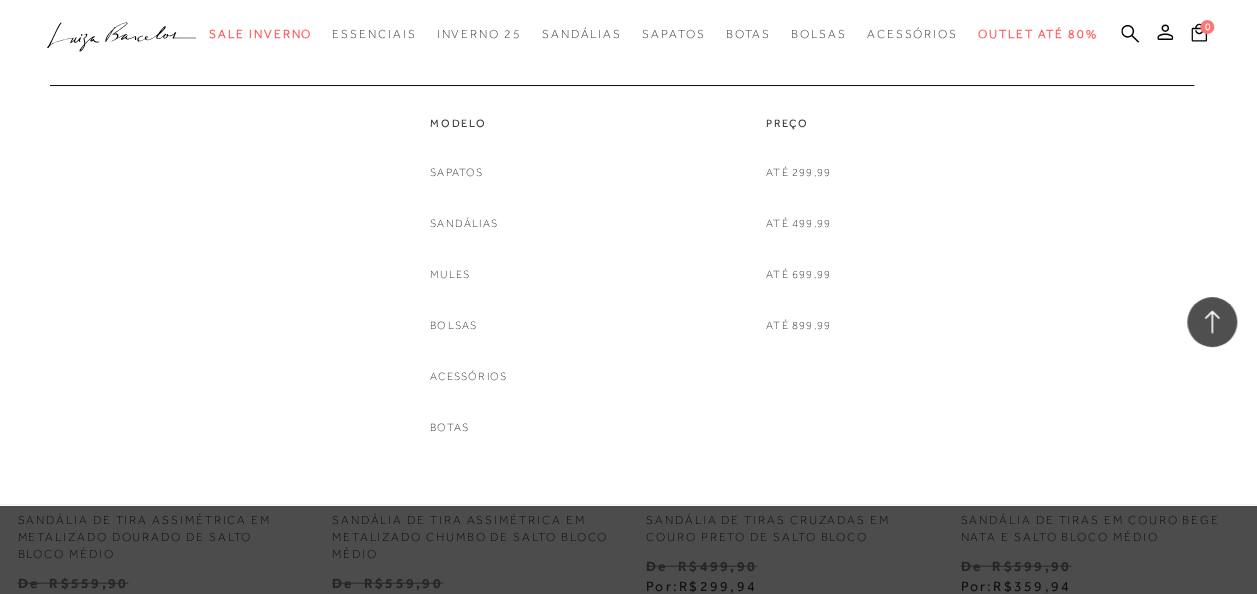 scroll, scrollTop: 1600, scrollLeft: 0, axis: vertical 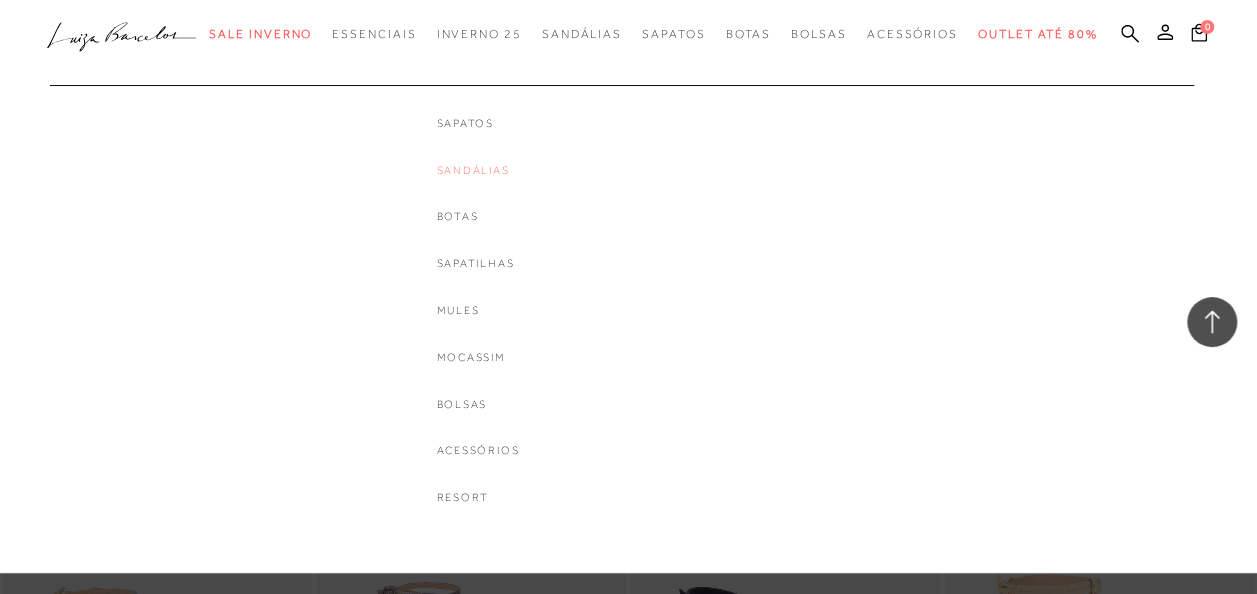 click on "Sandálias" at bounding box center (478, 170) 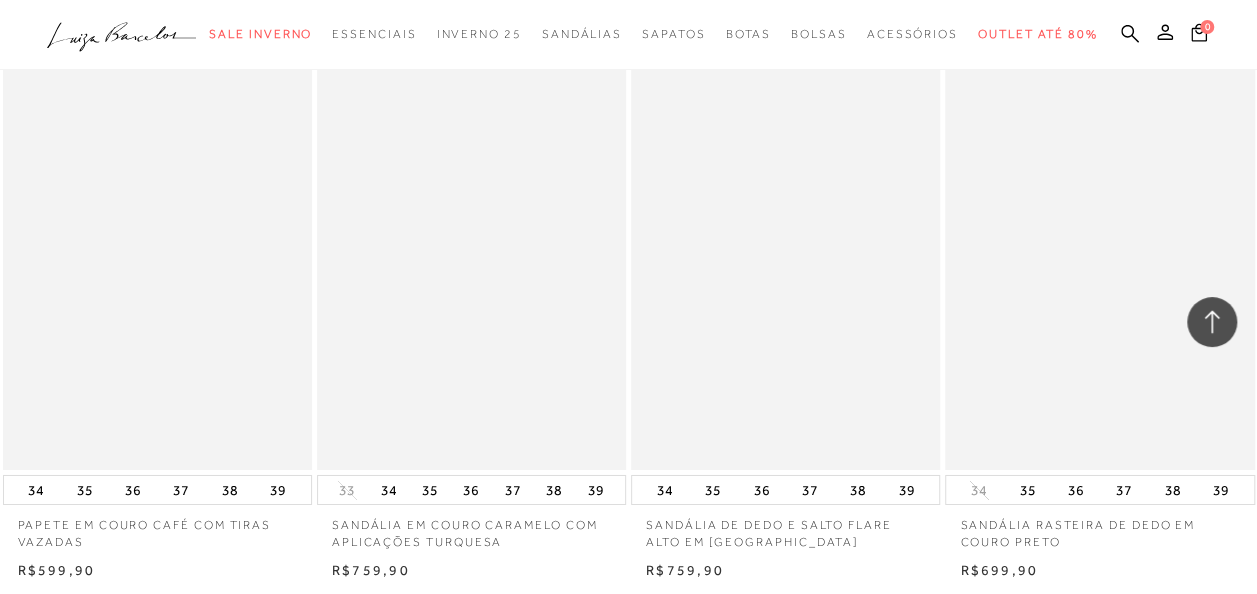 scroll, scrollTop: 3700, scrollLeft: 0, axis: vertical 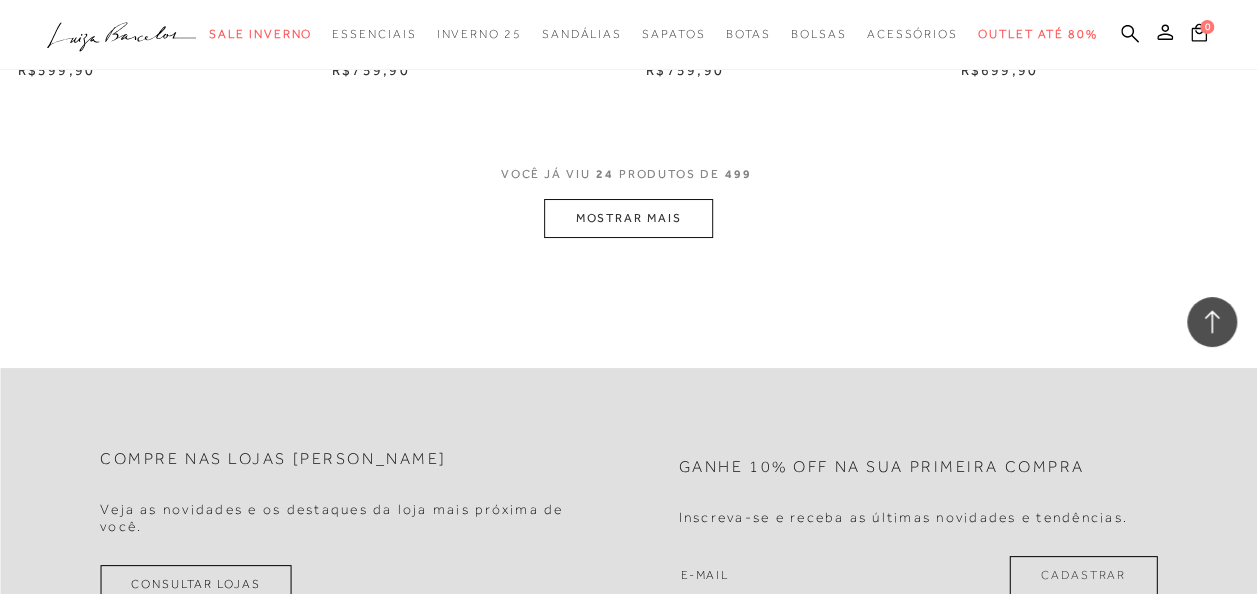 click on "MOSTRAR MAIS" at bounding box center [628, 218] 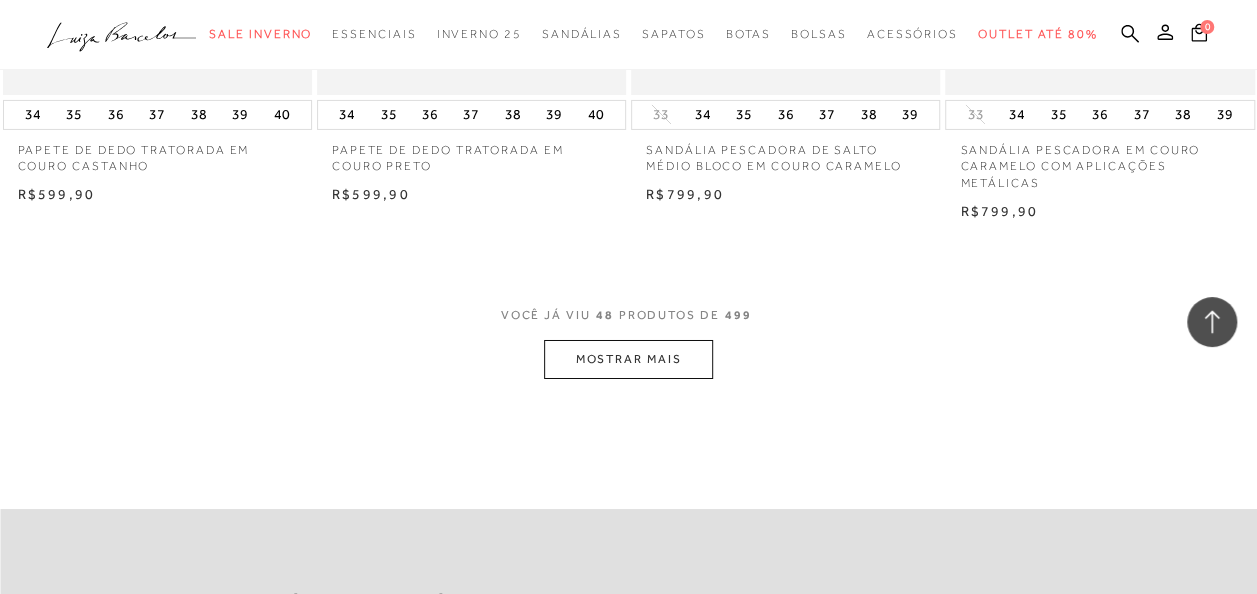 scroll, scrollTop: 7200, scrollLeft: 0, axis: vertical 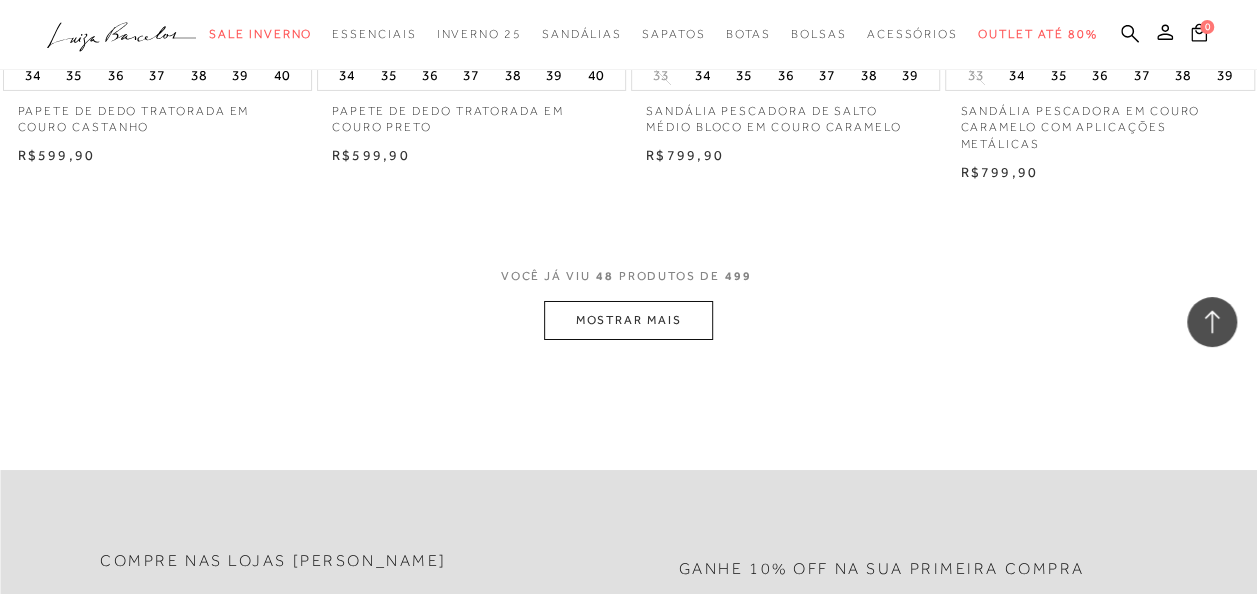 click on "MOSTRAR MAIS" at bounding box center (628, 320) 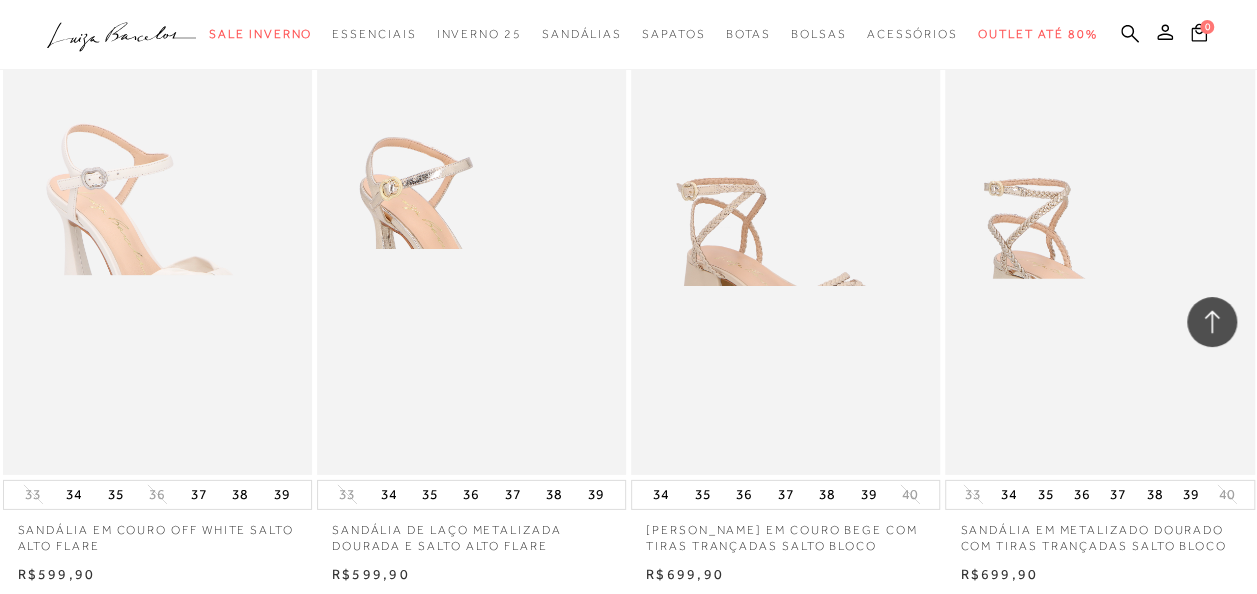 scroll, scrollTop: 10700, scrollLeft: 0, axis: vertical 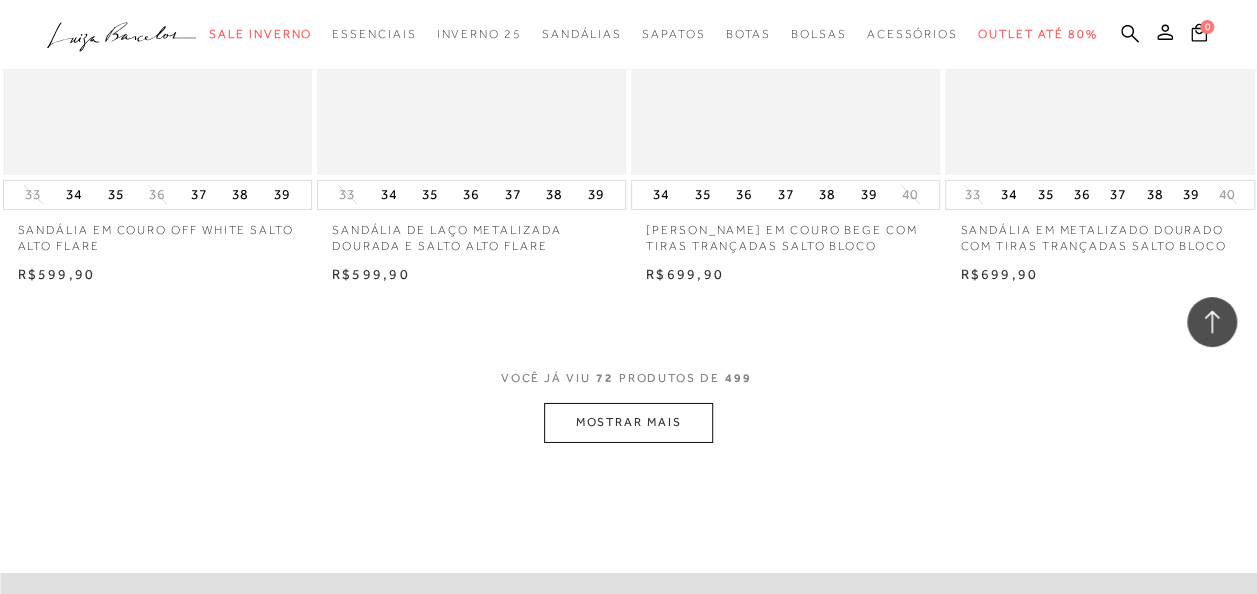 click on "MOSTRAR MAIS" at bounding box center (628, 422) 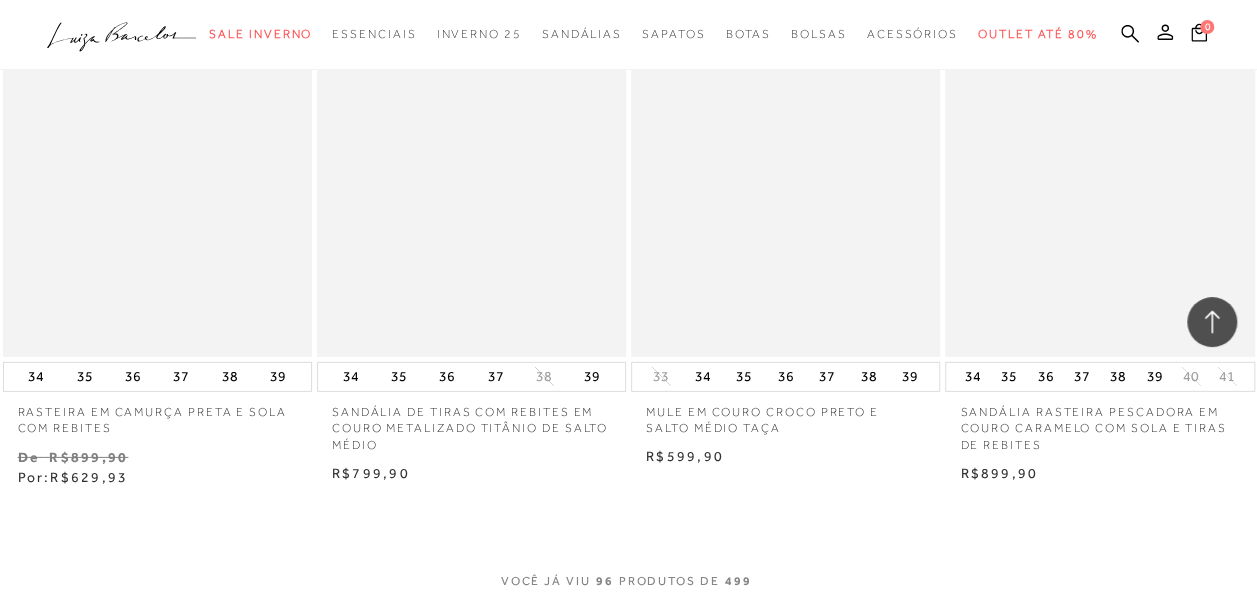 scroll, scrollTop: 14600, scrollLeft: 0, axis: vertical 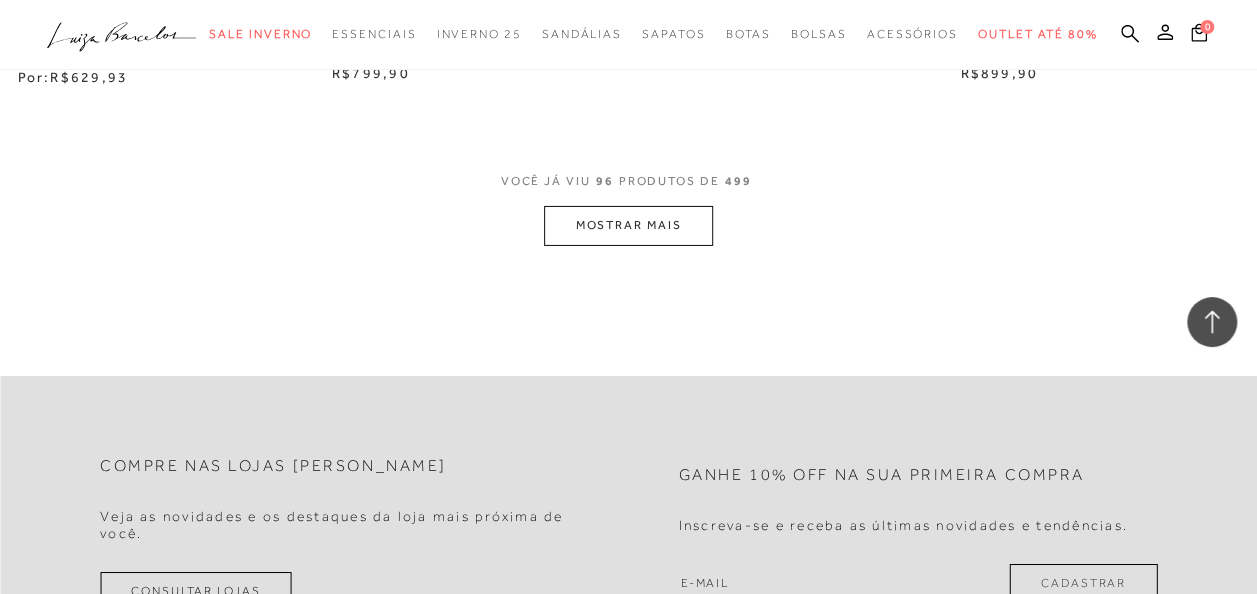 click on "MOSTRAR MAIS" at bounding box center [628, 225] 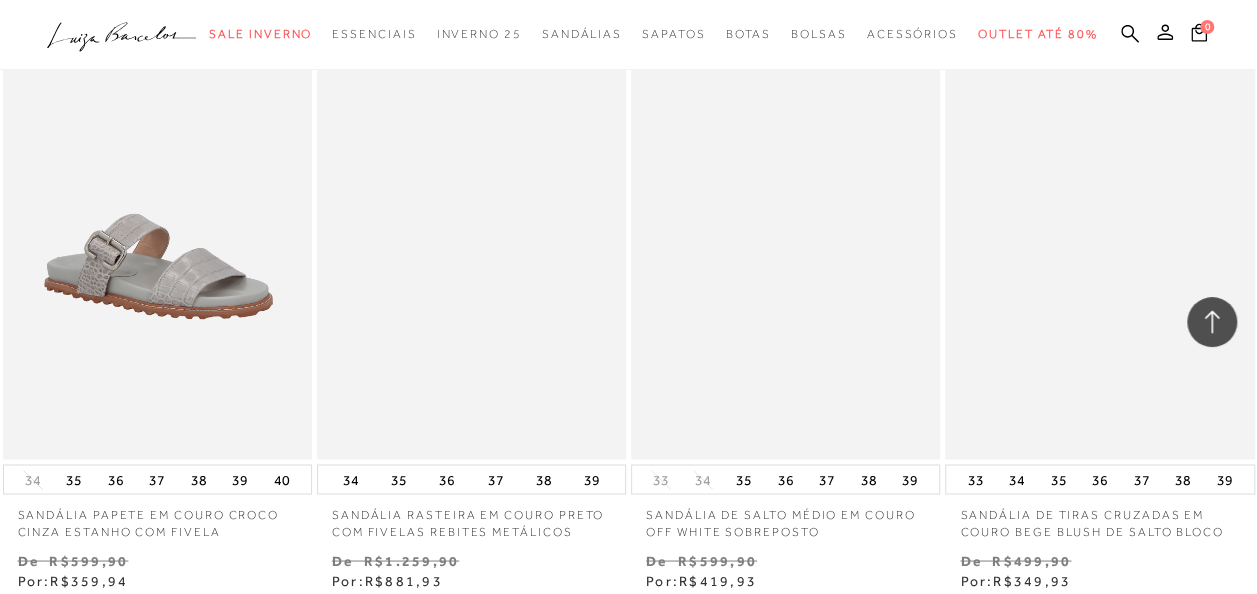 scroll, scrollTop: 16600, scrollLeft: 0, axis: vertical 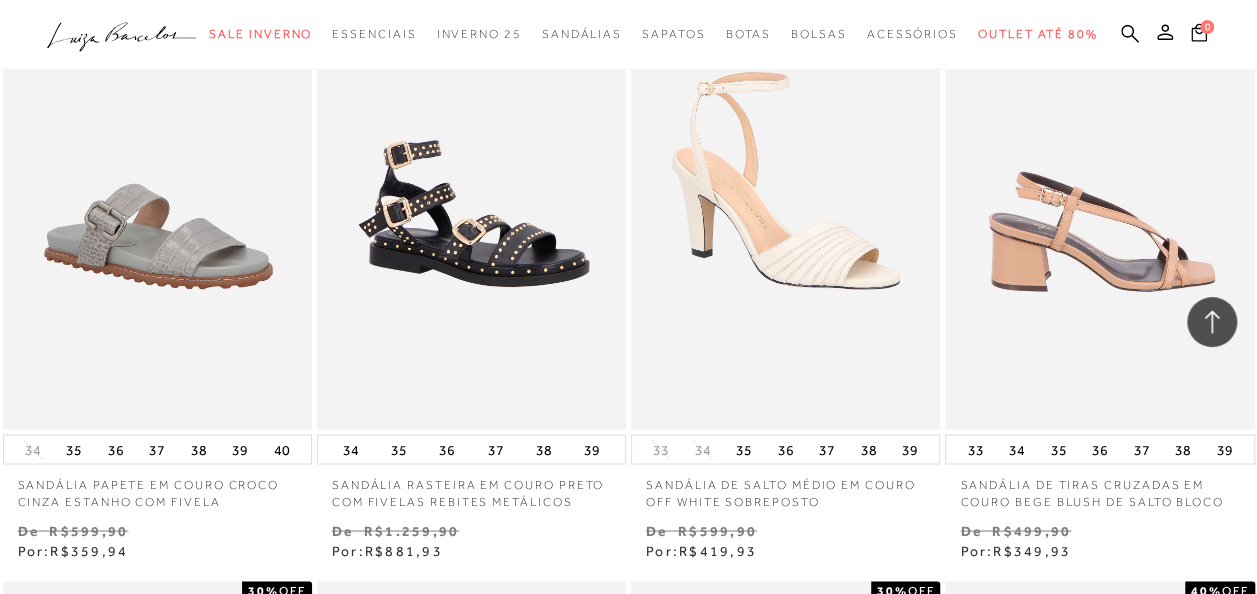 click at bounding box center (1100, 198) 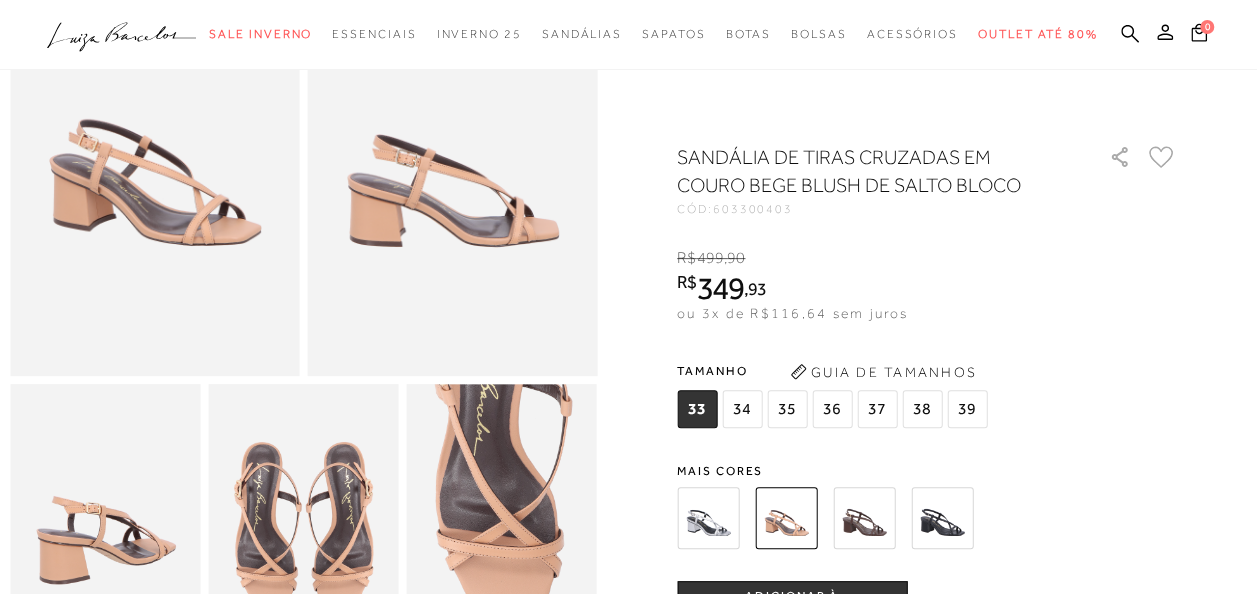 scroll, scrollTop: 400, scrollLeft: 0, axis: vertical 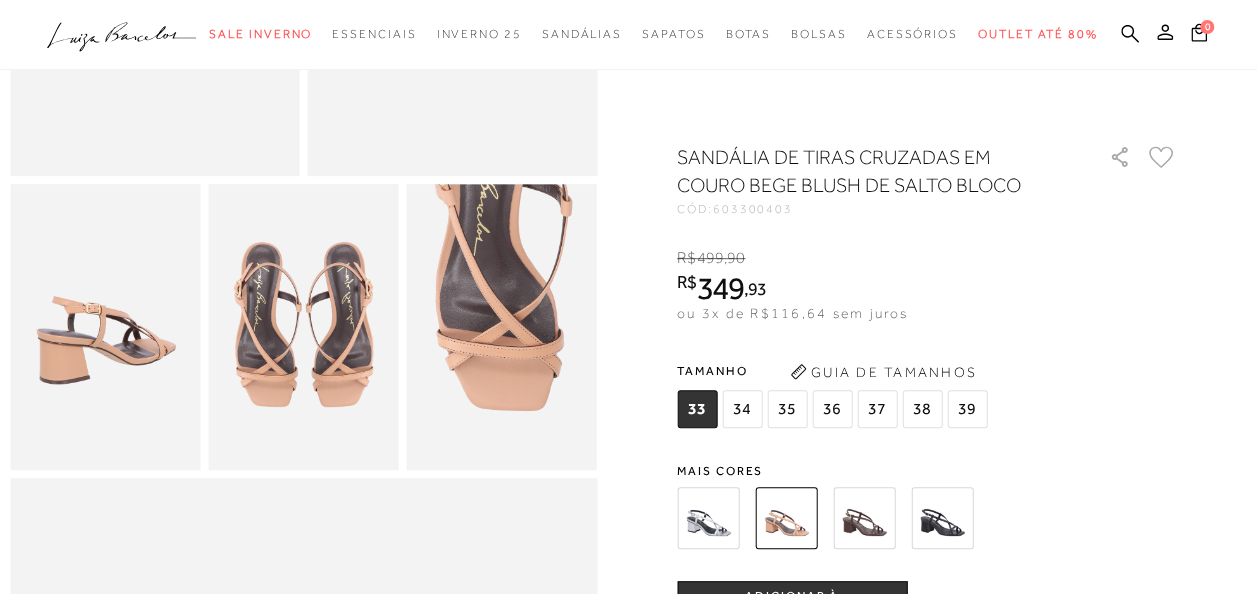 click at bounding box center (708, 518) 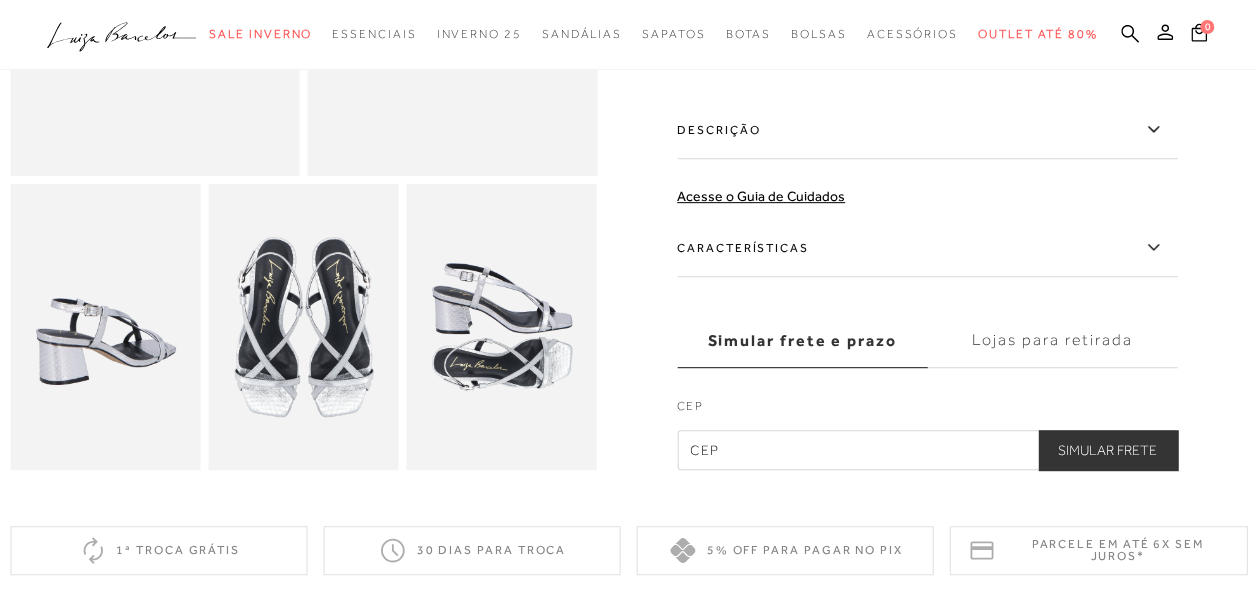 scroll, scrollTop: 0, scrollLeft: 0, axis: both 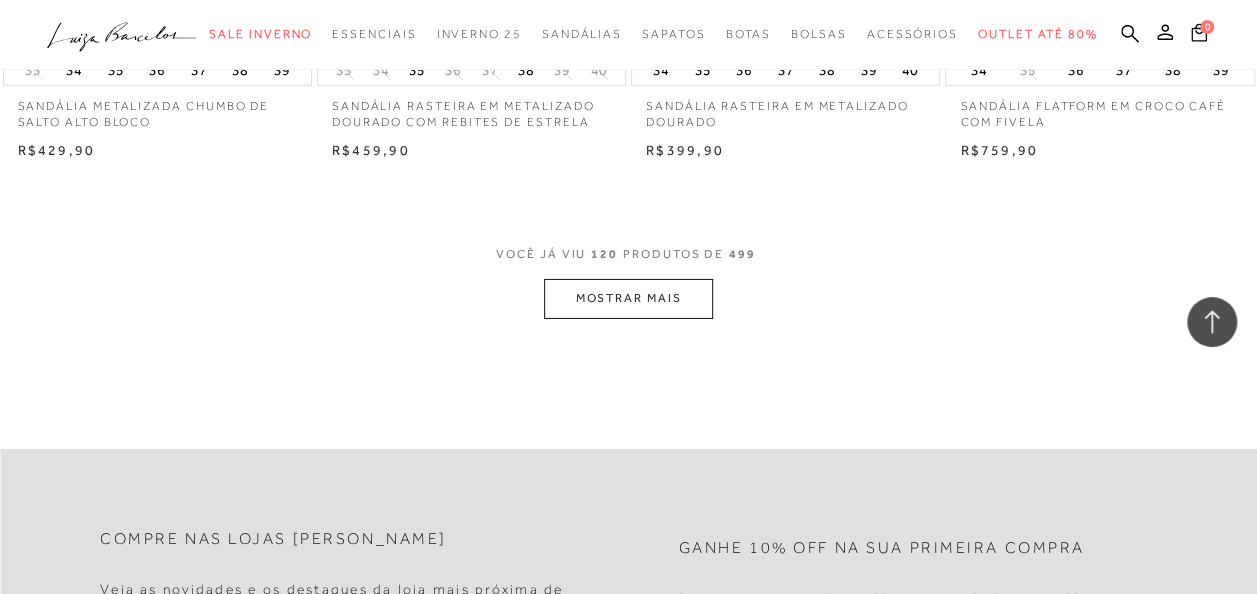 click on "MOSTRAR MAIS" at bounding box center [628, 298] 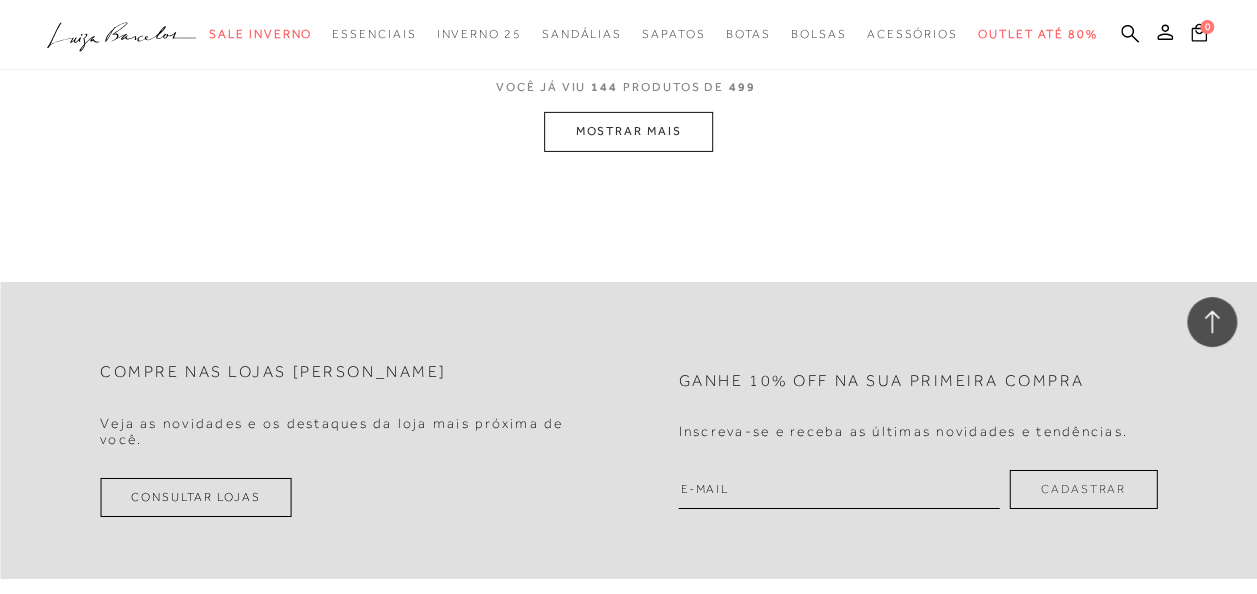 scroll, scrollTop: 22109, scrollLeft: 0, axis: vertical 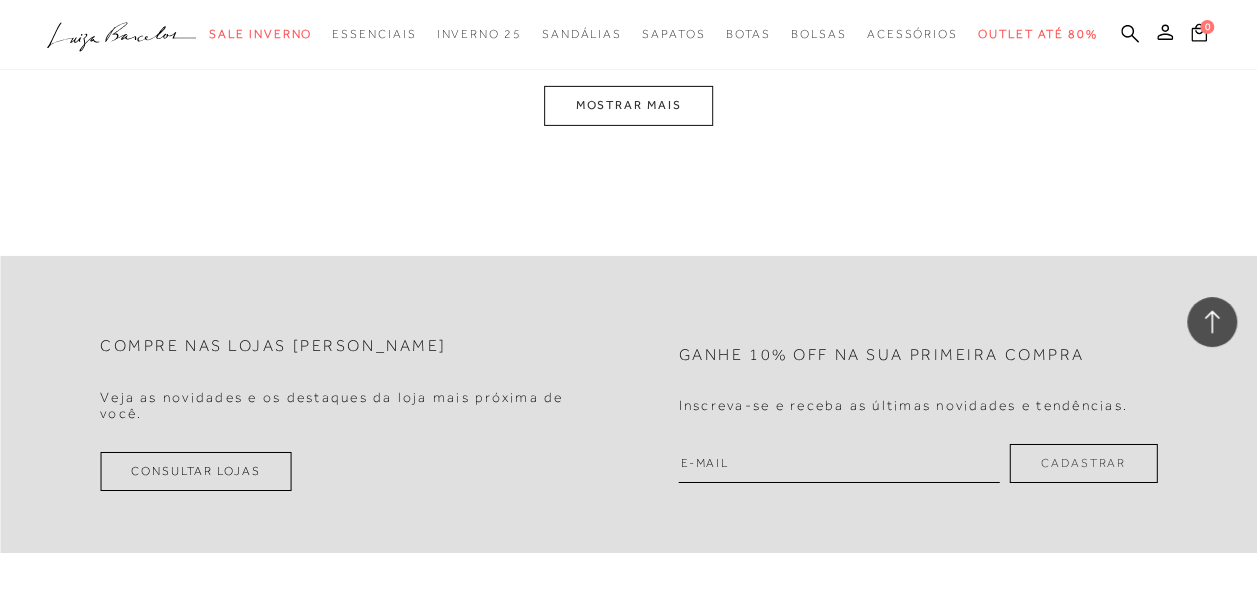 click on "MOSTRAR MAIS" at bounding box center (628, 105) 